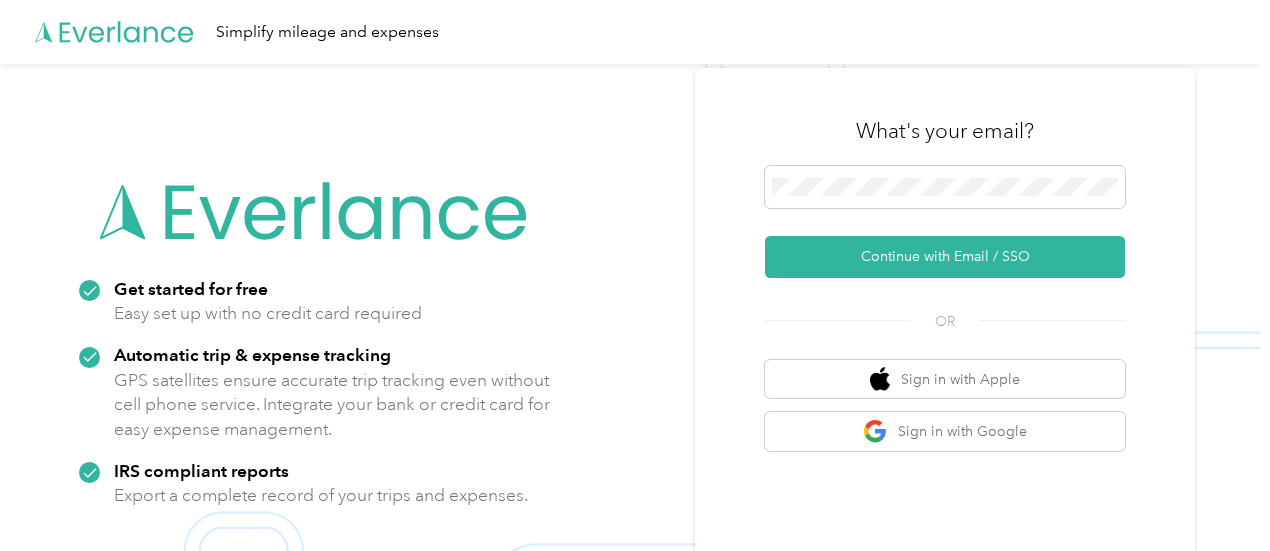 scroll, scrollTop: 0, scrollLeft: 0, axis: both 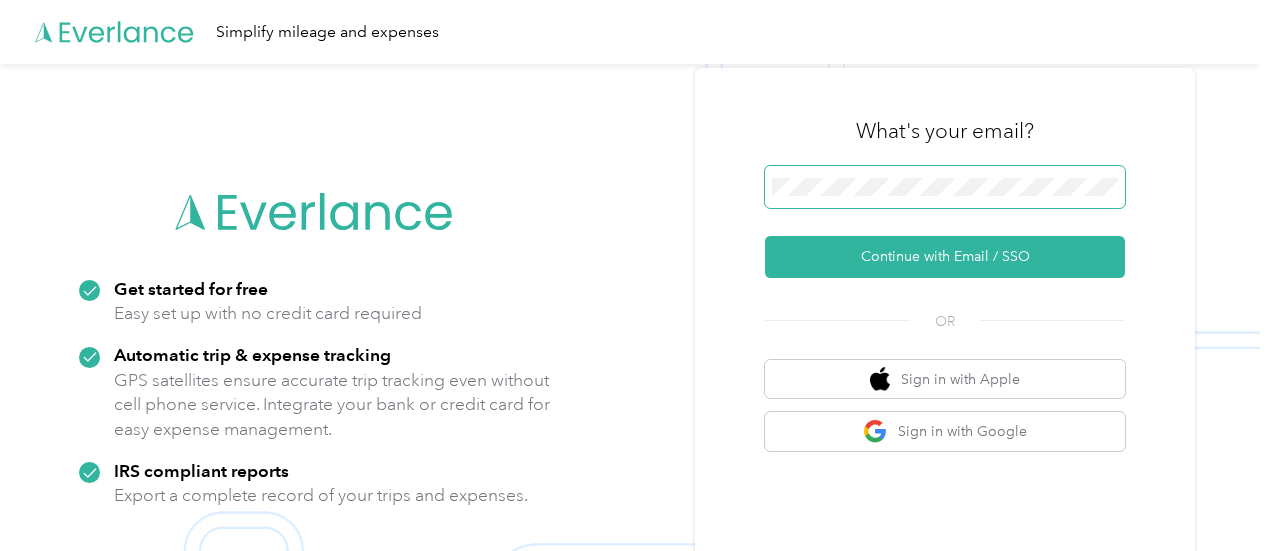 click at bounding box center (945, 187) 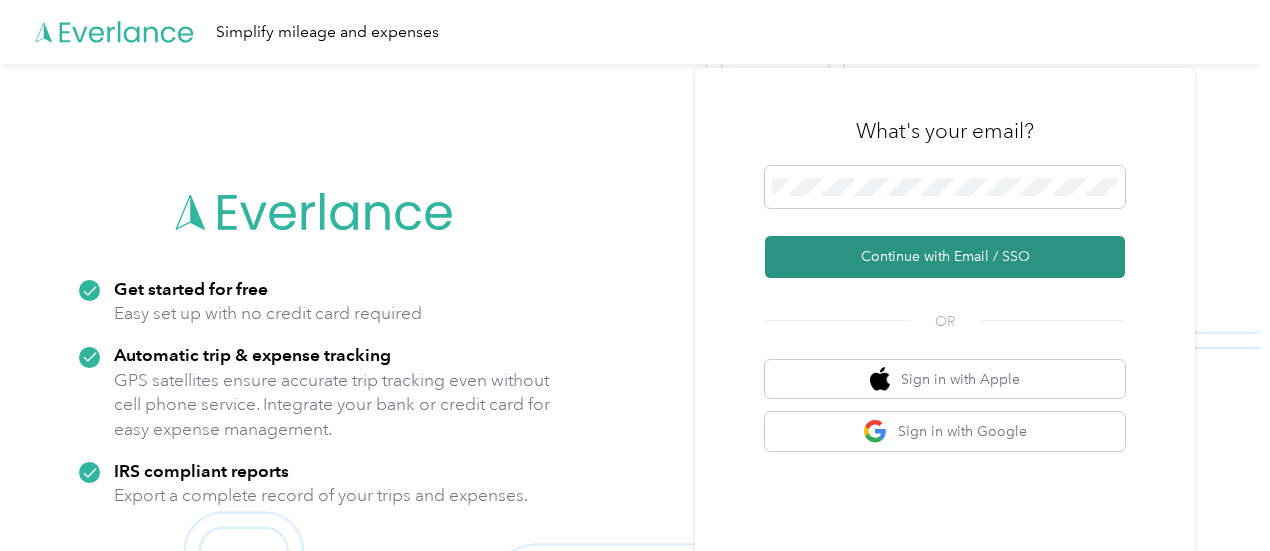 click on "Continue with Email / SSO" at bounding box center (945, 257) 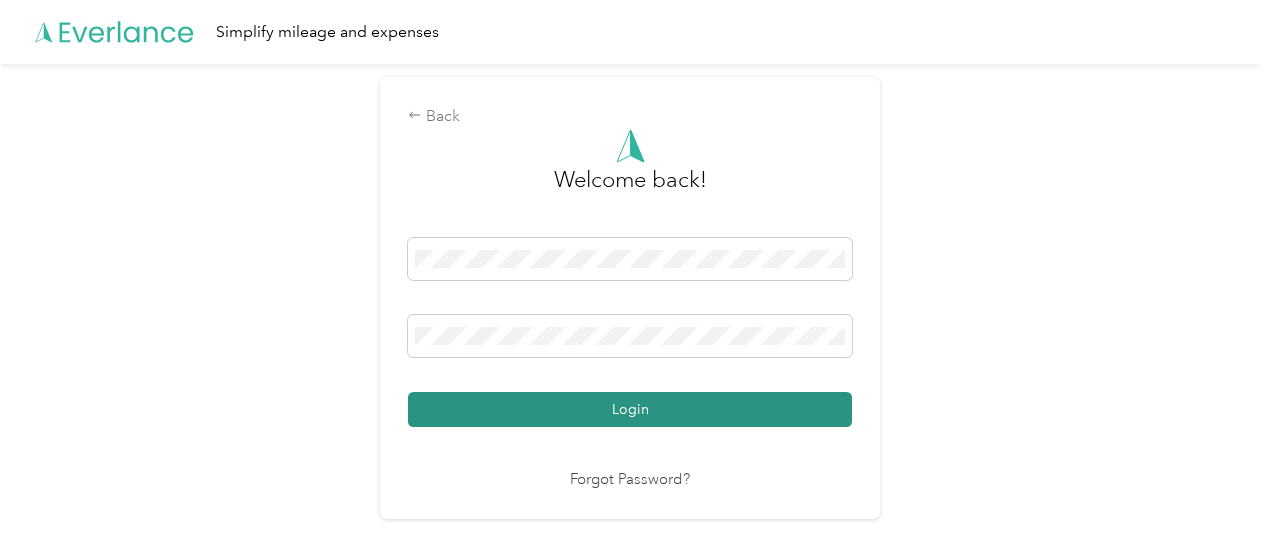 click on "Login" at bounding box center [630, 409] 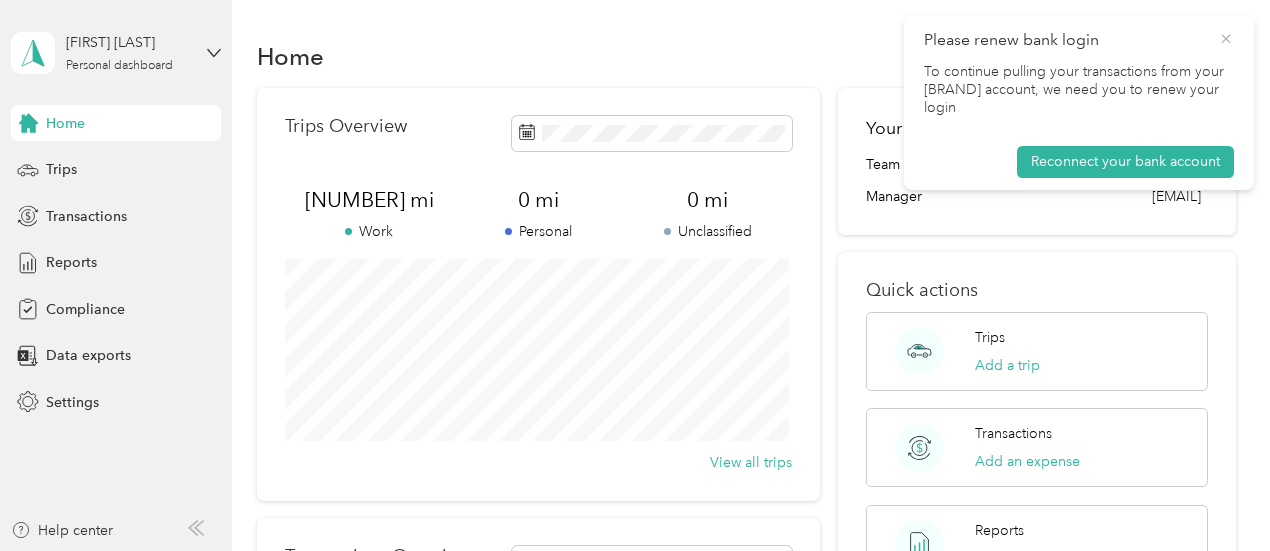 click 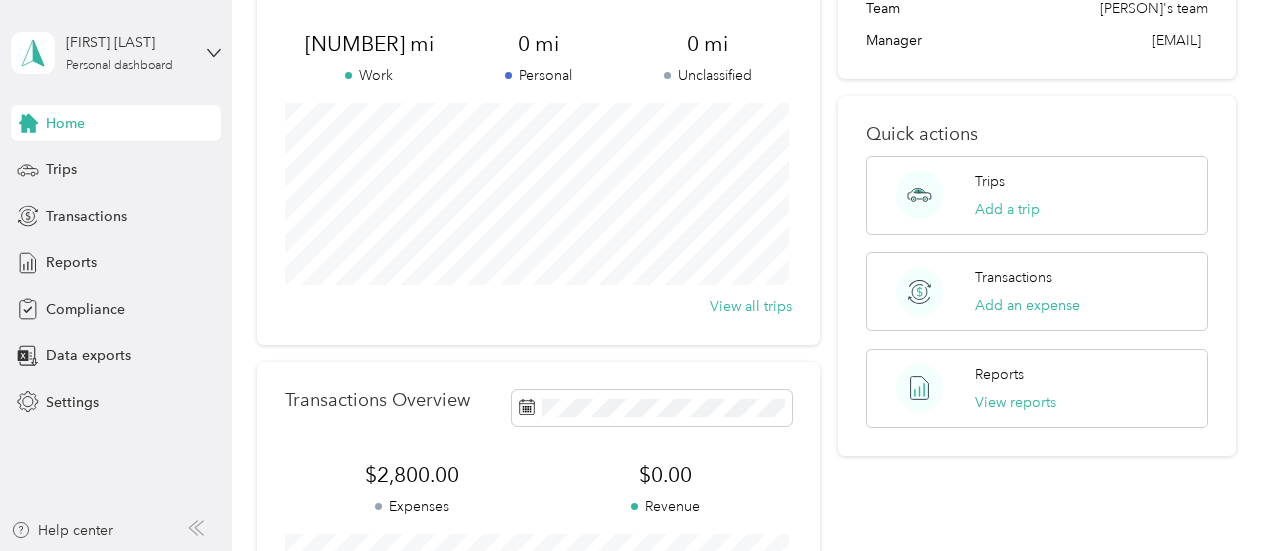 scroll, scrollTop: 175, scrollLeft: 0, axis: vertical 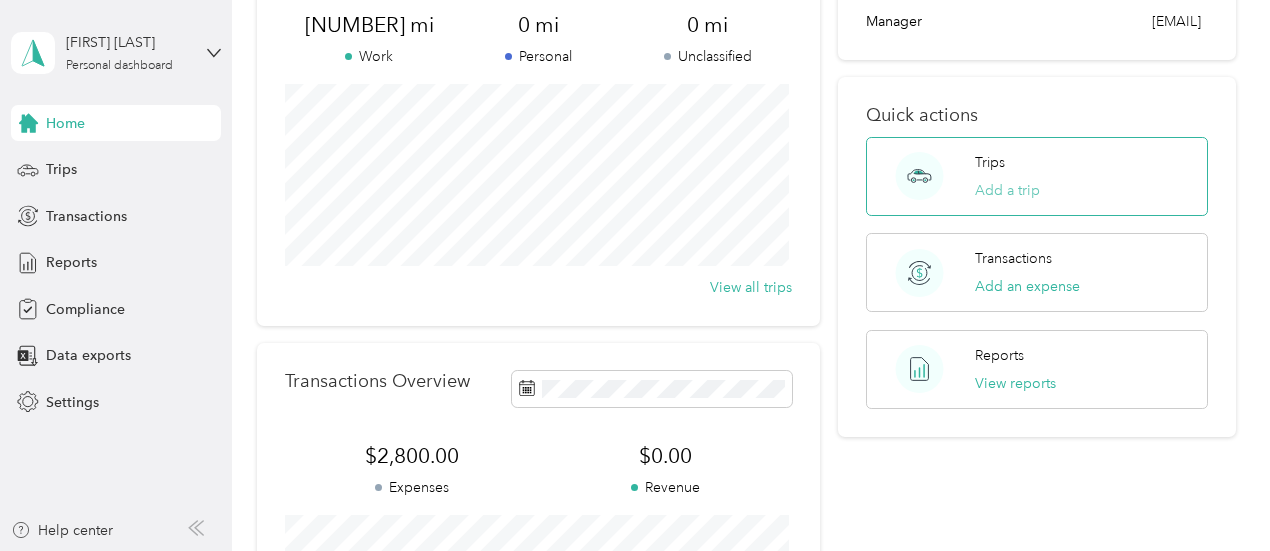 click on "Add a trip" at bounding box center (1007, 190) 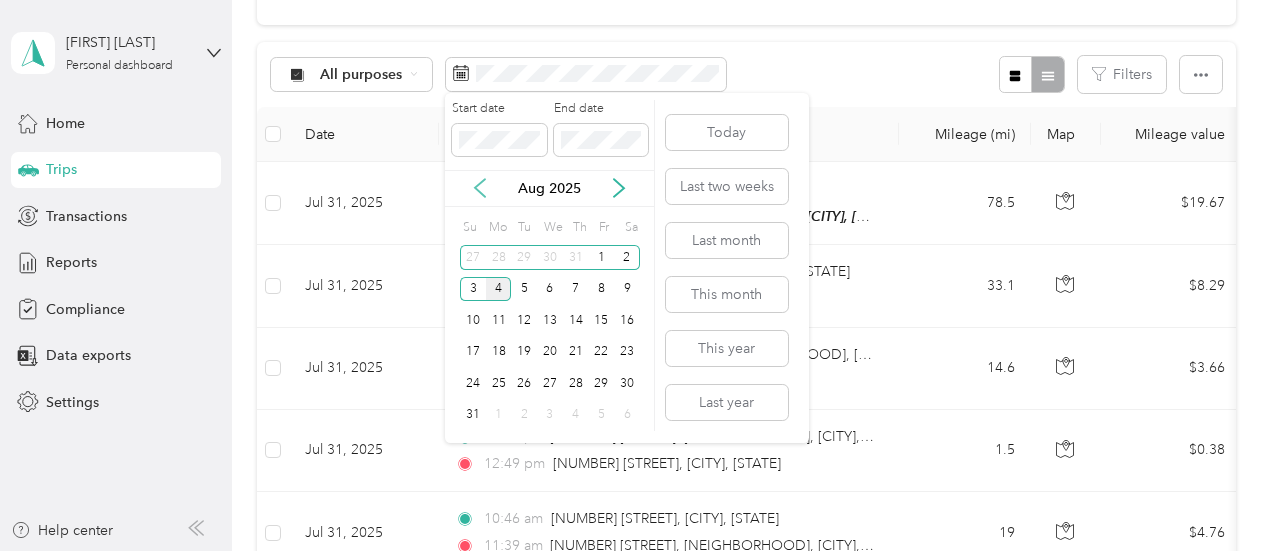 click 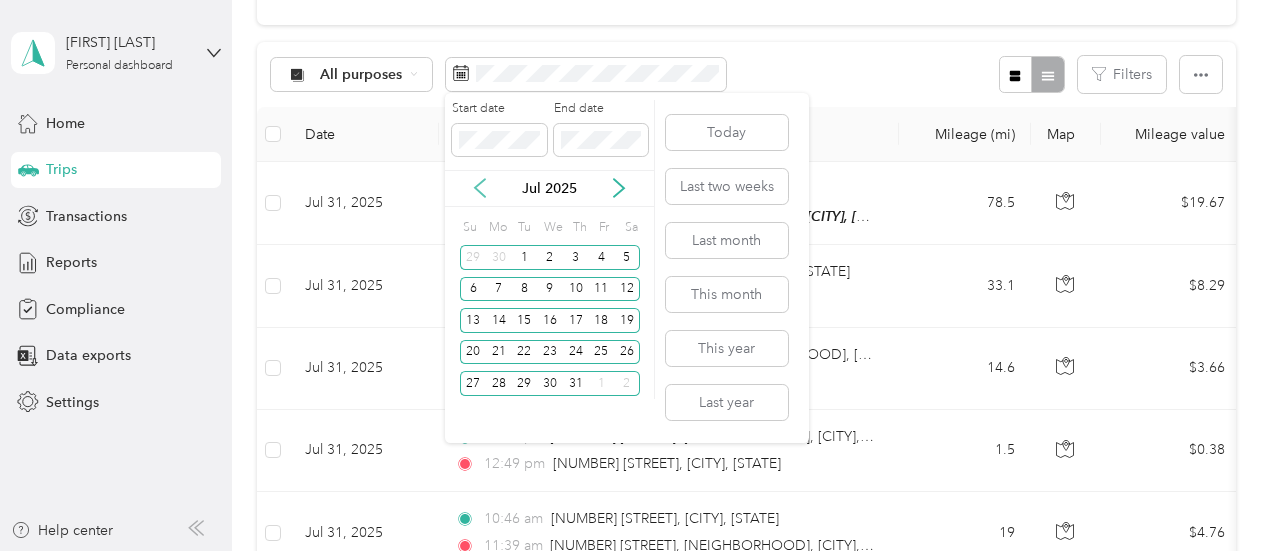 click 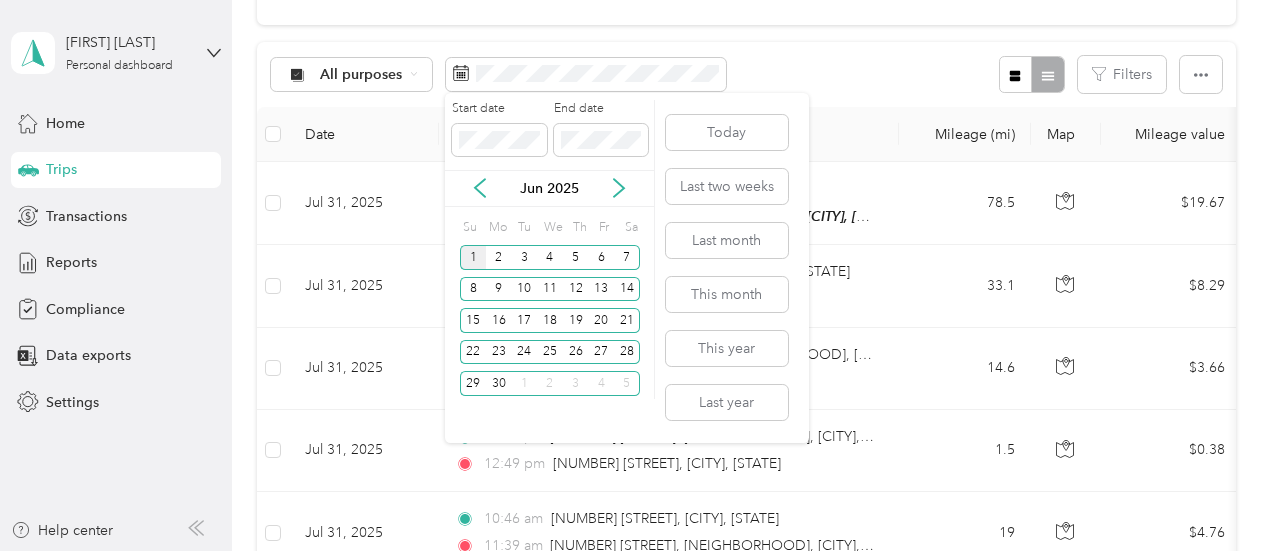 click on "1" at bounding box center [473, 257] 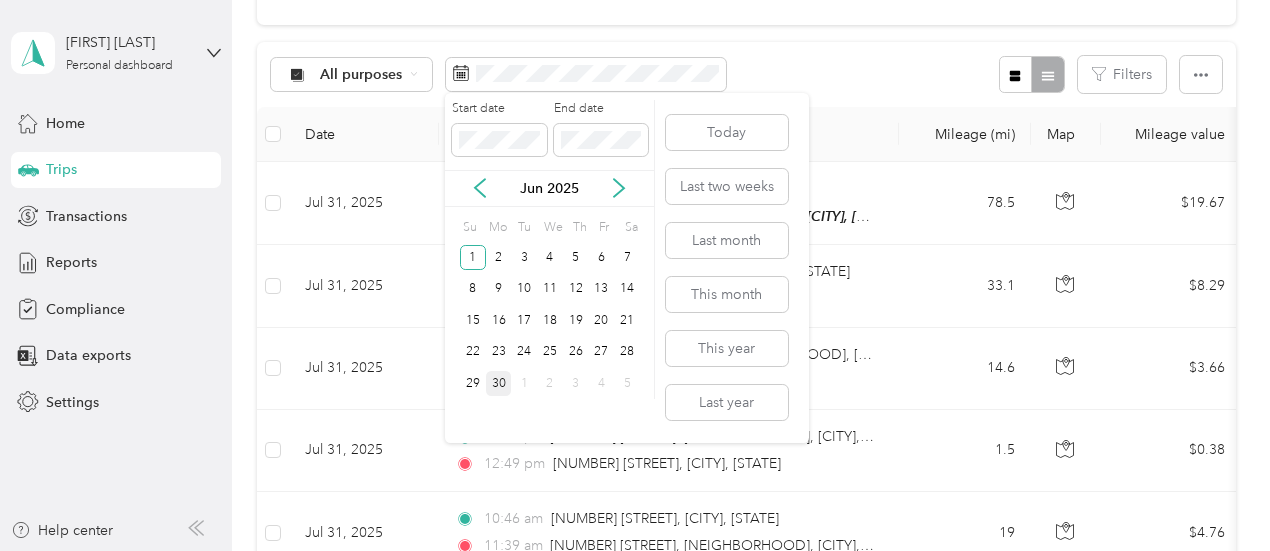 click on "30" at bounding box center (499, 383) 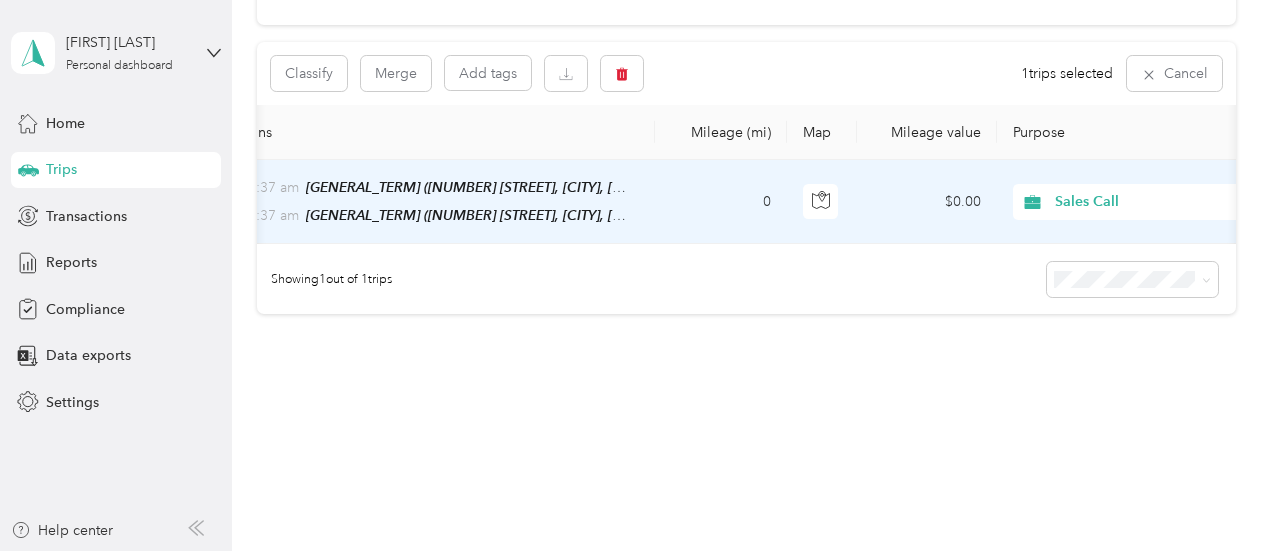 scroll, scrollTop: 0, scrollLeft: 0, axis: both 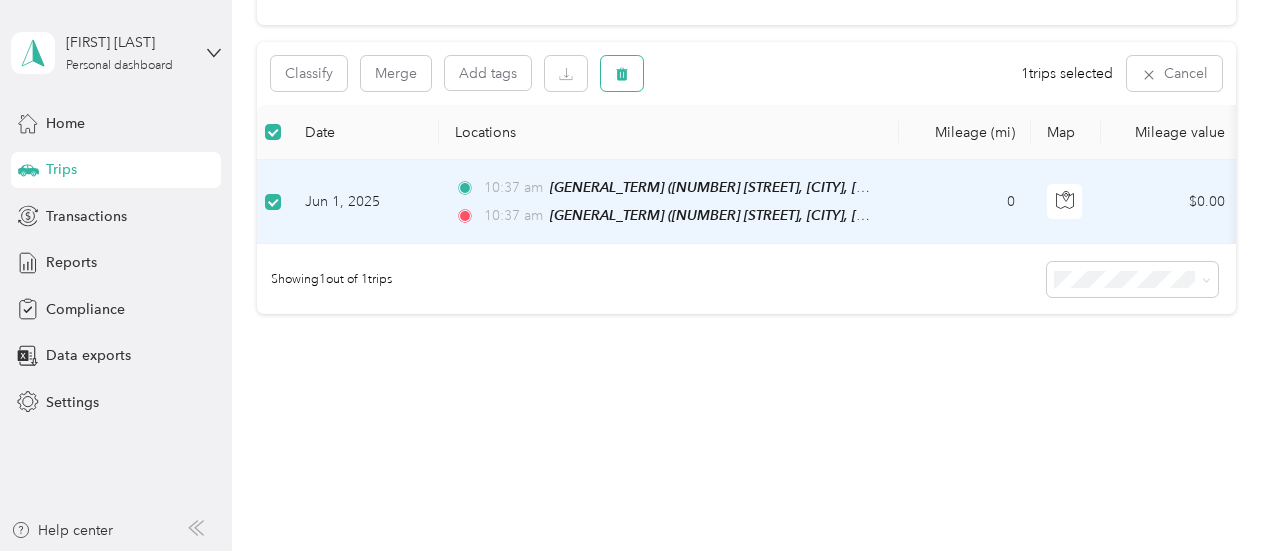click 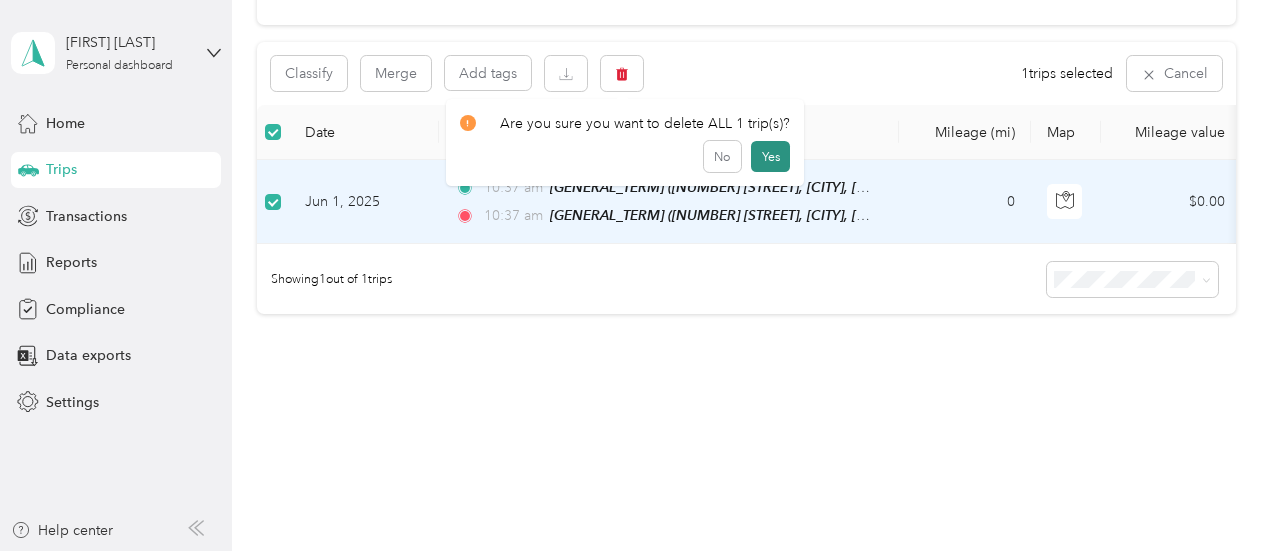 click on "Yes" at bounding box center (770, 157) 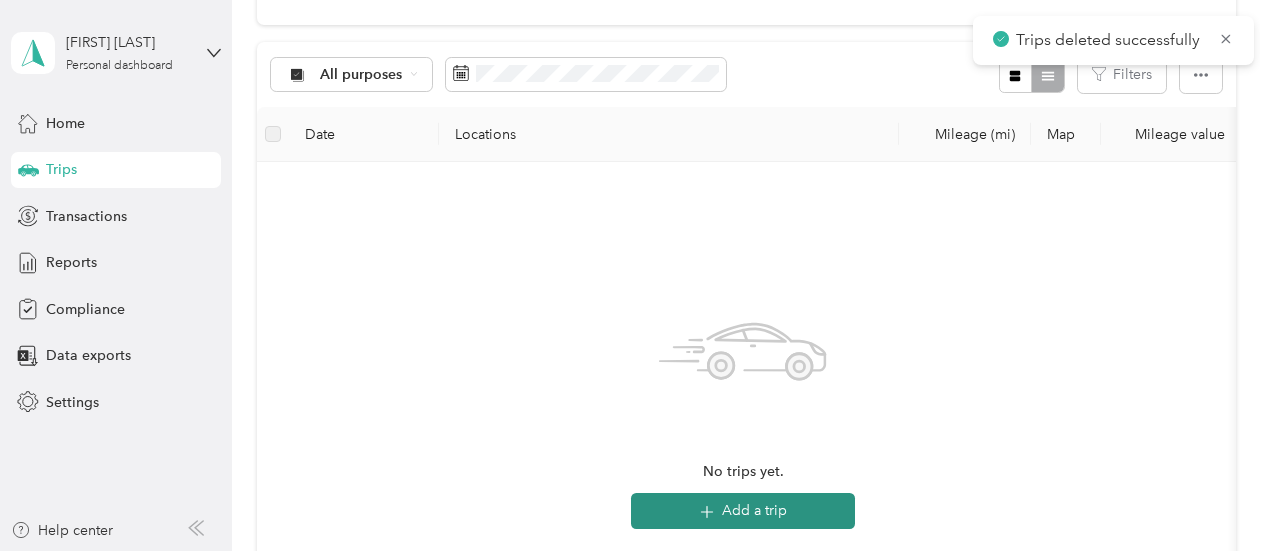 click on "Add a trip" at bounding box center [743, 511] 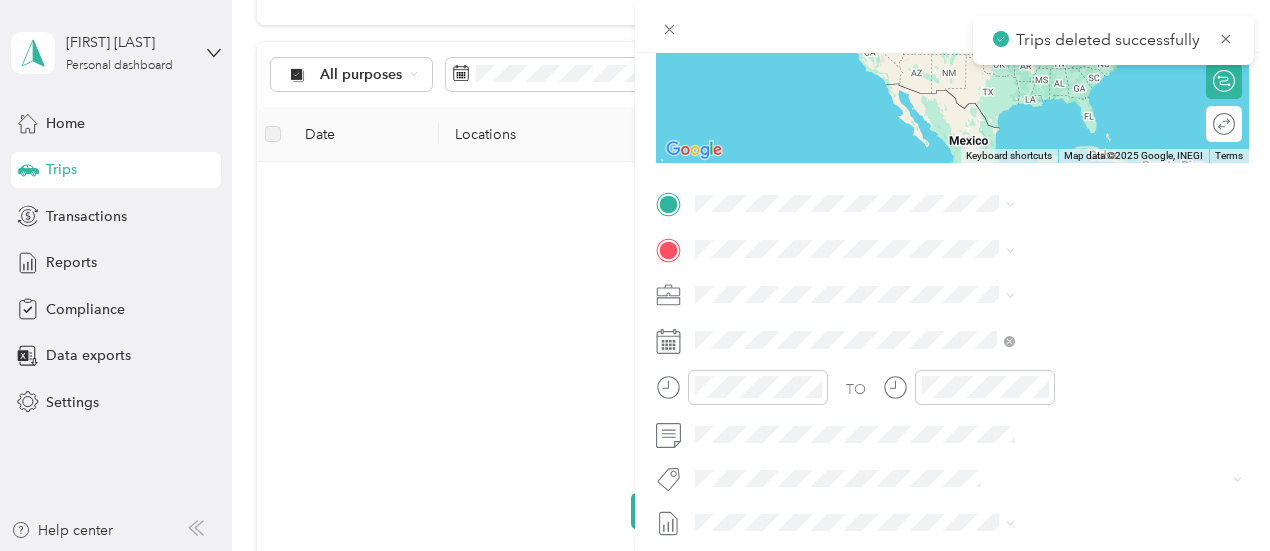 scroll, scrollTop: 292, scrollLeft: 0, axis: vertical 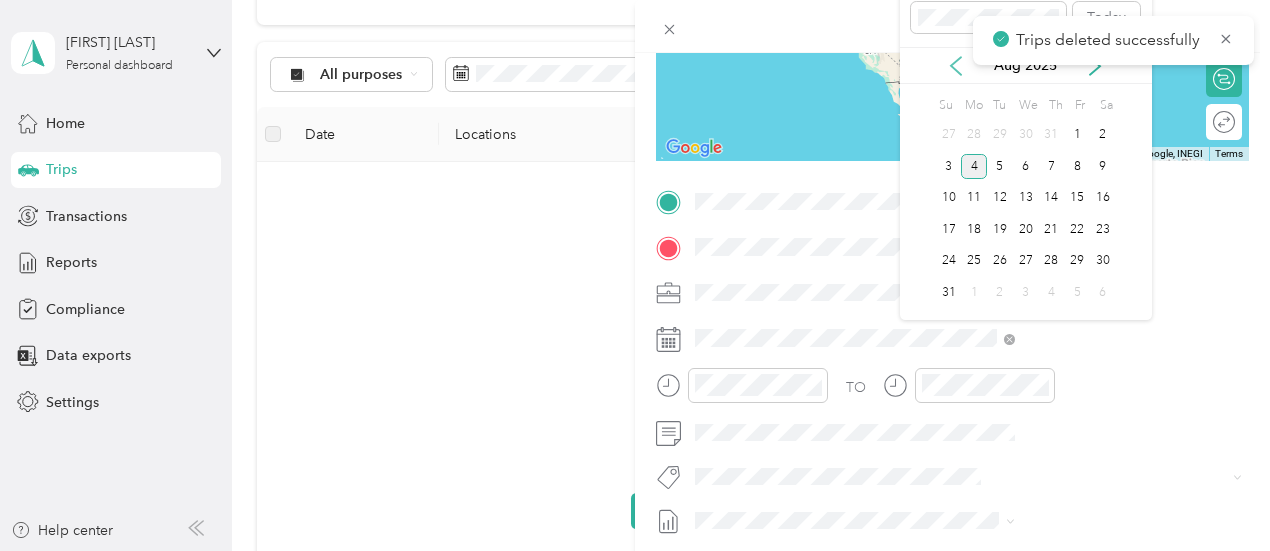 click 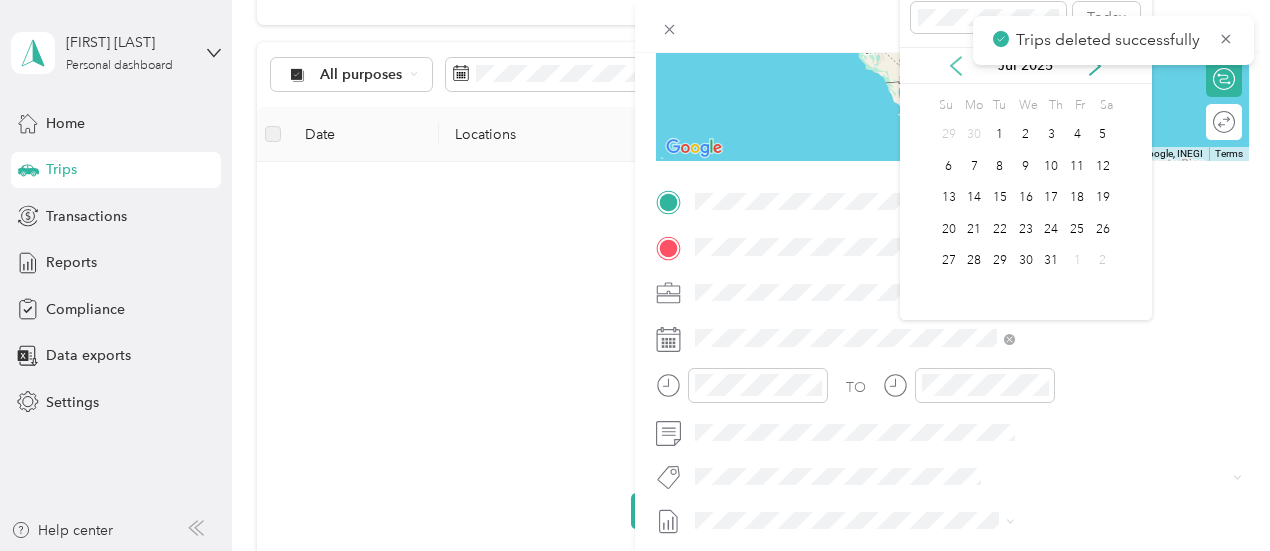 click 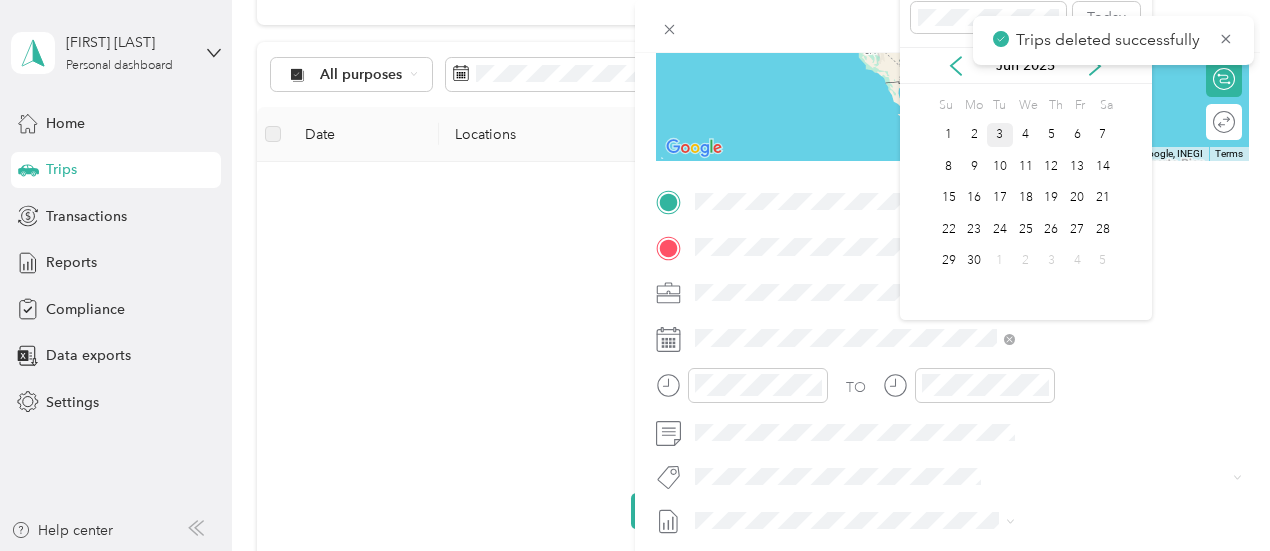 click on "3" at bounding box center [1000, 135] 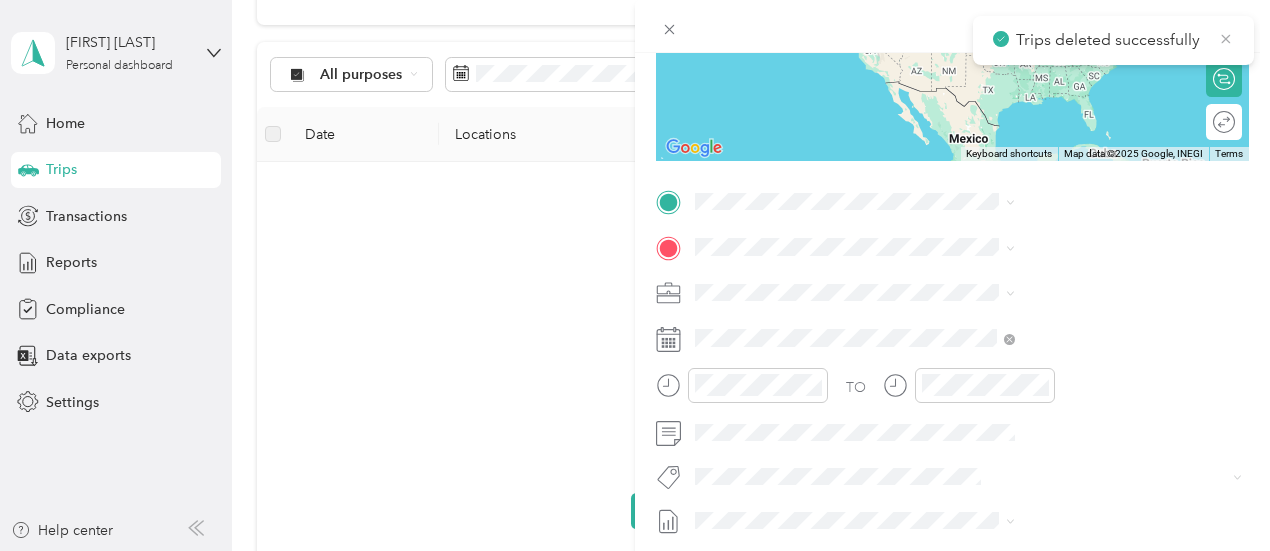 click 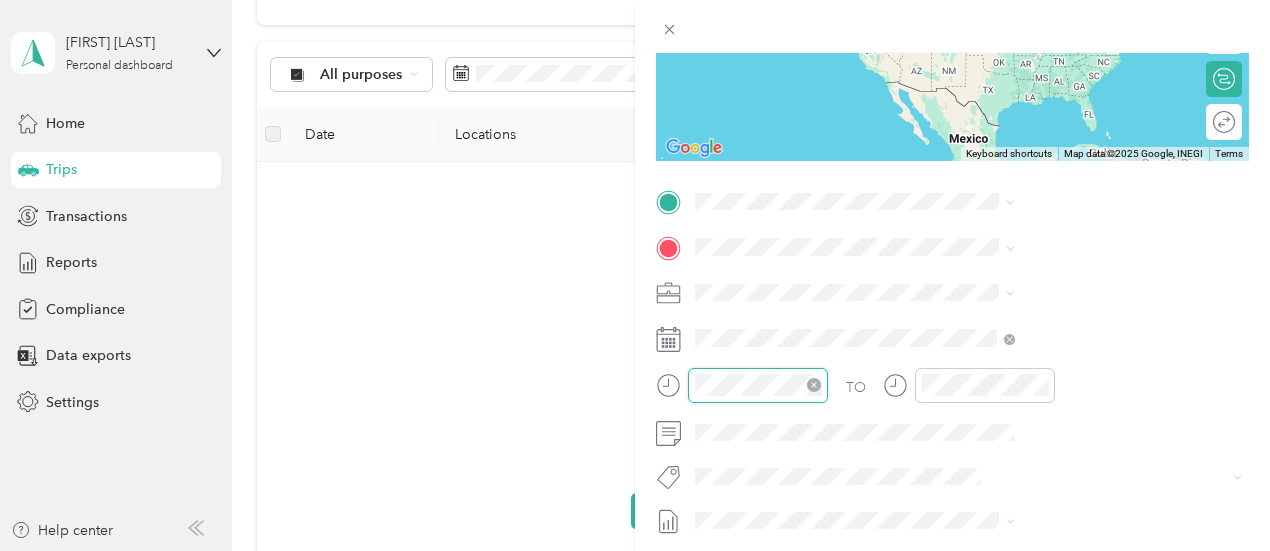 scroll, scrollTop: 120, scrollLeft: 0, axis: vertical 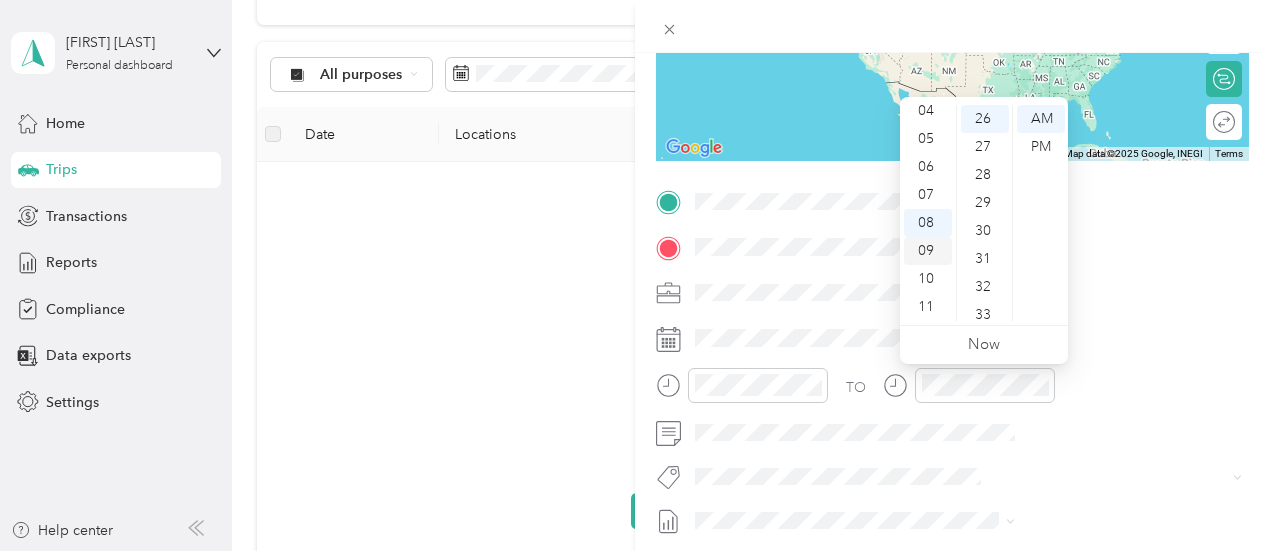 click on "09" at bounding box center [928, 251] 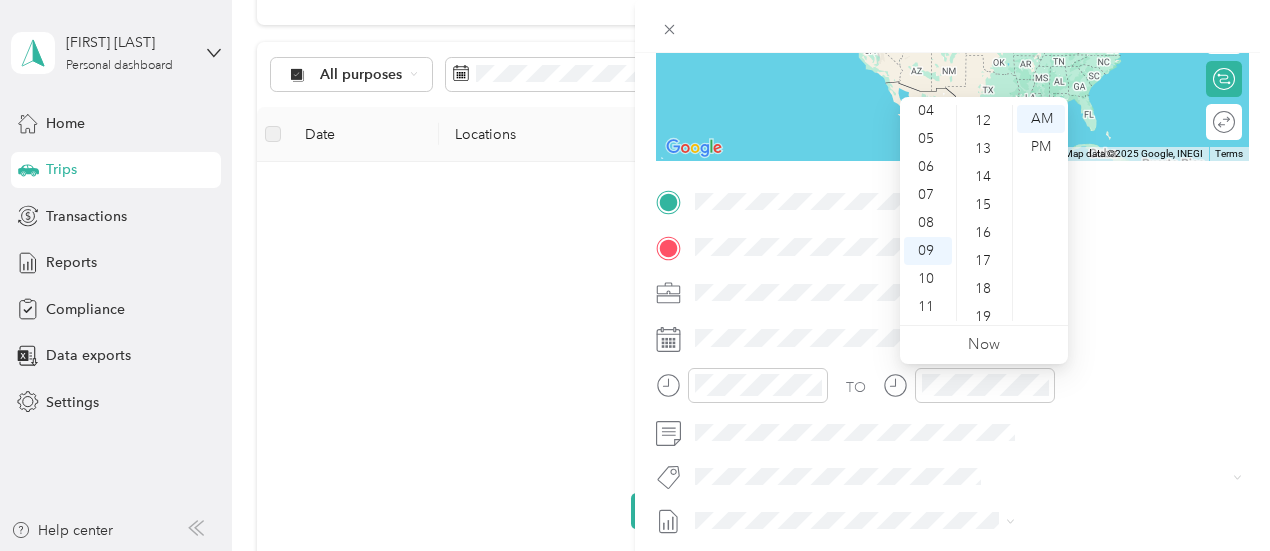 scroll, scrollTop: 305, scrollLeft: 0, axis: vertical 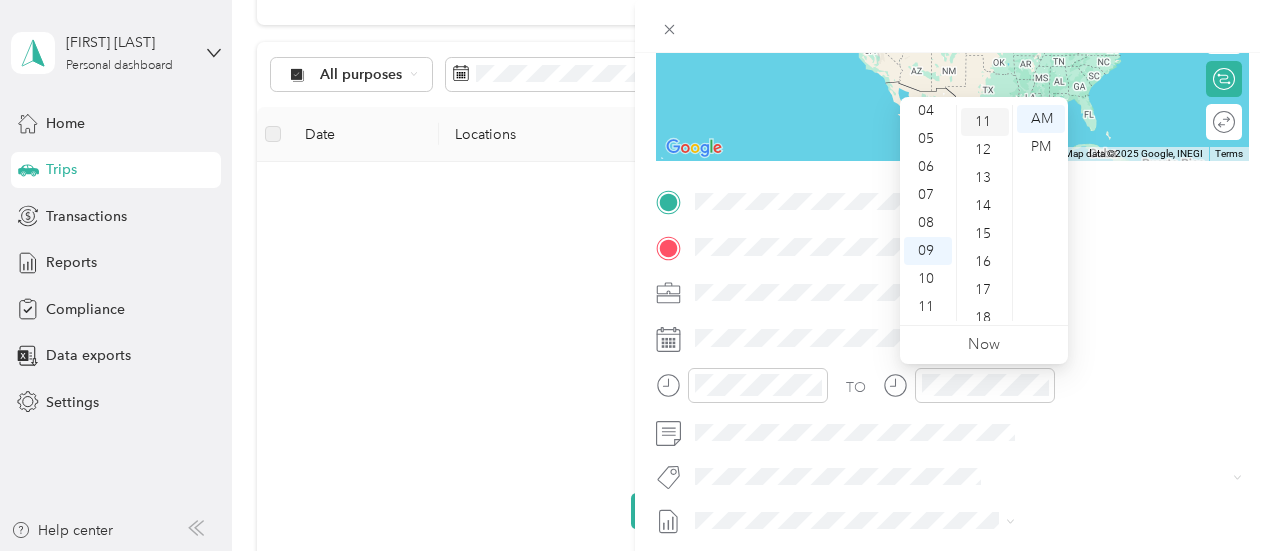 click on "11" at bounding box center (985, 122) 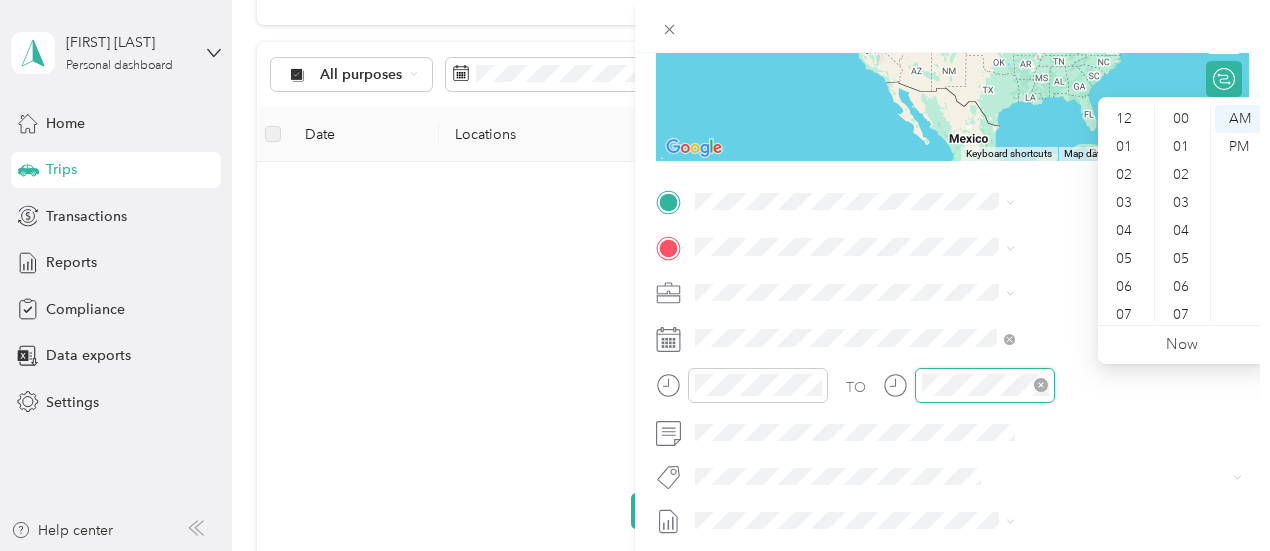 scroll, scrollTop: 728, scrollLeft: 0, axis: vertical 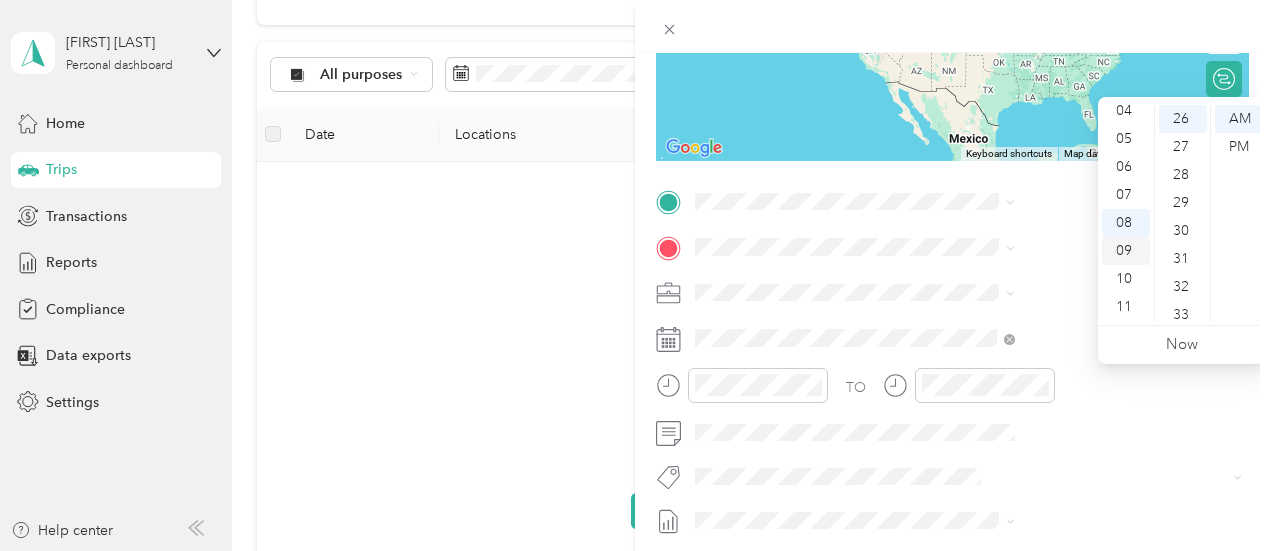 click on "09" at bounding box center (1126, 251) 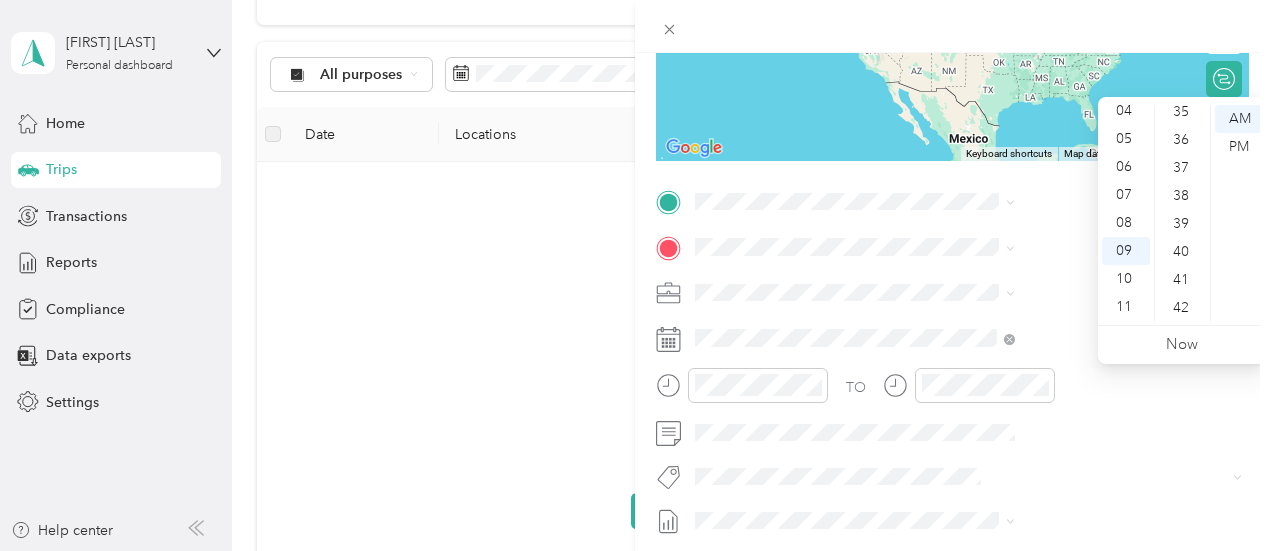 scroll, scrollTop: 999, scrollLeft: 0, axis: vertical 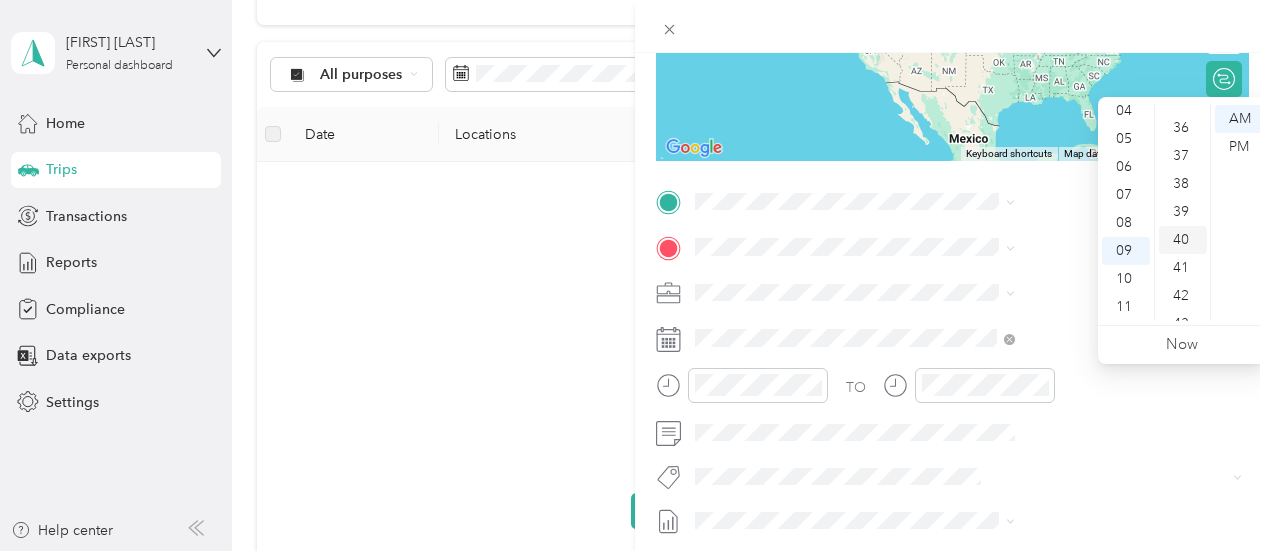 click on "40" at bounding box center (1183, 240) 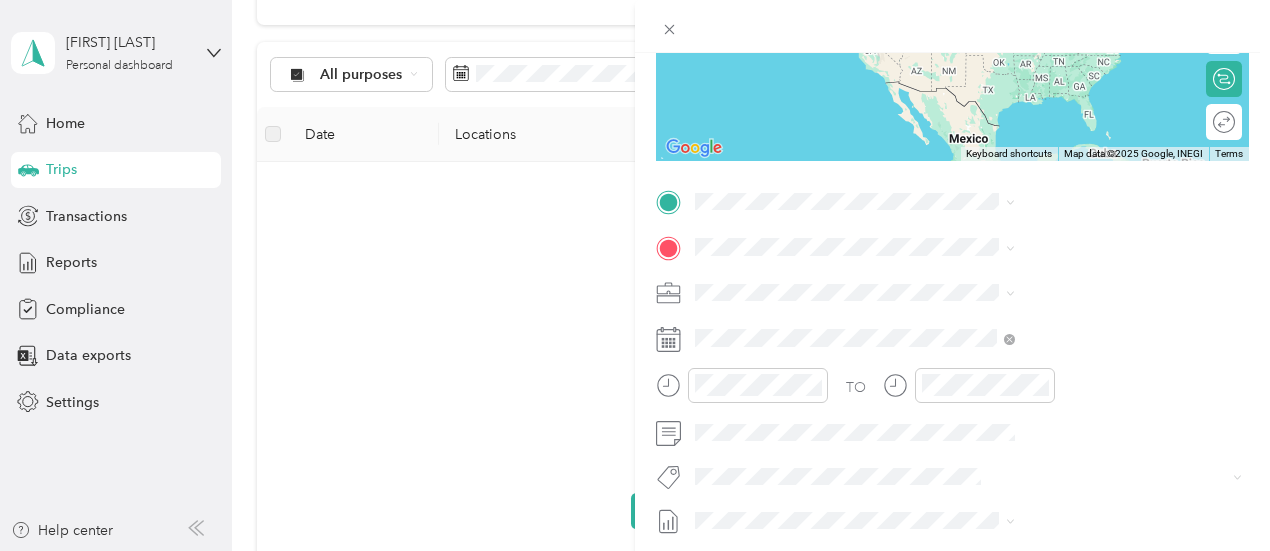click on "[GENERAL_TERM] [NUMBER] [STREET], [POSTAL_CODE], [CITY], [STATE], [COUNTRY]" at bounding box center [1081, 303] 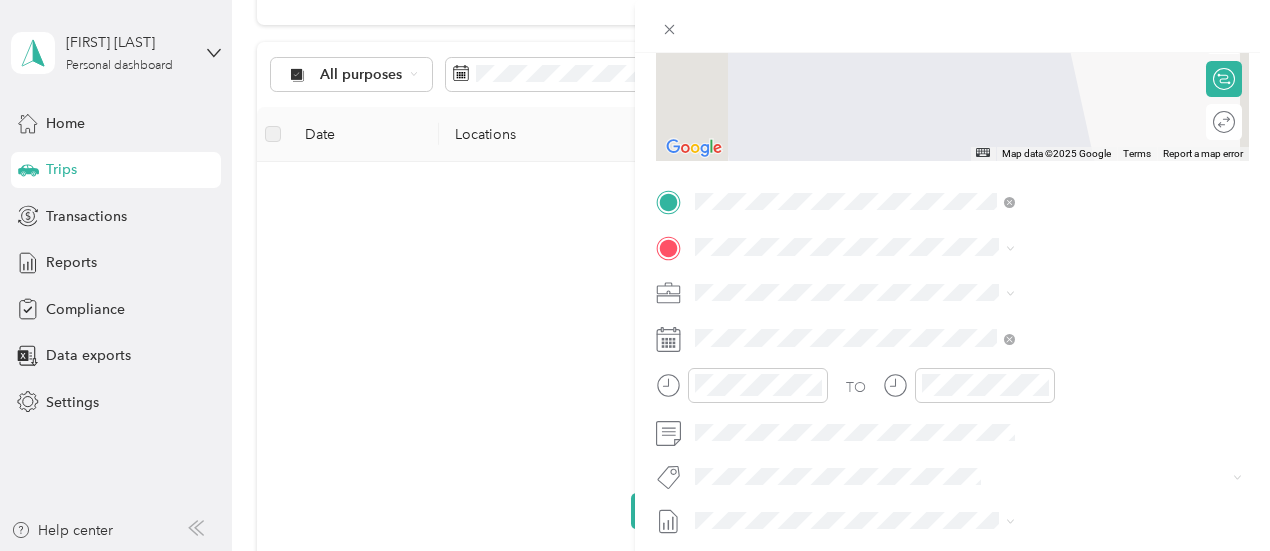 click on "[NUMBER] [STREET]
[CITY], [STATE] [POSTAL_CODE], [COUNTRY]" at bounding box center [1081, 325] 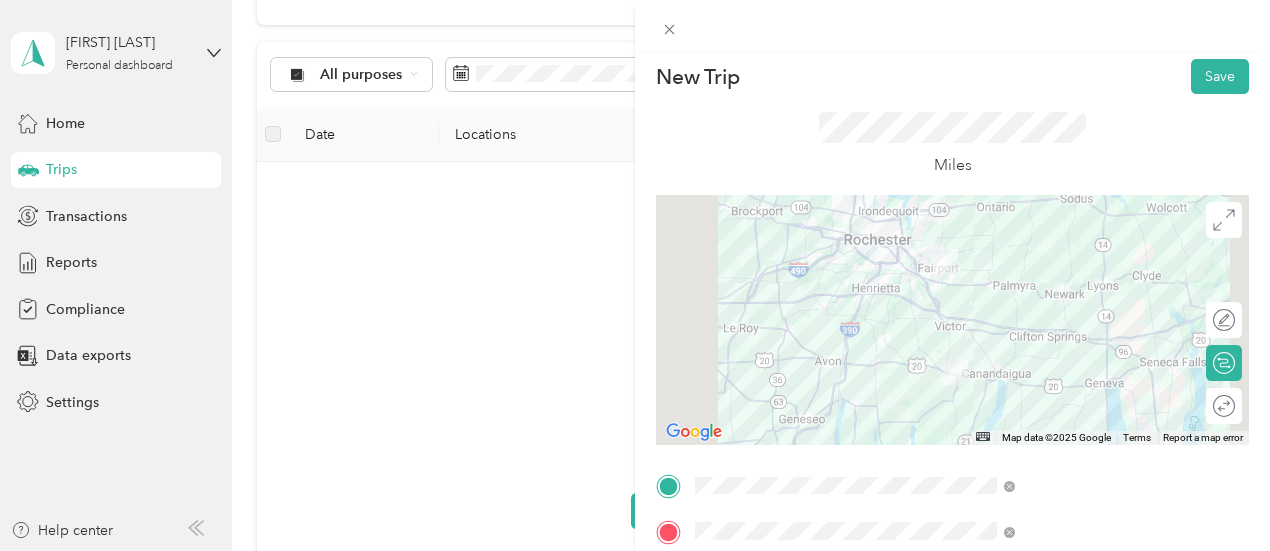 scroll, scrollTop: 0, scrollLeft: 0, axis: both 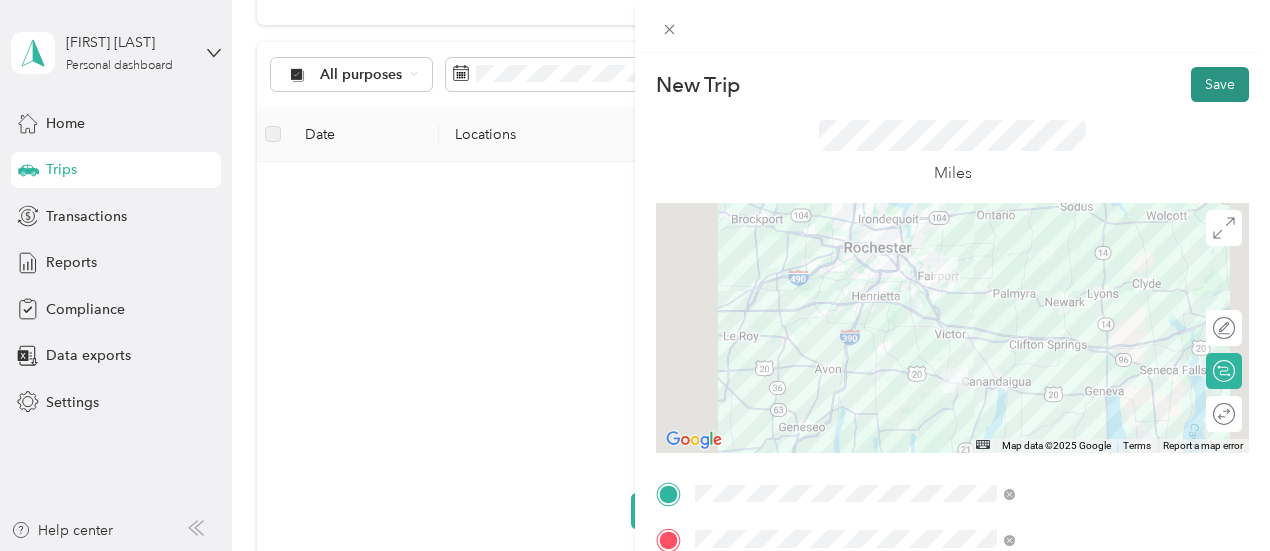 click on "Save" at bounding box center [1220, 84] 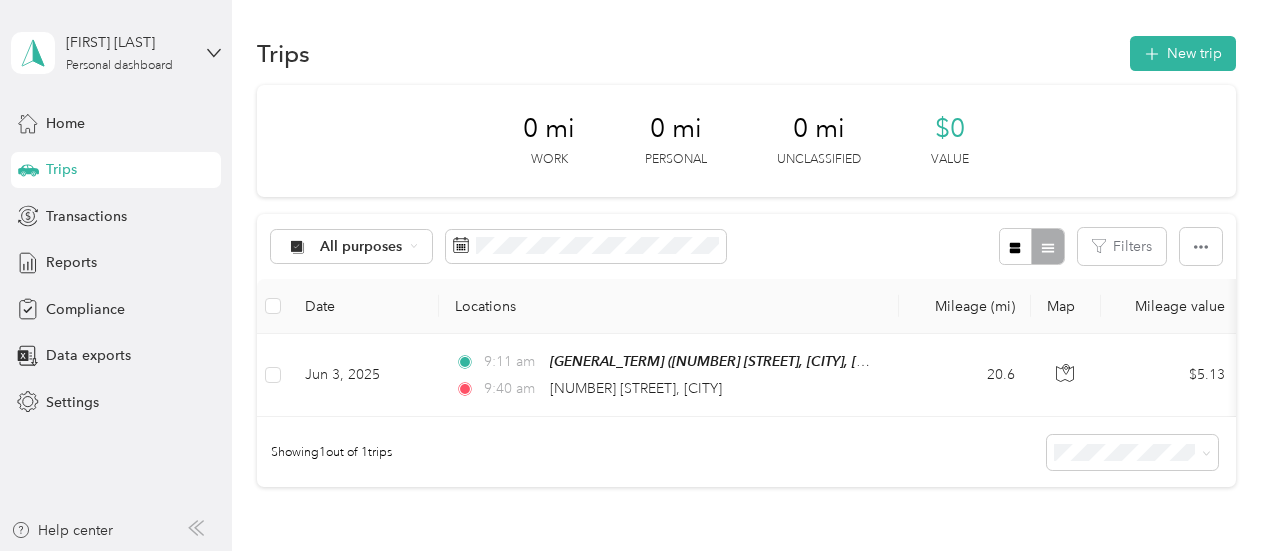 scroll, scrollTop: 2, scrollLeft: 0, axis: vertical 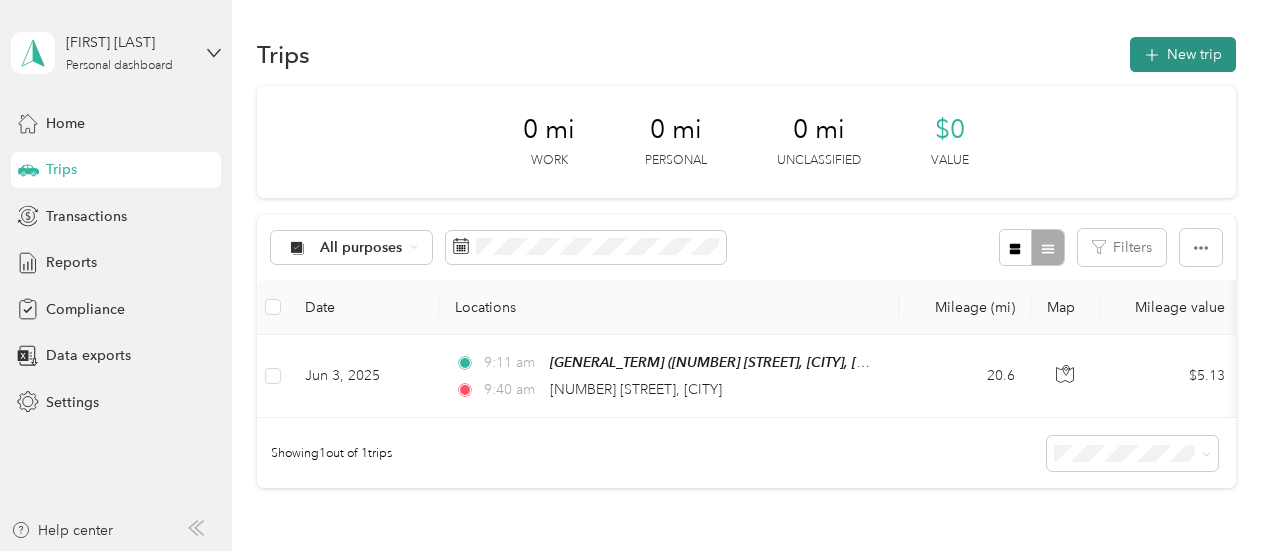 click on "New trip" at bounding box center (1183, 54) 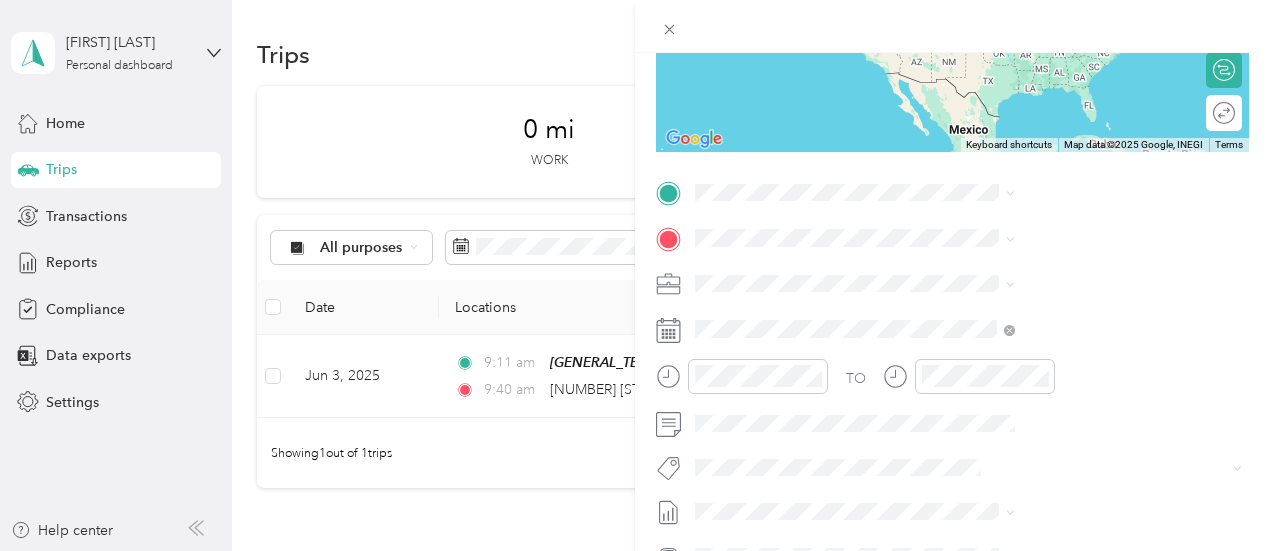 scroll, scrollTop: 318, scrollLeft: 0, axis: vertical 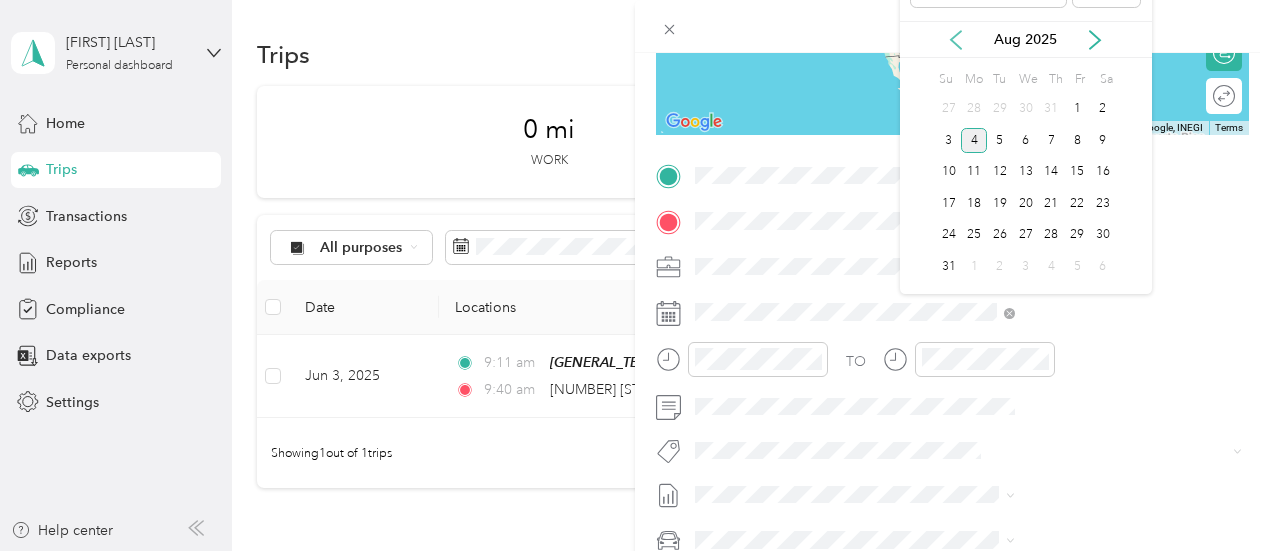 click 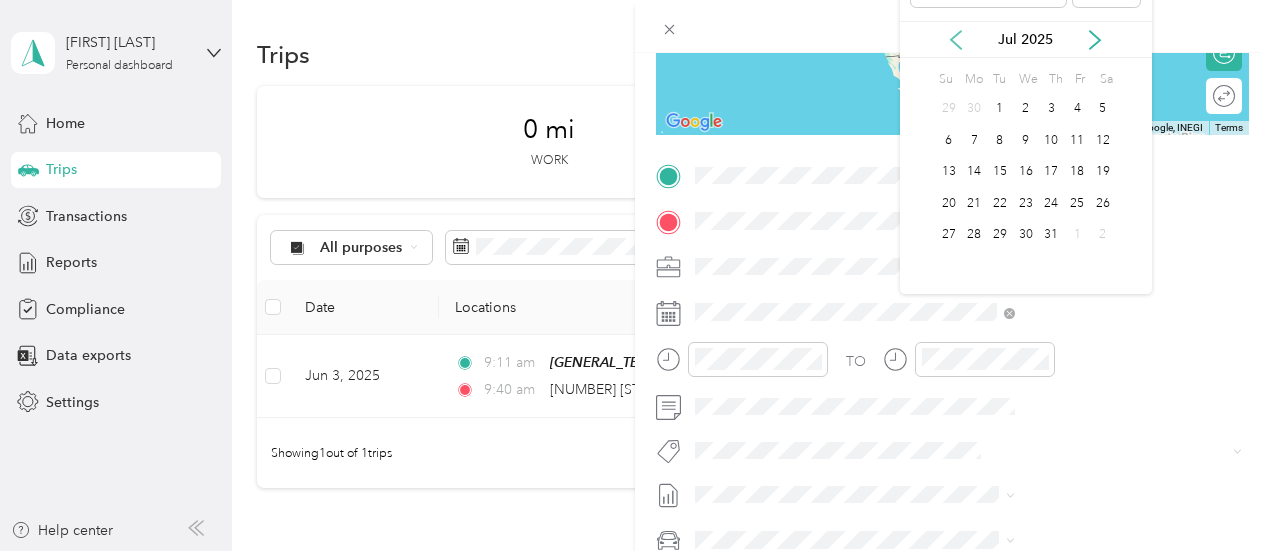 click 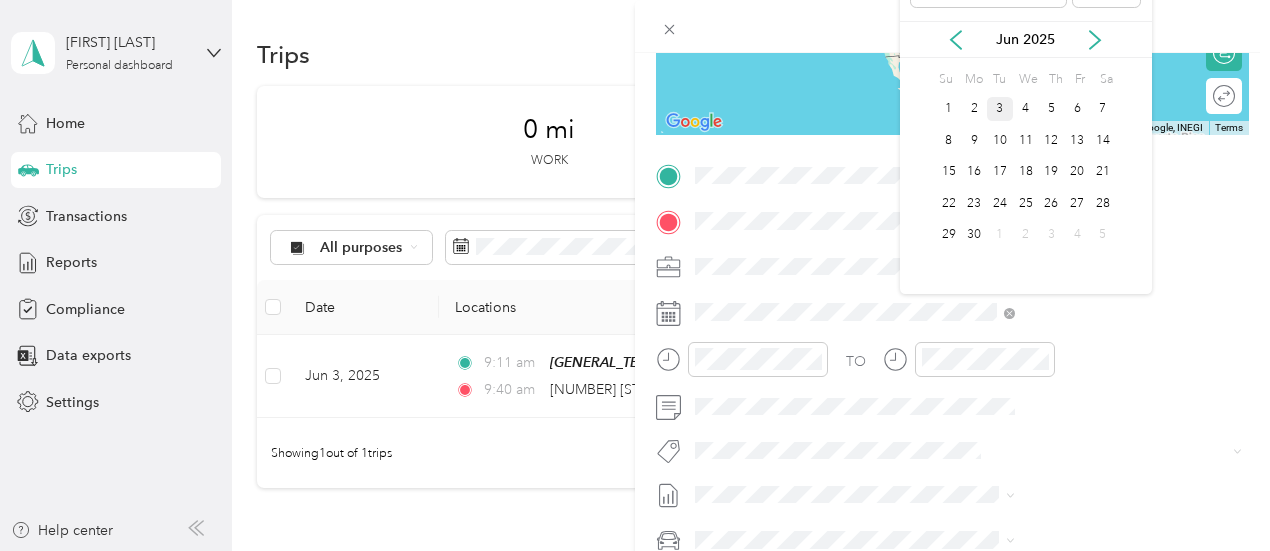 click on "3" at bounding box center (1000, 109) 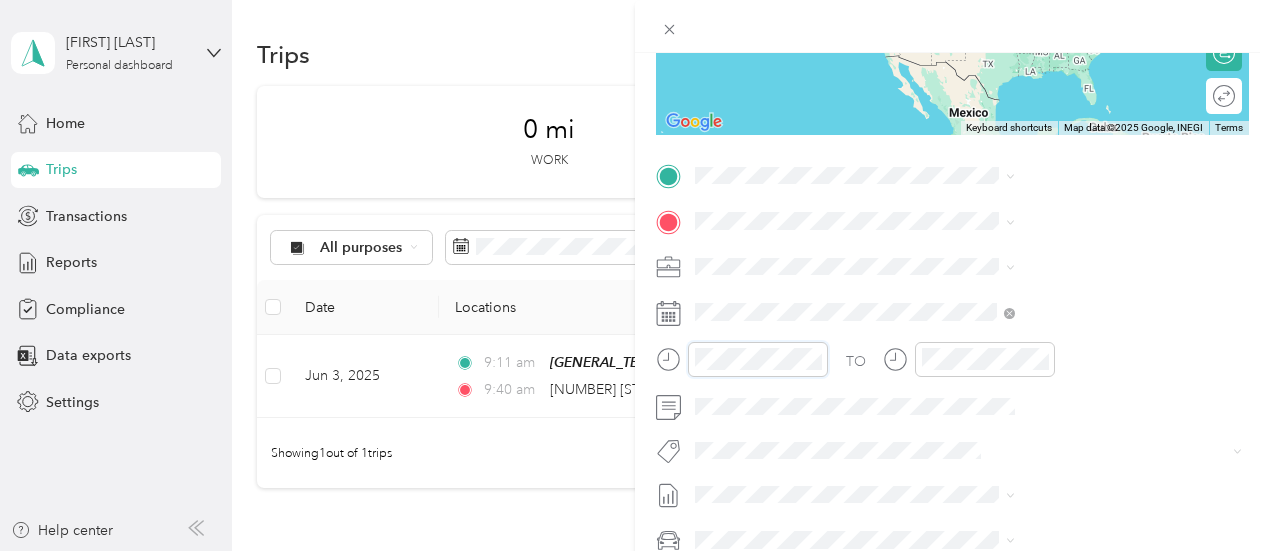 scroll, scrollTop: 120, scrollLeft: 0, axis: vertical 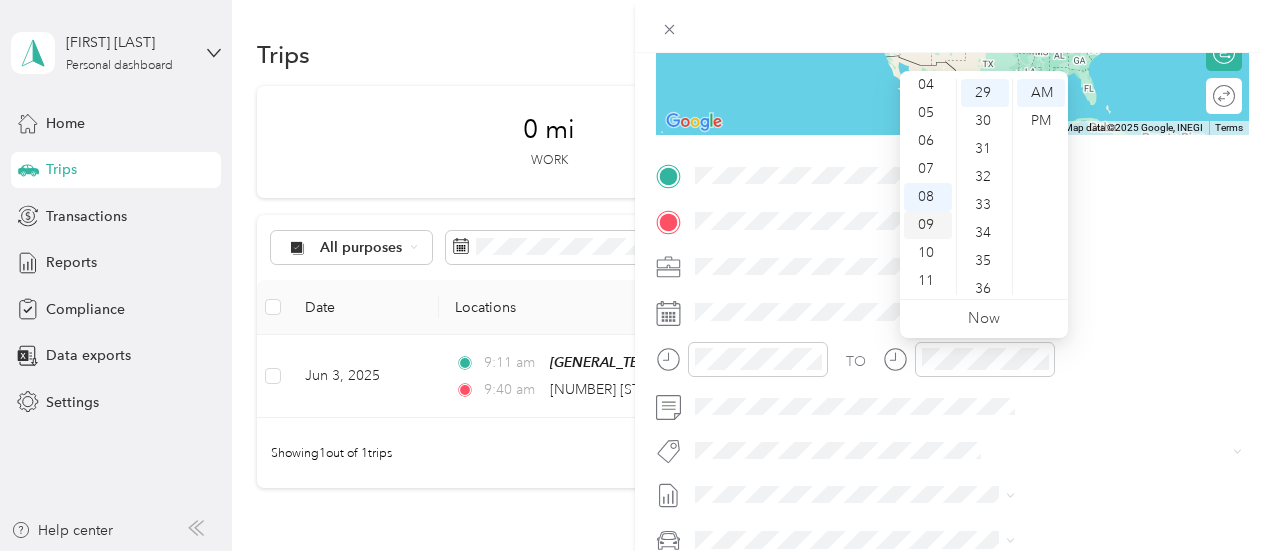 click on "09" at bounding box center (928, 225) 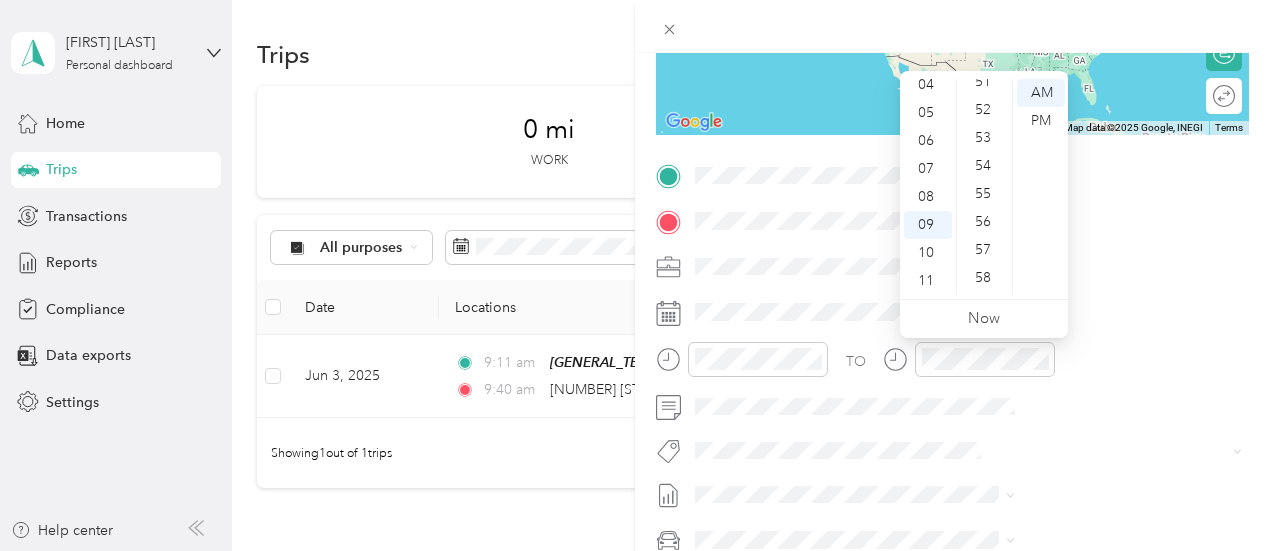 scroll, scrollTop: 1462, scrollLeft: 0, axis: vertical 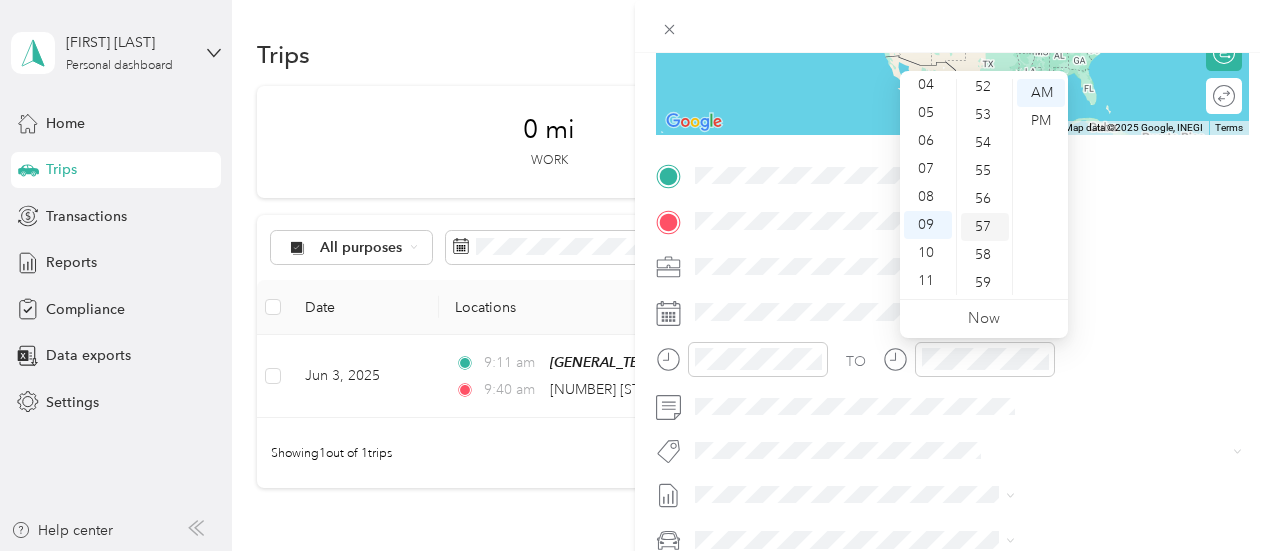 click on "57" at bounding box center (985, 227) 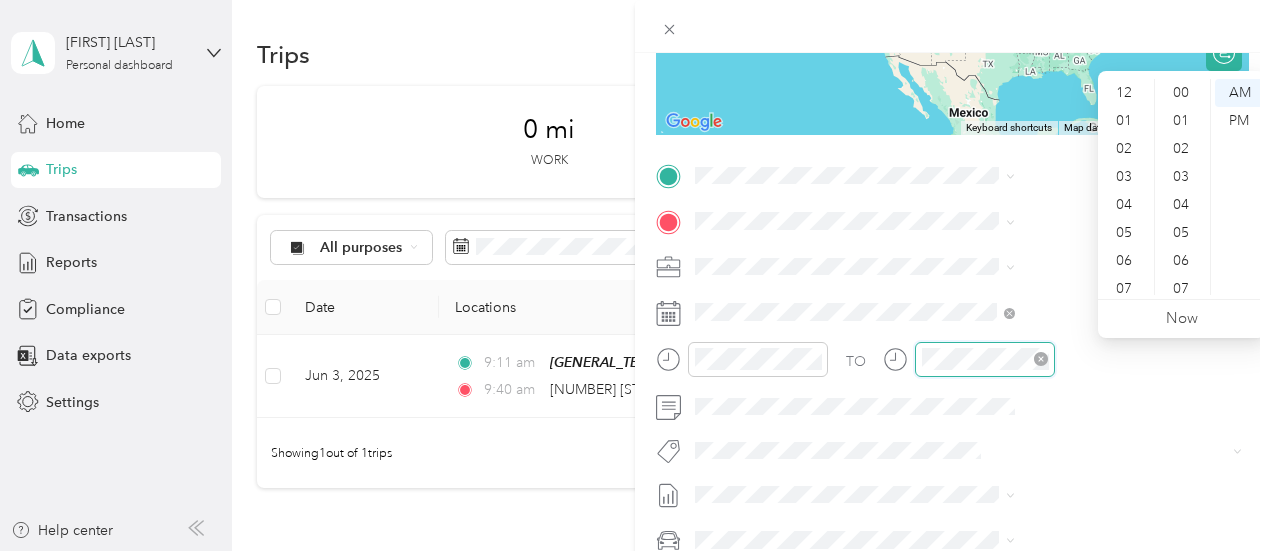 scroll, scrollTop: 812, scrollLeft: 0, axis: vertical 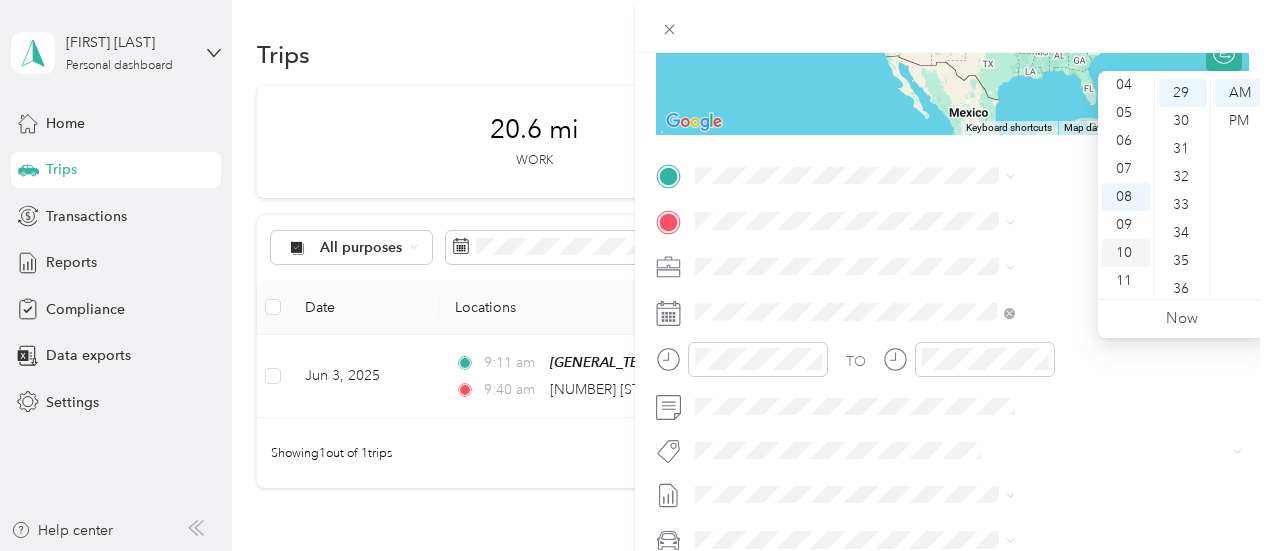 click on "10" at bounding box center [1126, 253] 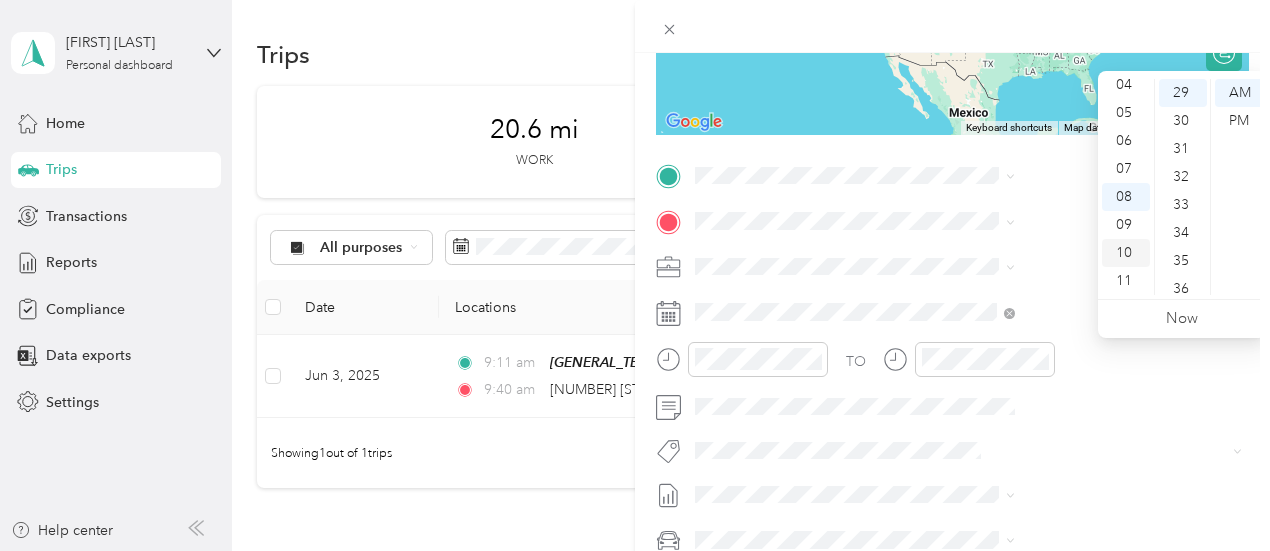 click on "10" at bounding box center (1126, 253) 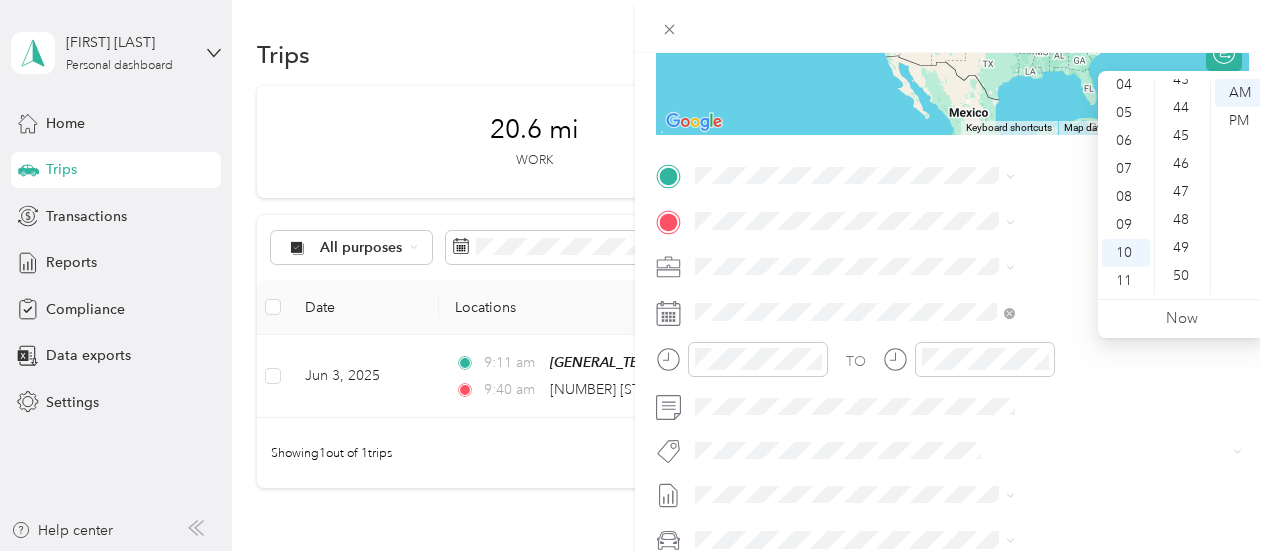 scroll, scrollTop: 1240, scrollLeft: 0, axis: vertical 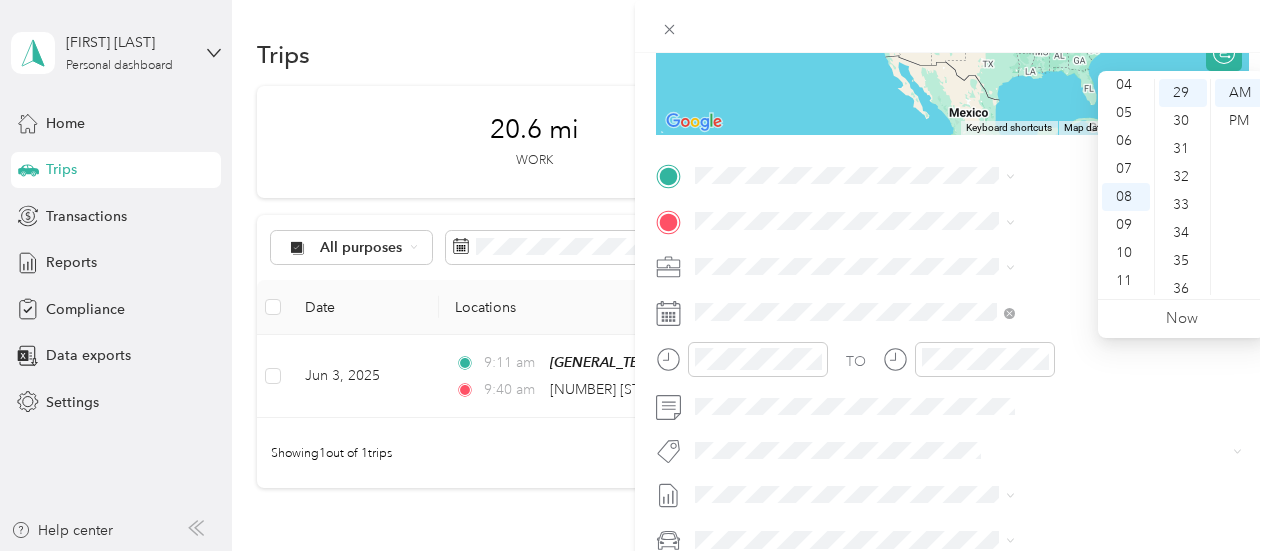 click on "00 01 02 03 04 05 06 07 08 09 10 11 12 13 14 15 16 17 18 19 20 21 22 23 24 25 26 27 28 29 30 31 32 33 34 35 36 37 38 39 40 41 42 43 44 45 46 47 48 49 50 51 52 53 54 55 56 57 58 59" at bounding box center (1182, 187) 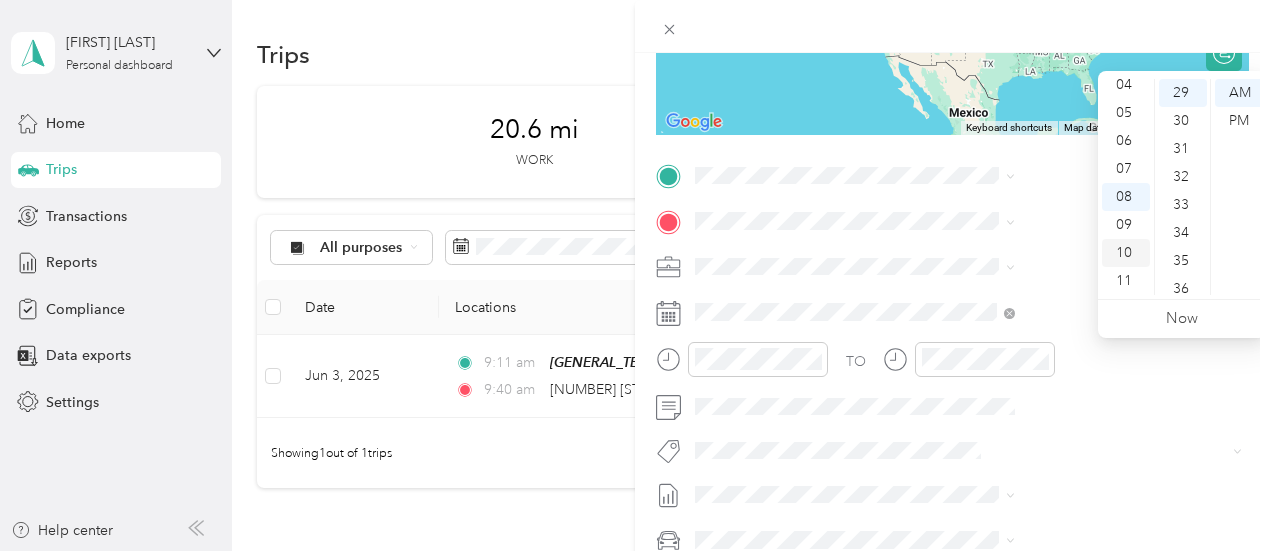 click on "10" at bounding box center [1126, 253] 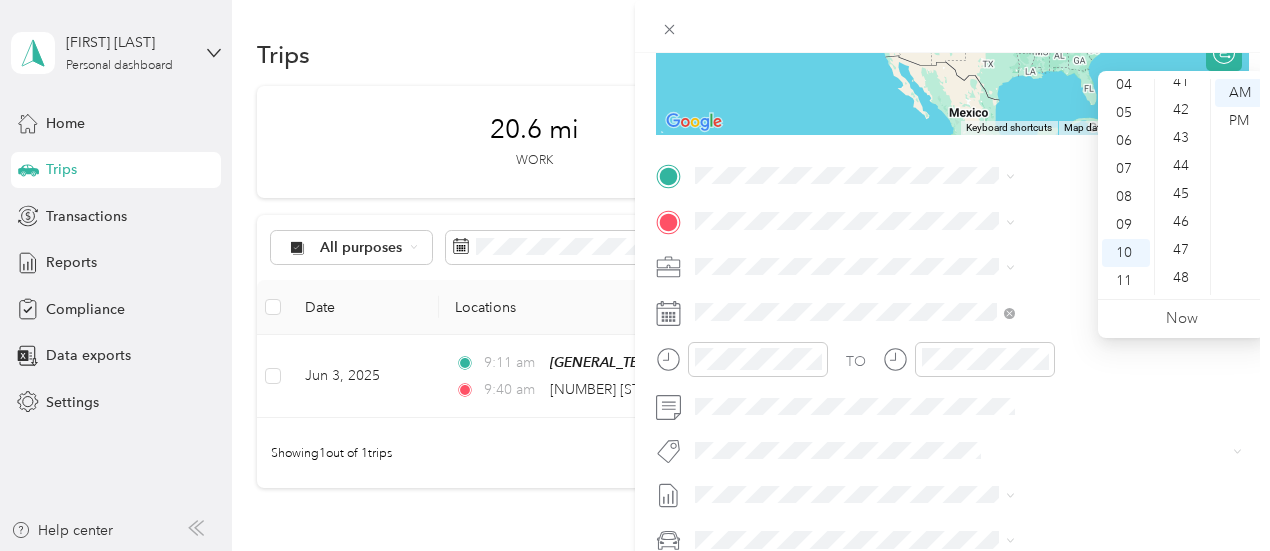 scroll, scrollTop: 1170, scrollLeft: 0, axis: vertical 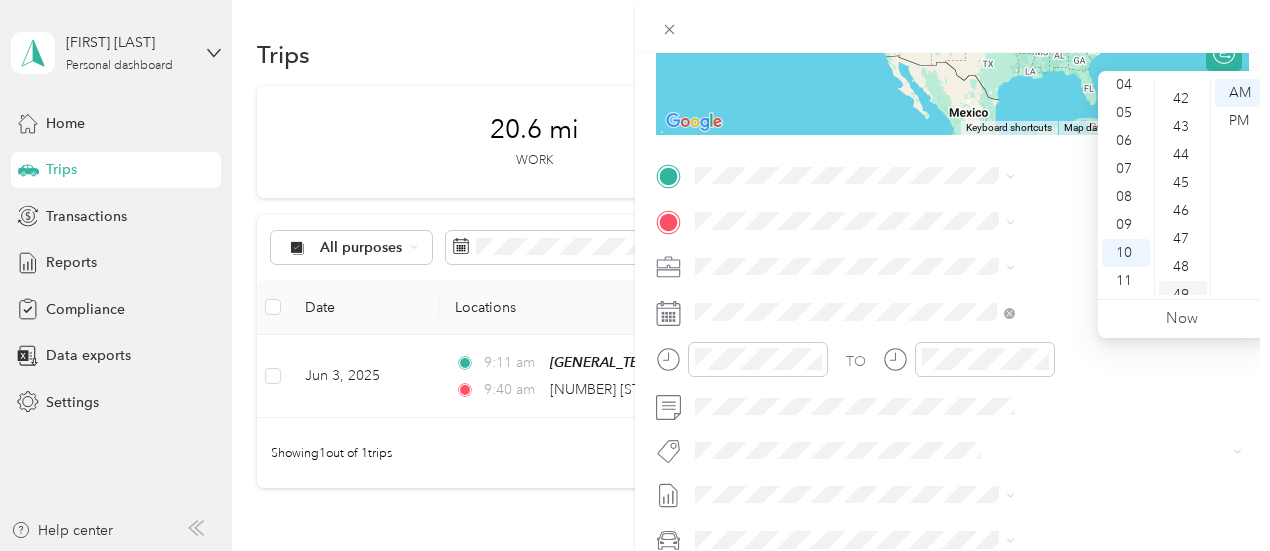 click on "49" at bounding box center (1183, 295) 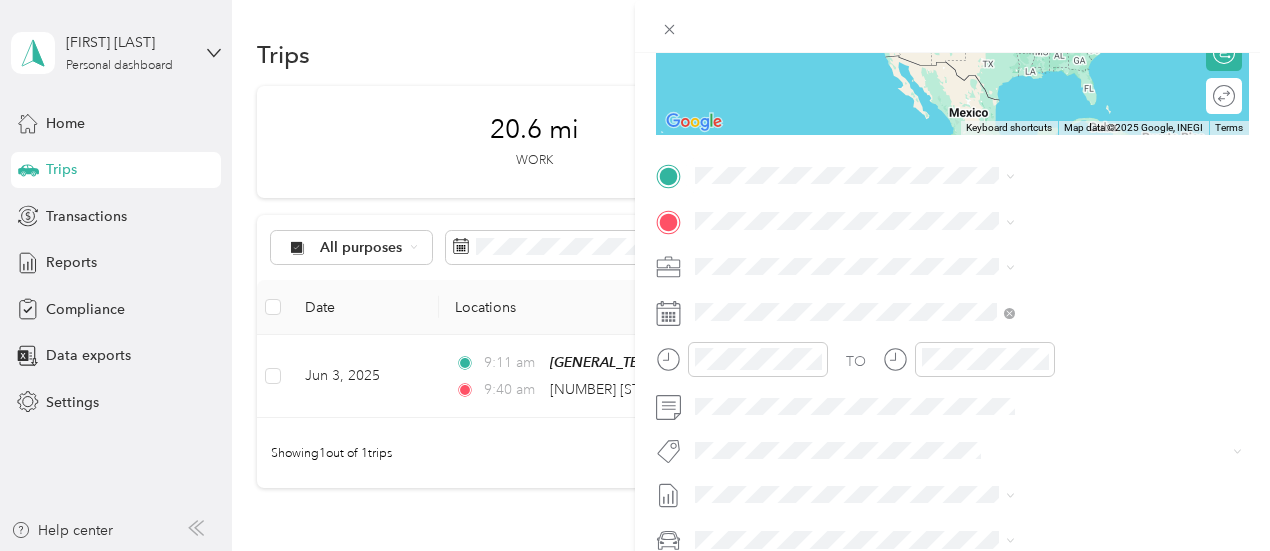 click on "[NUMBER] [STREET]
[CITY], [STATE] [POSTAL_CODE], [COUNTRY]" at bounding box center (1081, 261) 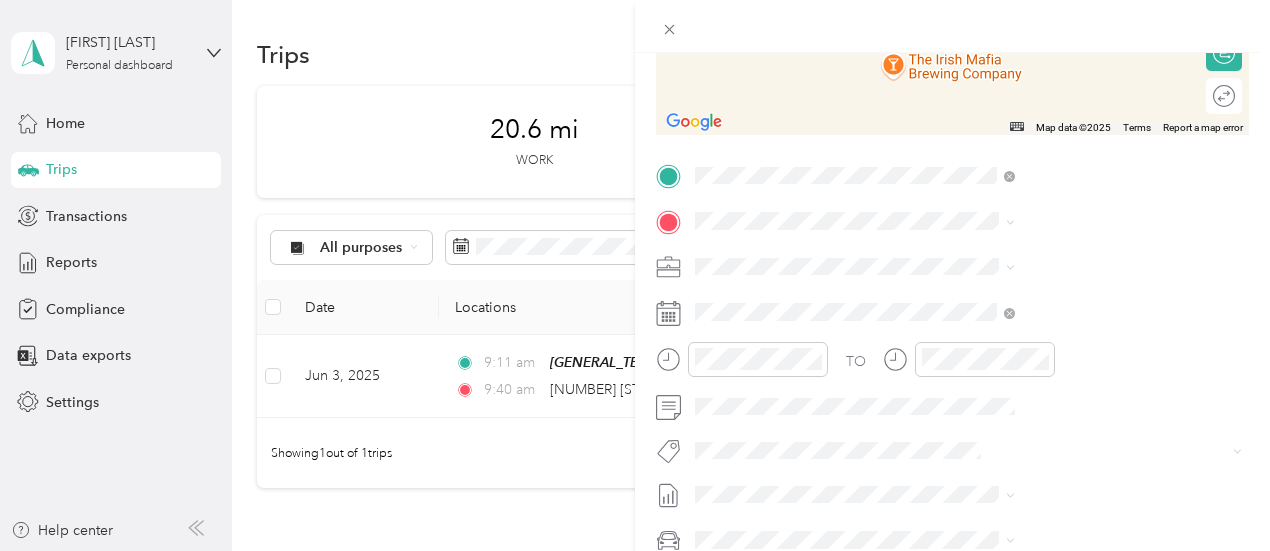 click on "[NUMBER] [STREET]
[CITY], [STATE] [POSTAL_CODE], [COUNTRY]" at bounding box center [1081, 299] 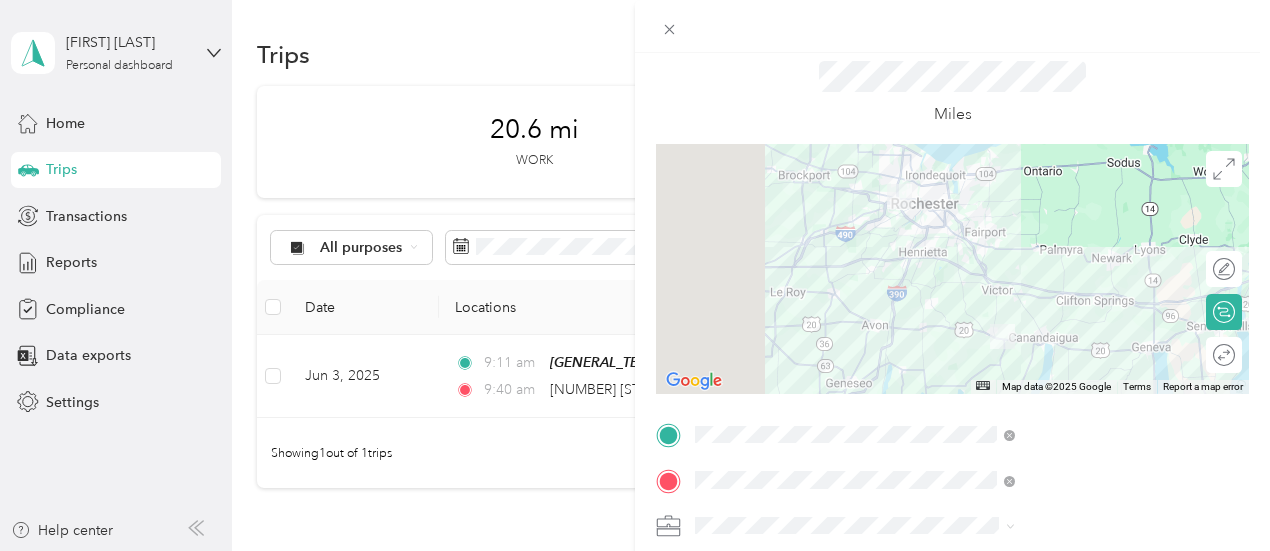 scroll, scrollTop: 0, scrollLeft: 0, axis: both 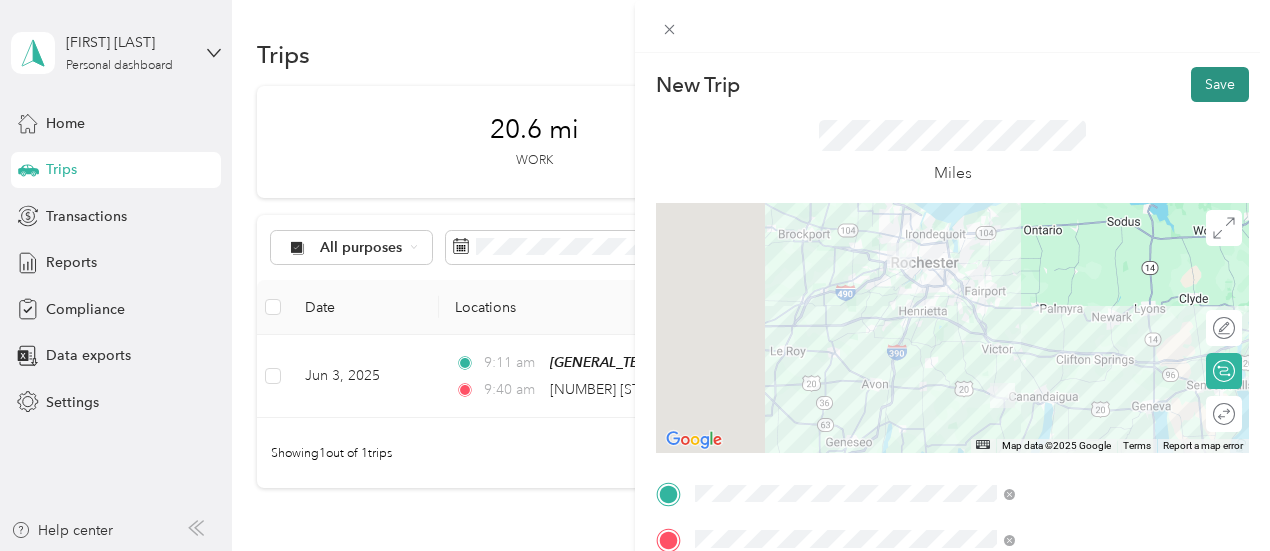 click on "Save" at bounding box center [1220, 84] 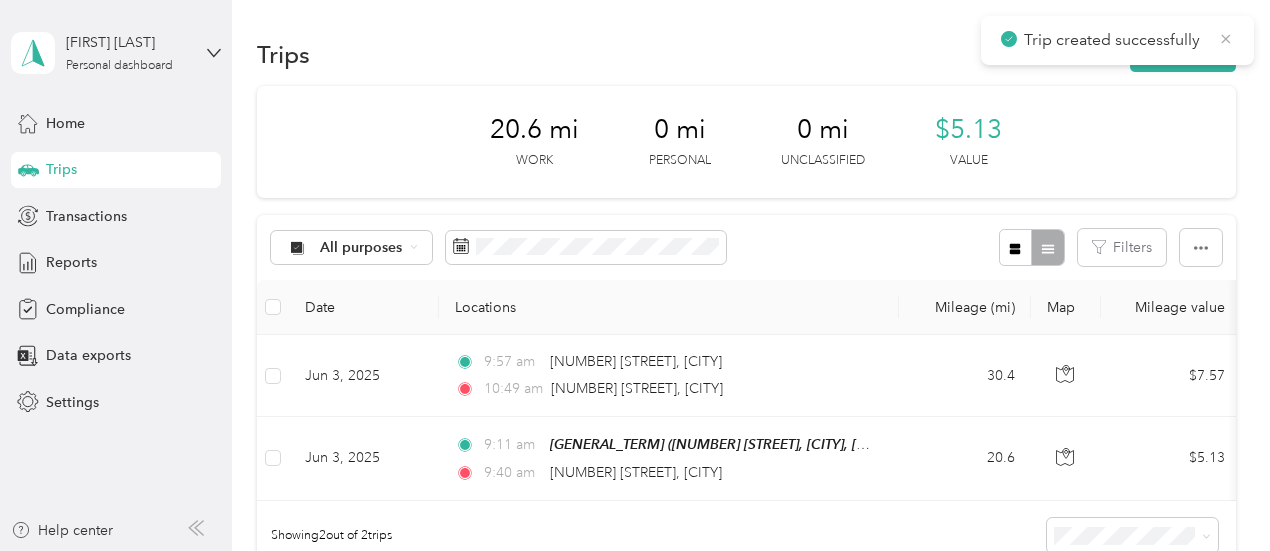 click 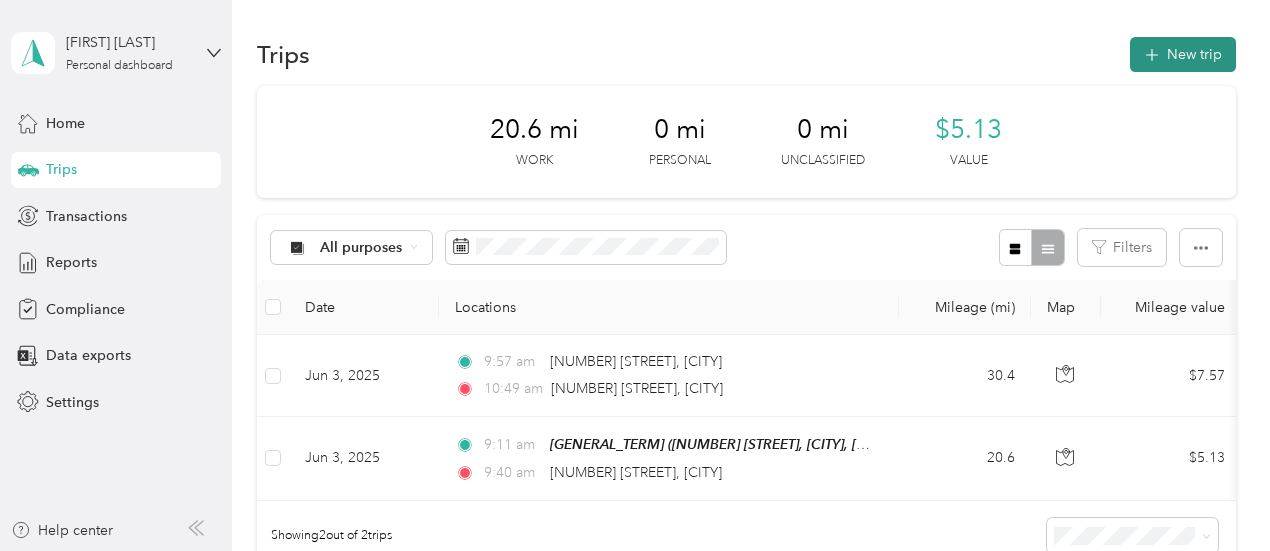 click on "New trip" at bounding box center (1183, 54) 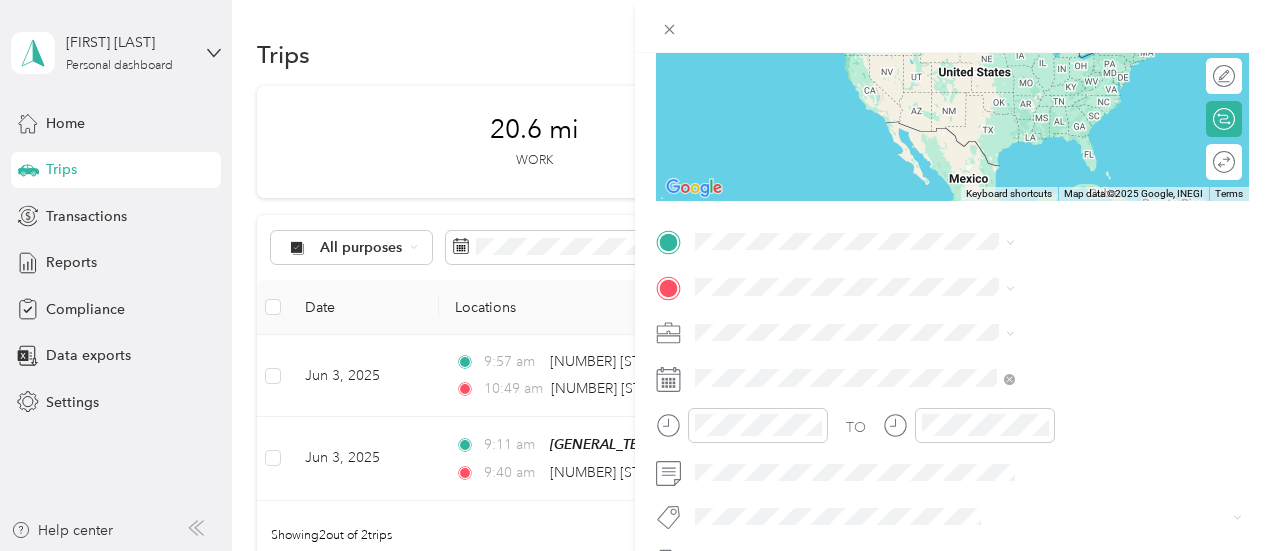 scroll, scrollTop: 302, scrollLeft: 0, axis: vertical 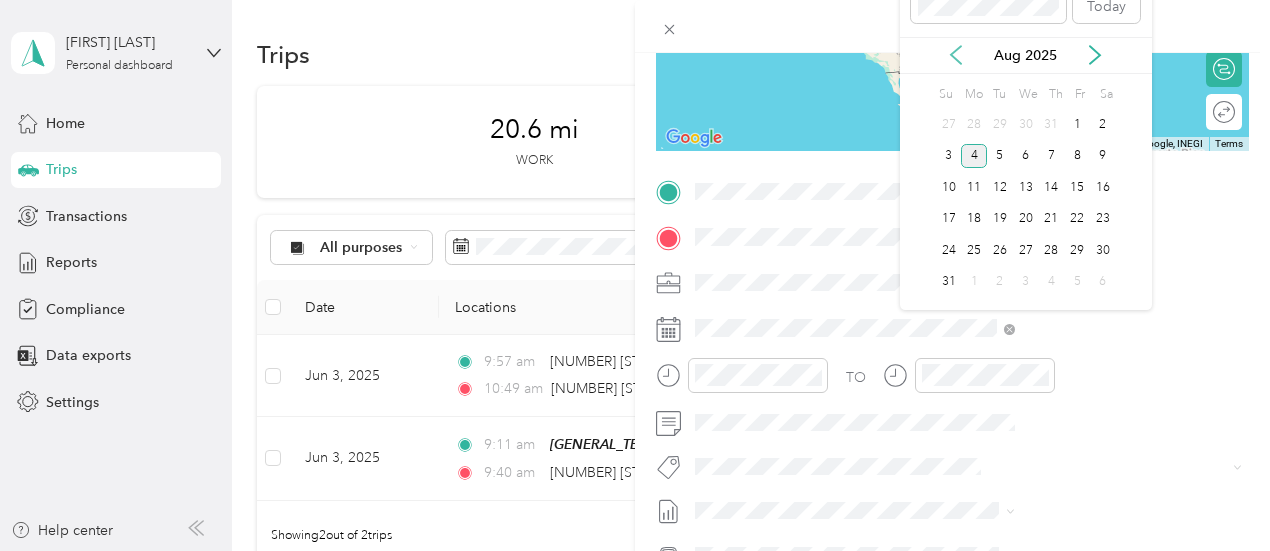 click 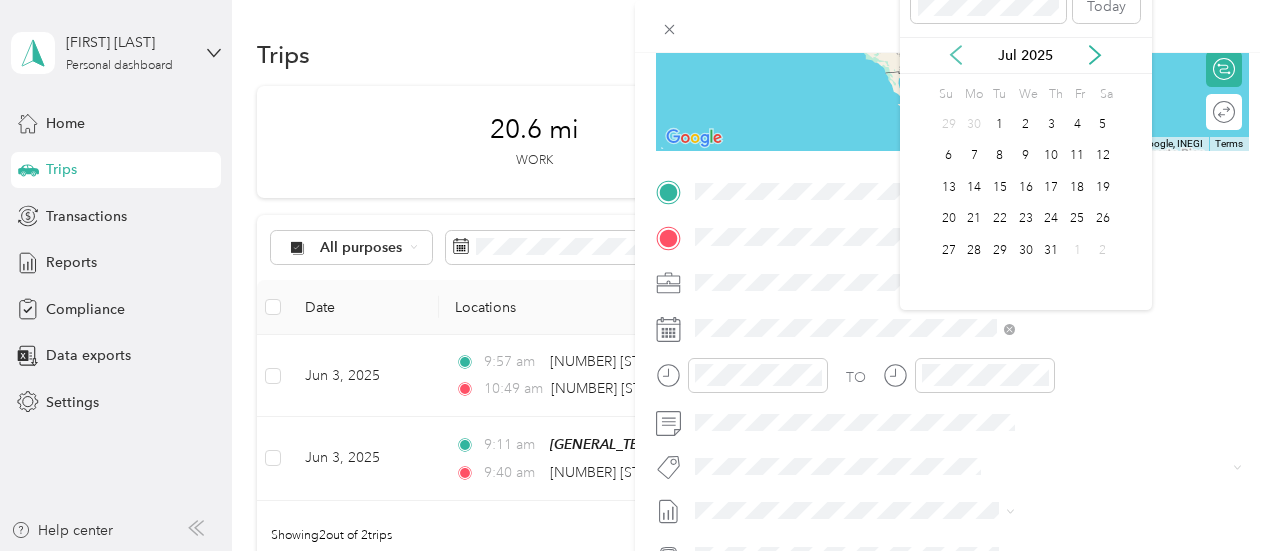 click 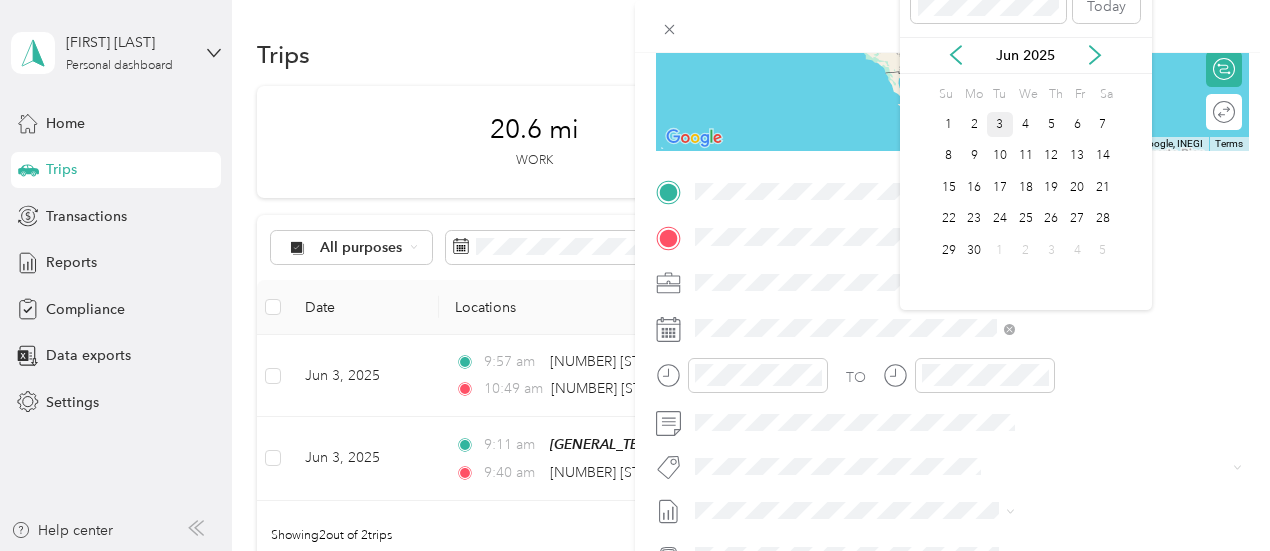 click on "3" at bounding box center (1000, 124) 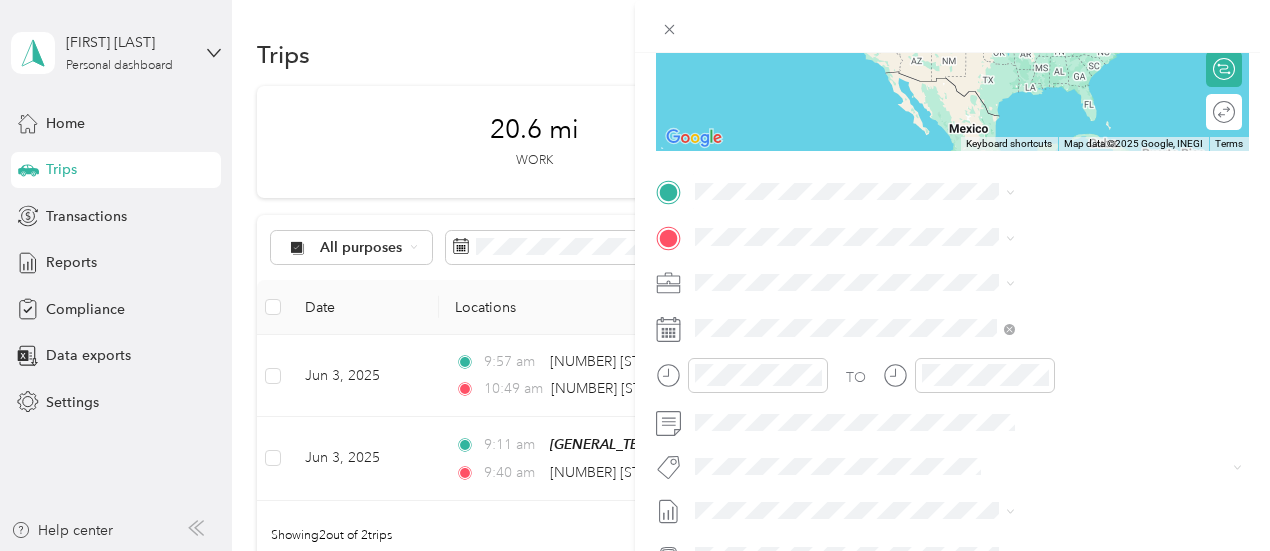 click on "[NUMBER] [STREET]
[CITY], [STATE] [POSTAL_CODE], [COUNTRY]" at bounding box center [1081, 274] 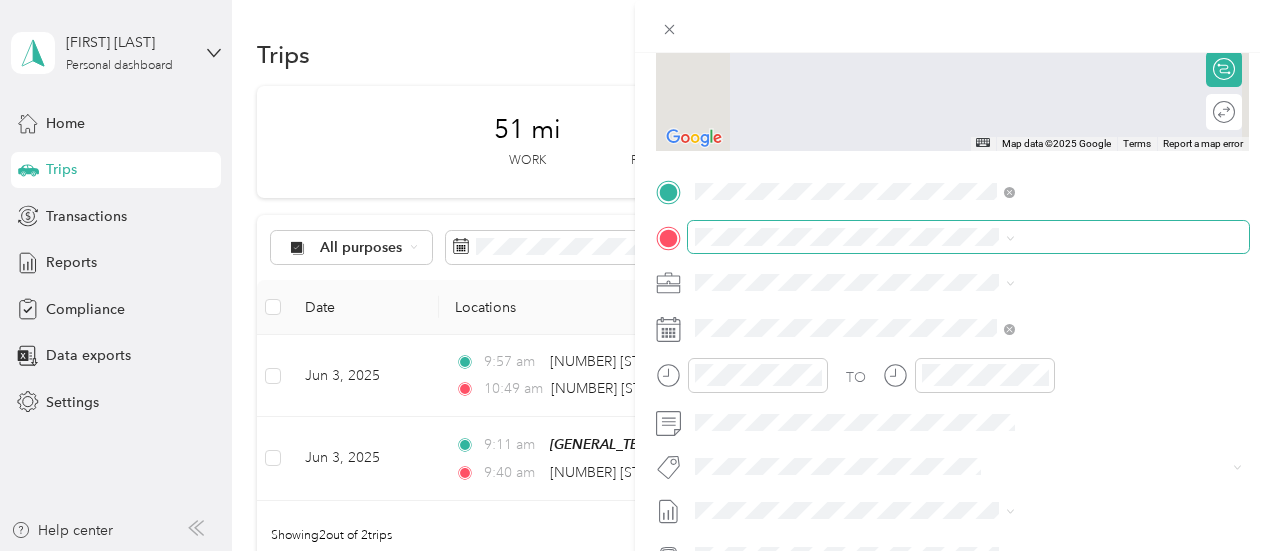 click at bounding box center [968, 237] 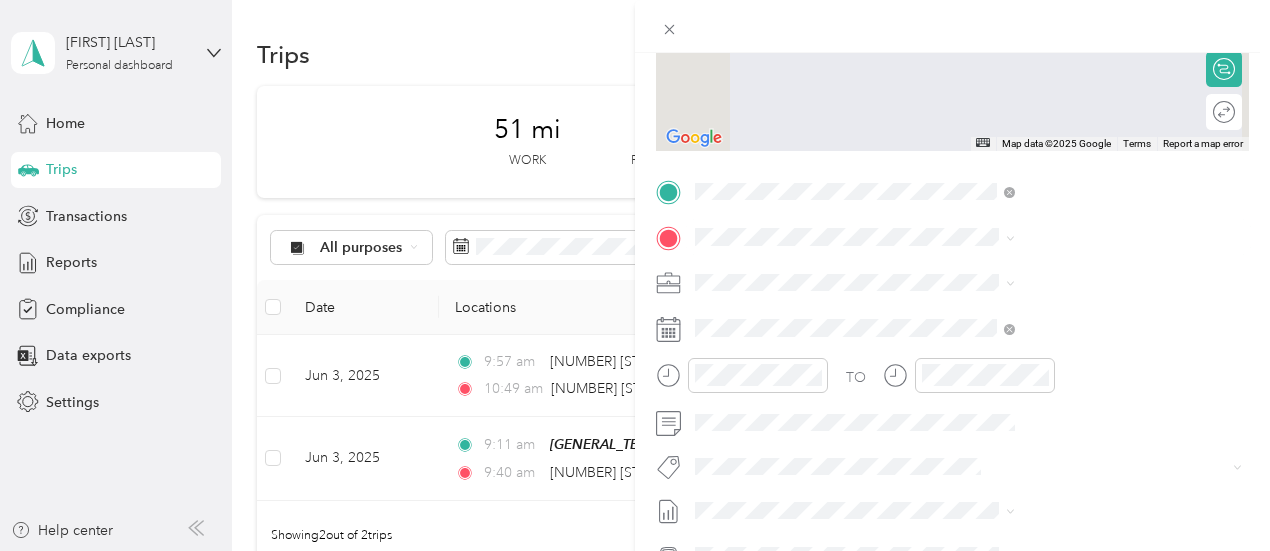 click on "[NUMBER] [STREET]
[CITY], [STATE] [POSTAL_CODE], [COUNTRY]" at bounding box center (1081, 326) 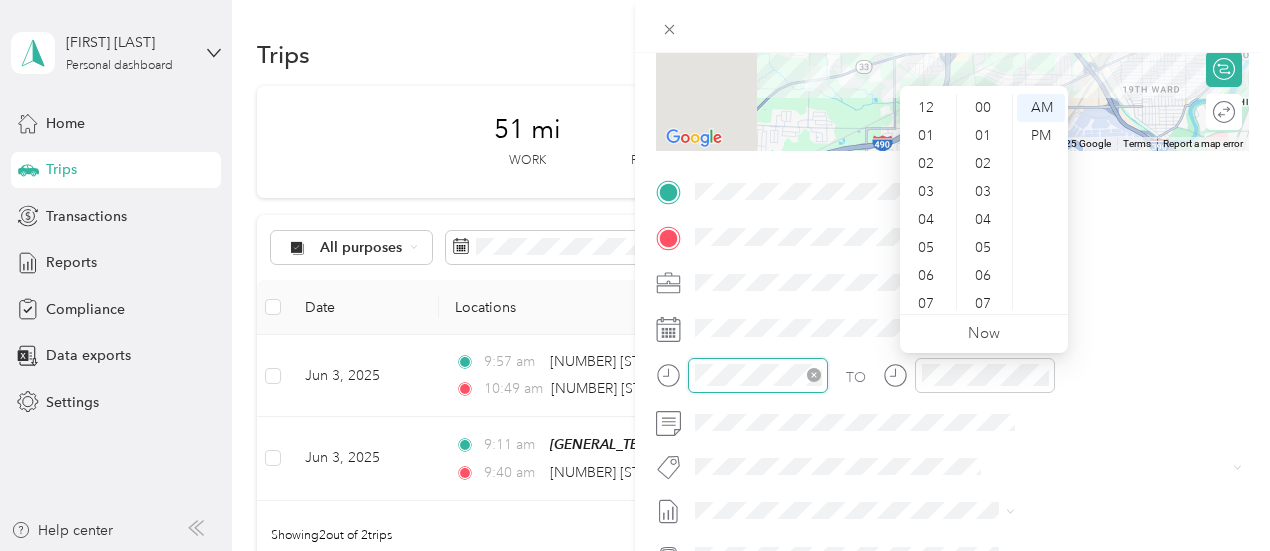 scroll, scrollTop: 980, scrollLeft: 0, axis: vertical 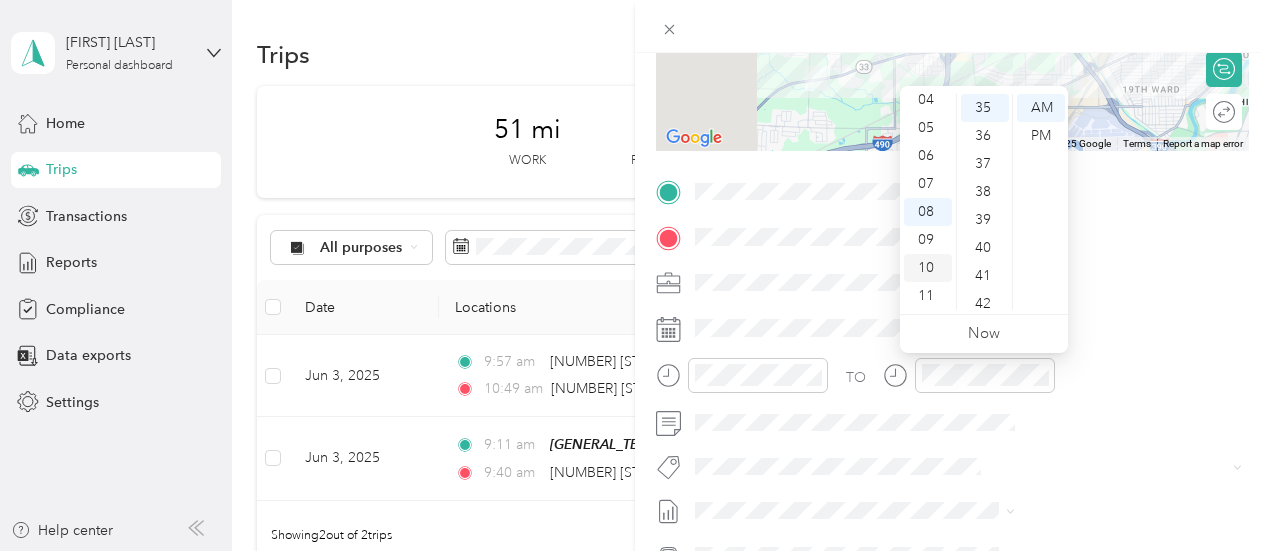 click on "10" at bounding box center [928, 268] 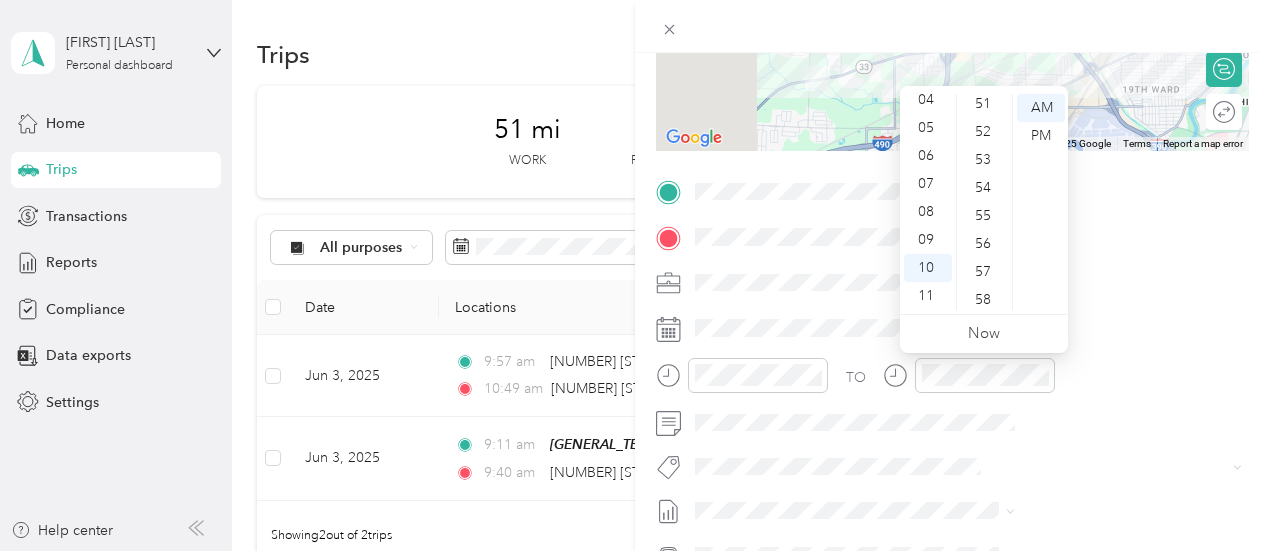 scroll, scrollTop: 1464, scrollLeft: 0, axis: vertical 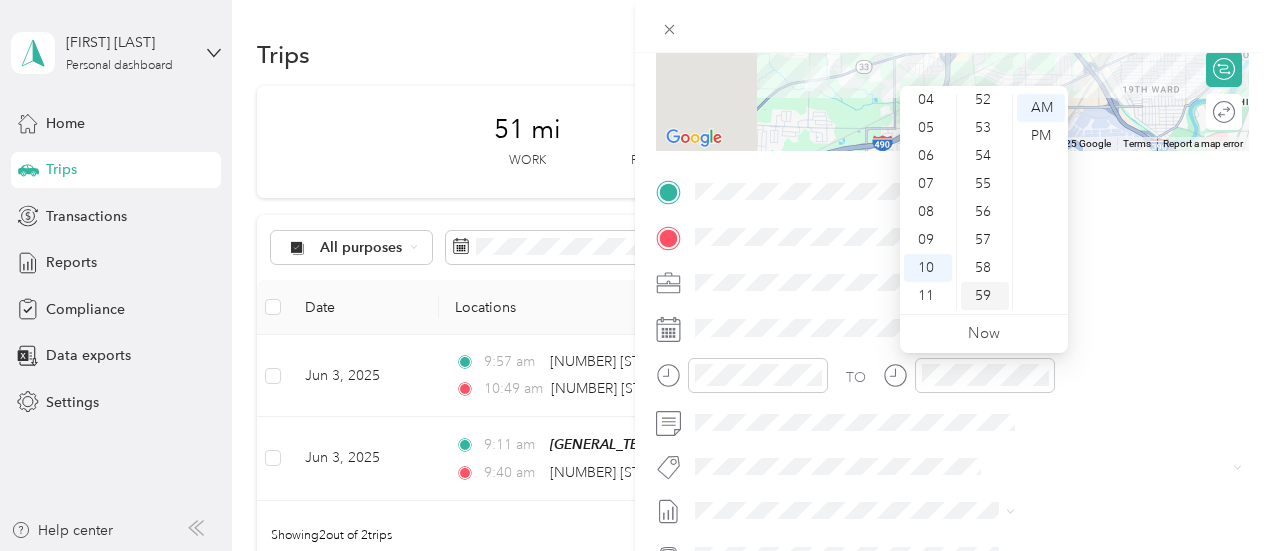 click on "59" at bounding box center (985, 296) 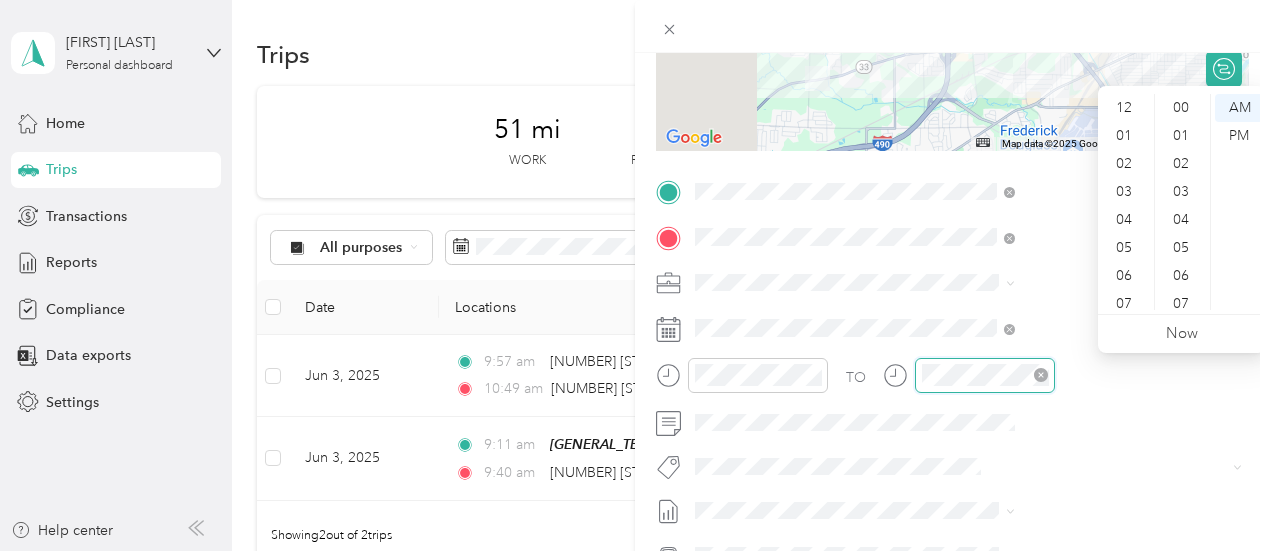 scroll, scrollTop: 980, scrollLeft: 0, axis: vertical 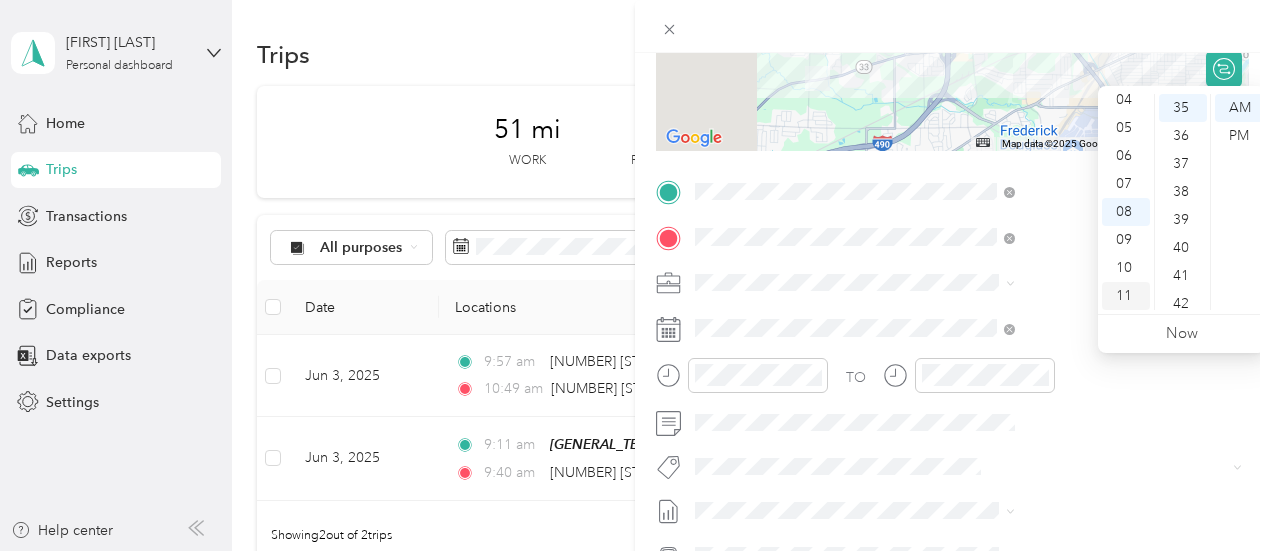 click on "11" at bounding box center (1126, 296) 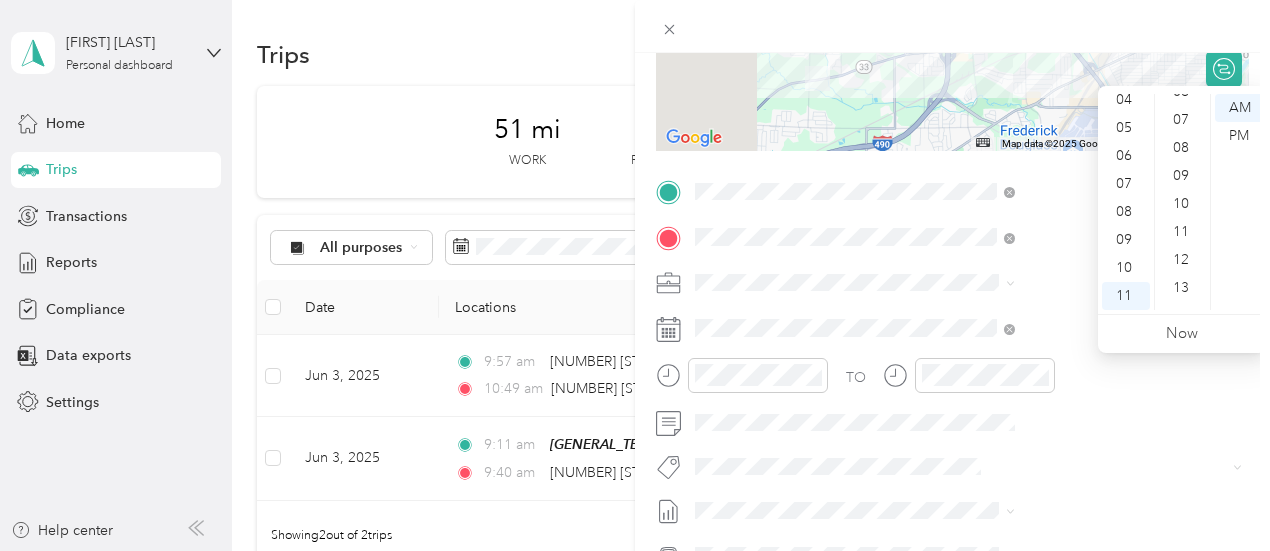 scroll, scrollTop: 172, scrollLeft: 0, axis: vertical 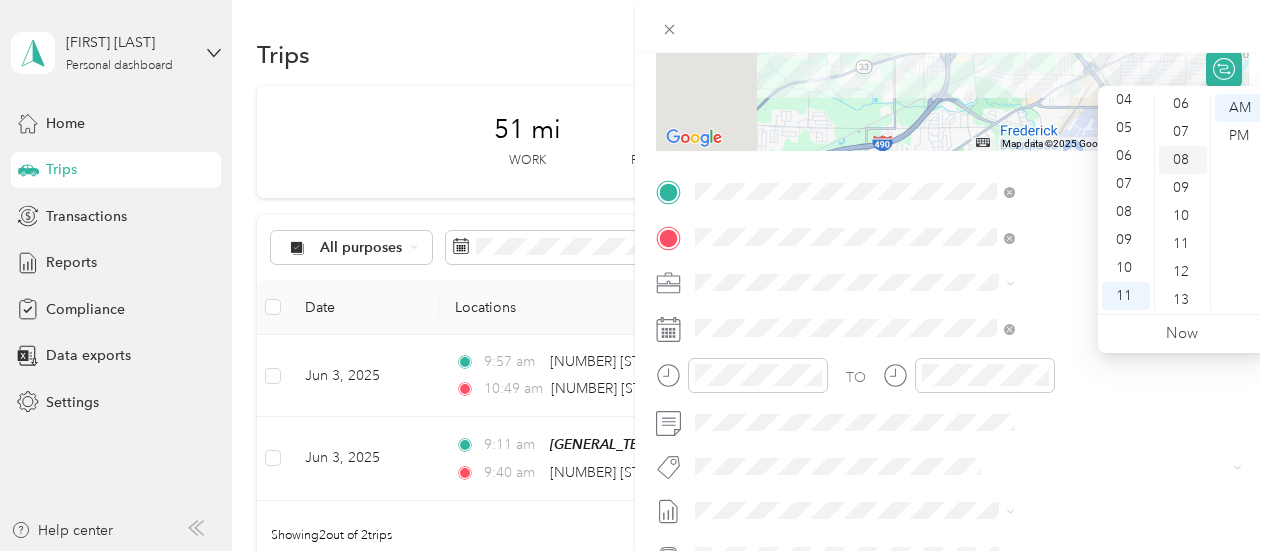 click on "08" at bounding box center [1183, 160] 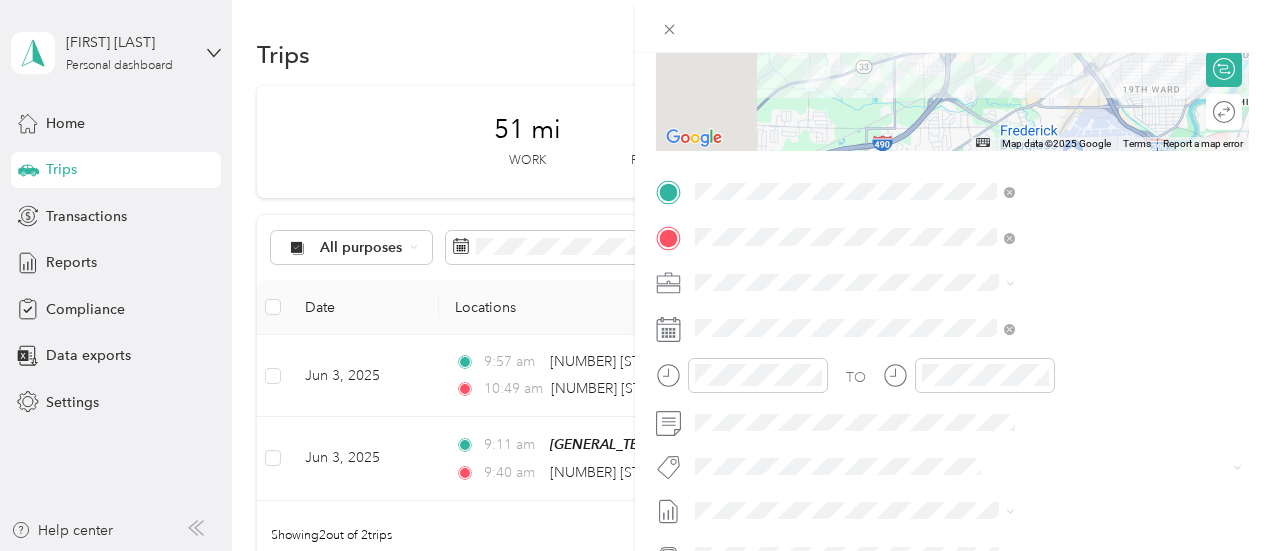 click on "New Trip Save This trip cannot be edited because it is either under review, approved, or paid. Contact your Team Manager to edit it. Miles ← Move left → Move right ↑ Move up ↓ Move down + Zoom in - Zoom out Home Jump left by 75% End Jump right by 75% Page Up Jump up by 75% Page Down Jump down by 75% Map Data Map data ©2025 Google Map data ©2025 Google 2 km  Click to toggle between metric and imperial units Terms Report a map error Edit route Calculate route Round trip TO Add photo" at bounding box center [635, 275] 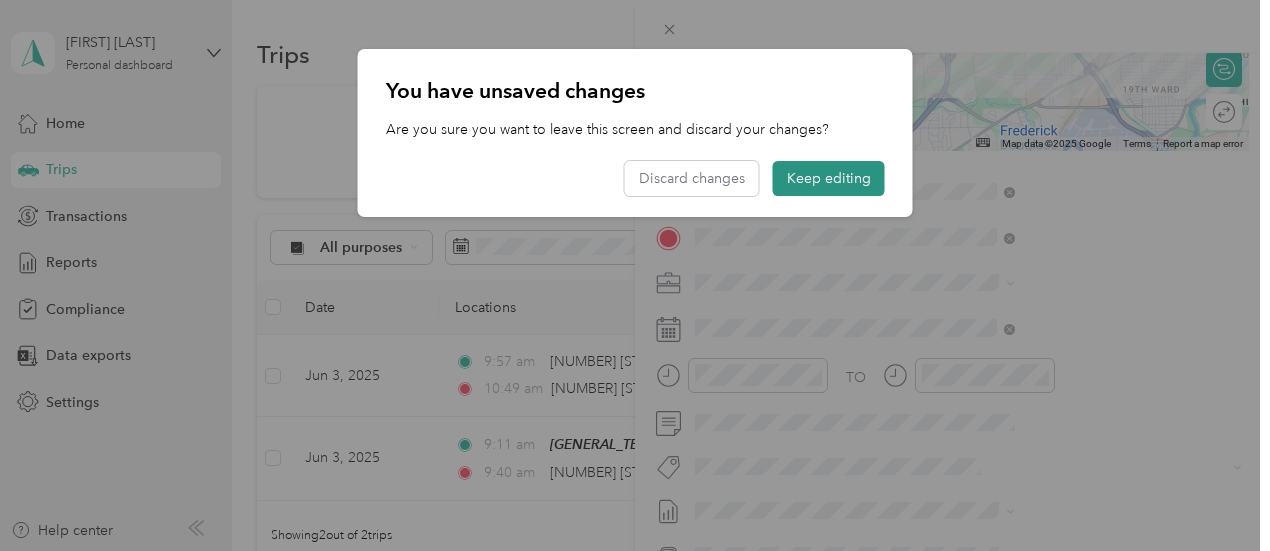 click on "Keep editing" at bounding box center (829, 178) 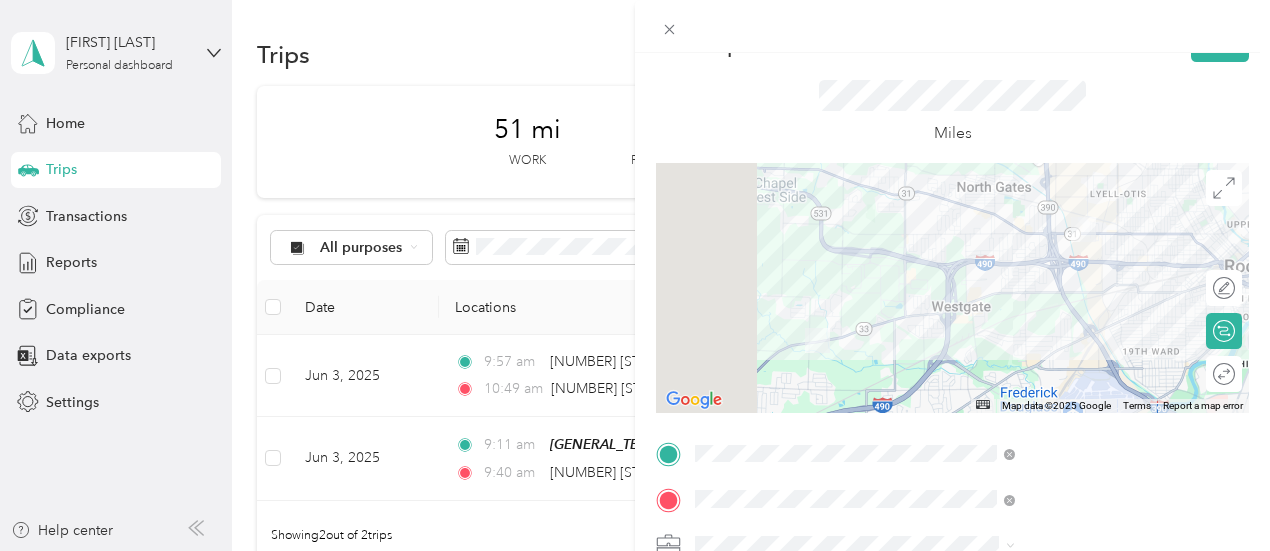 scroll, scrollTop: 0, scrollLeft: 0, axis: both 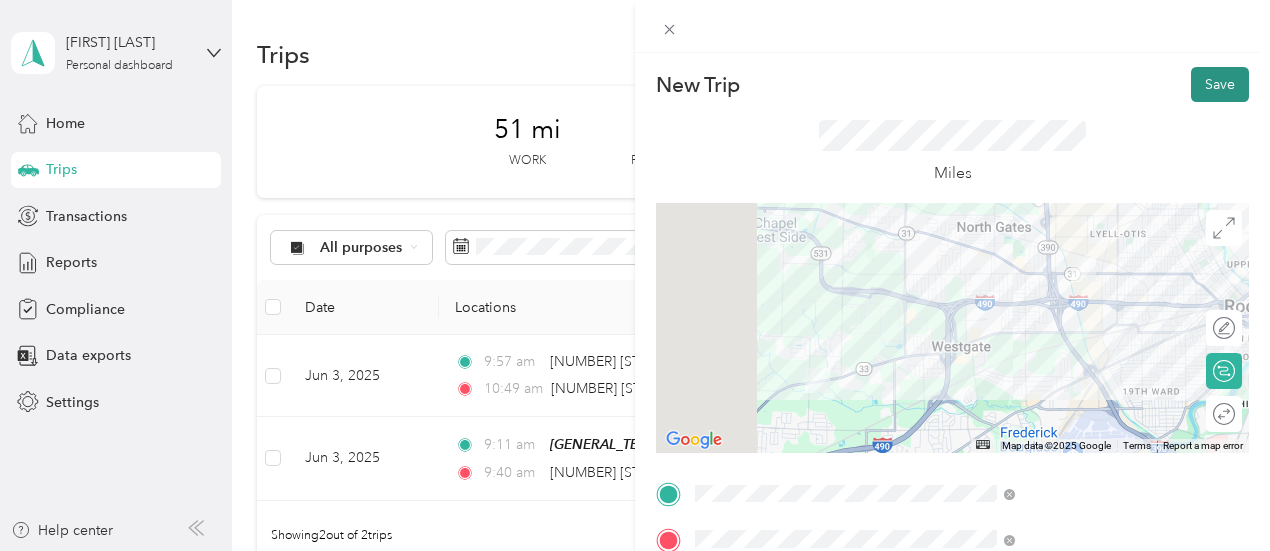 click on "Save" at bounding box center [1220, 84] 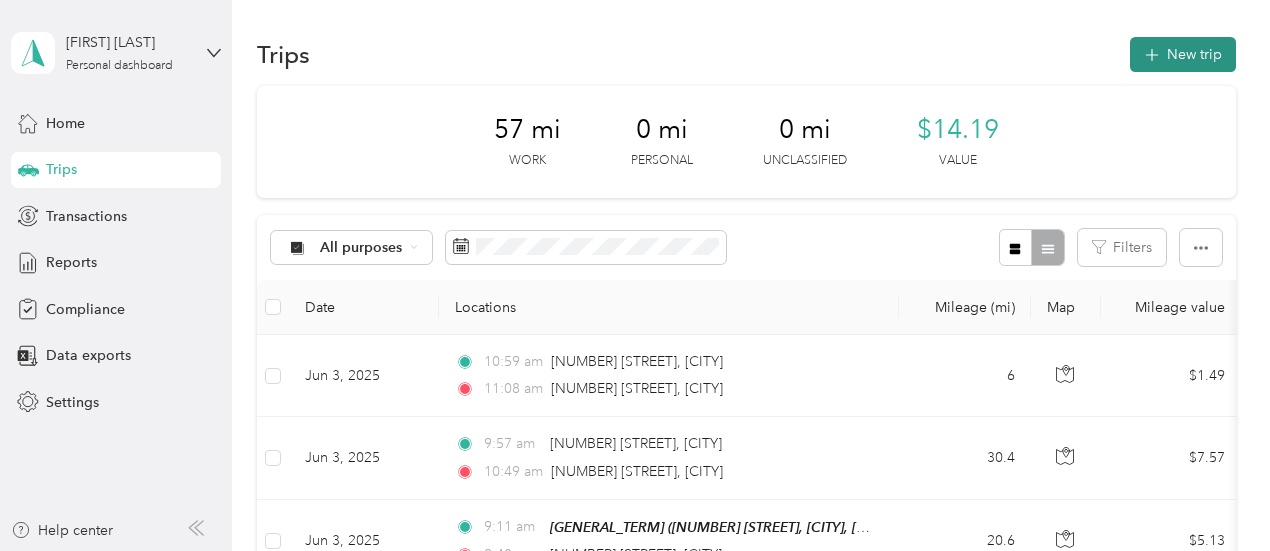click on "New trip" at bounding box center (1183, 54) 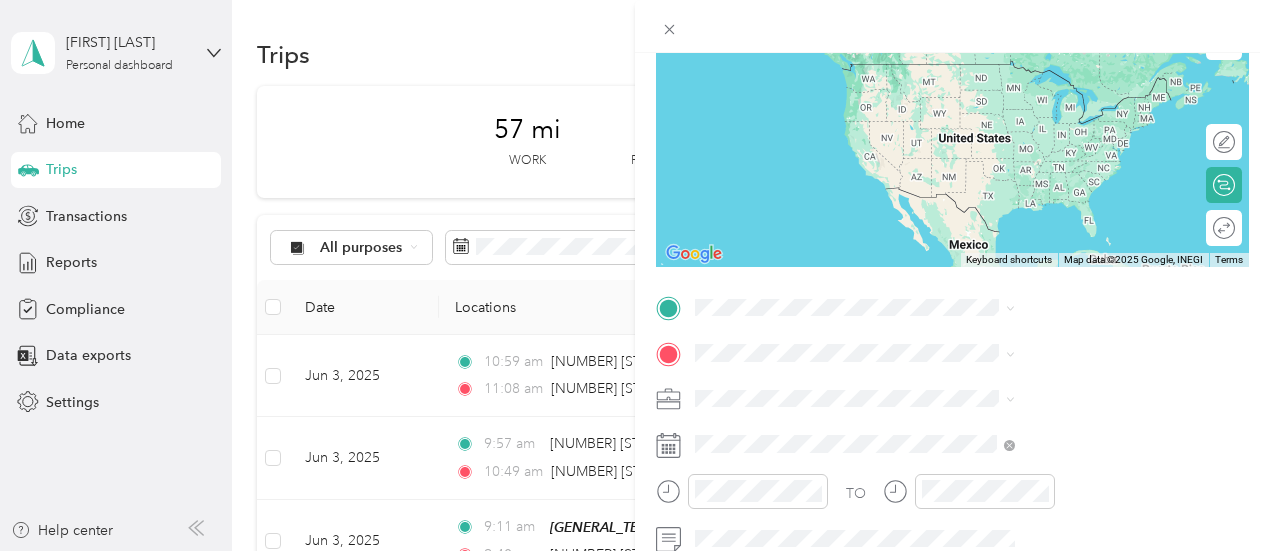 scroll, scrollTop: 222, scrollLeft: 0, axis: vertical 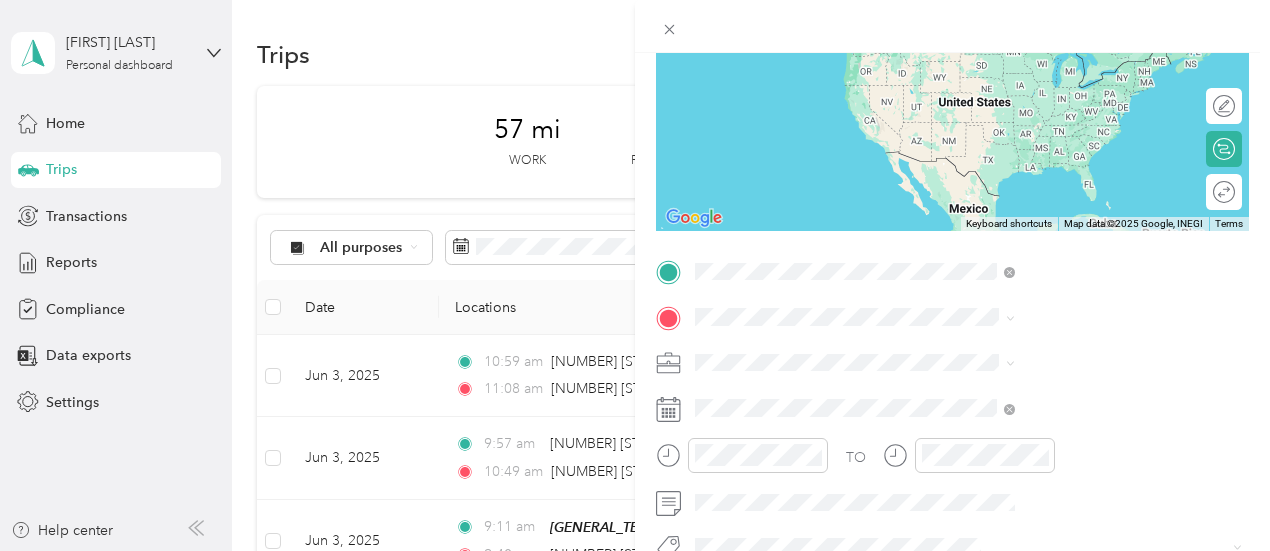click on "[NUMBER] [STREET]
[CITY], [STATE] [POSTAL_CODE], [COUNTRY]" at bounding box center [1081, 360] 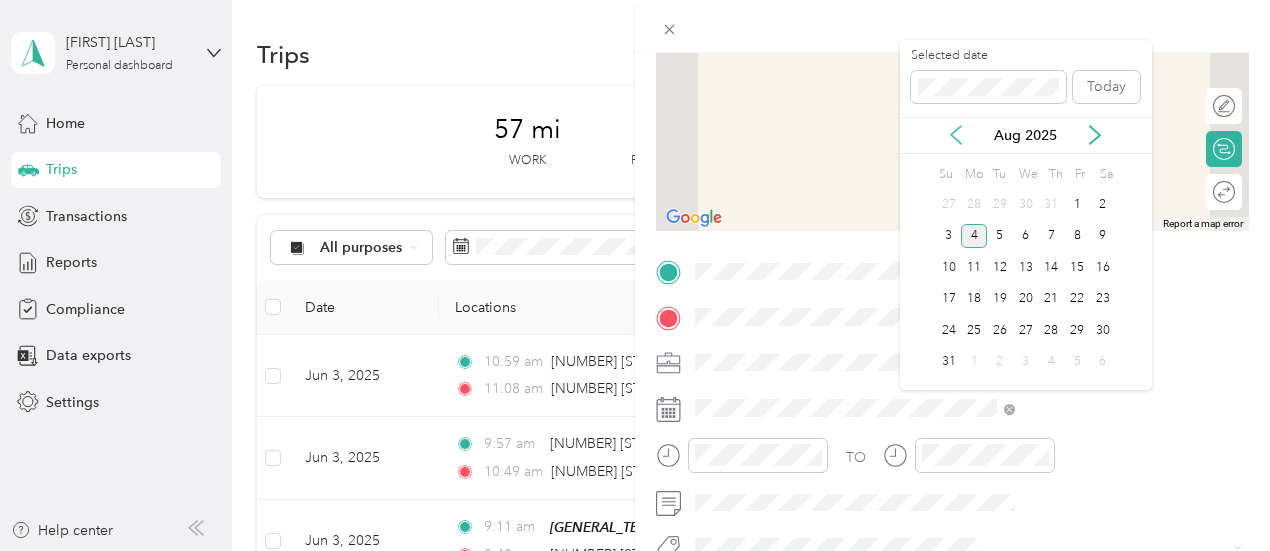 click 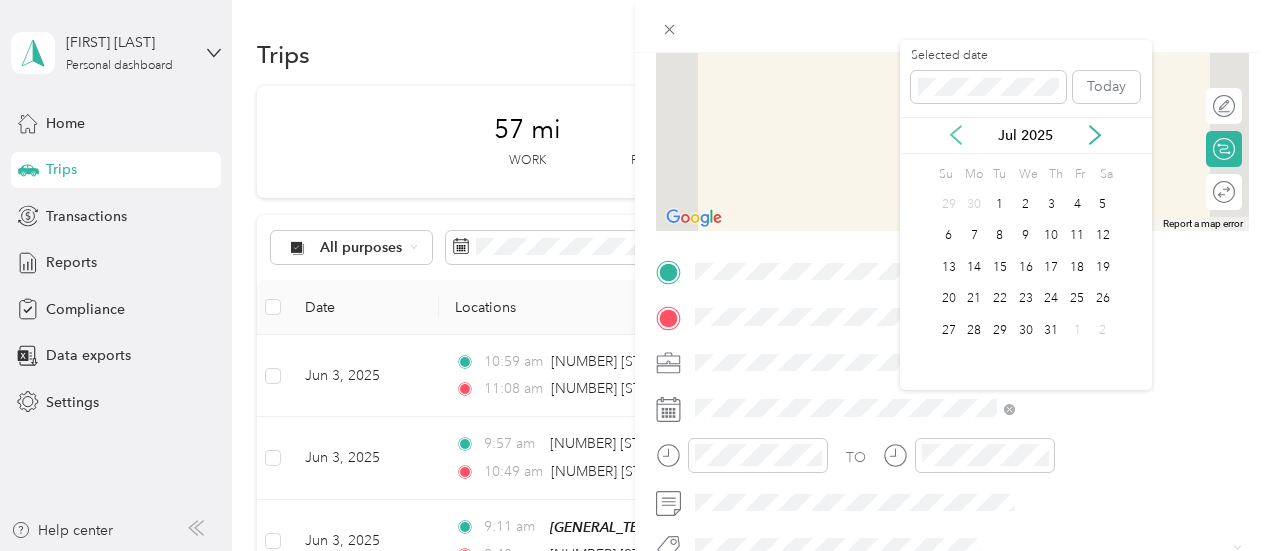 click 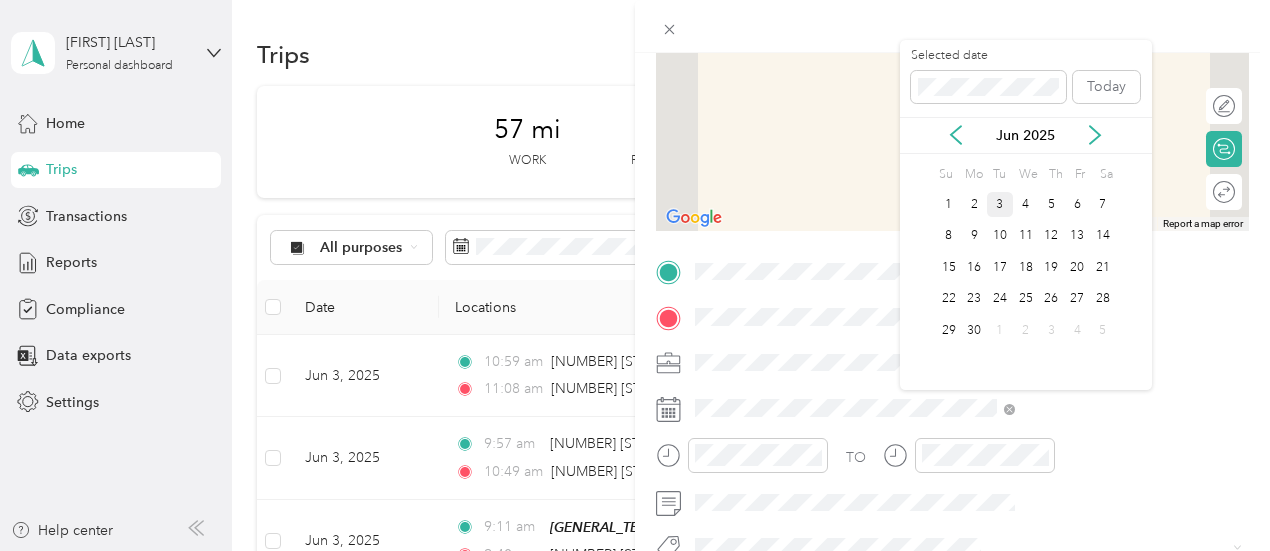 click on "3" at bounding box center [1000, 204] 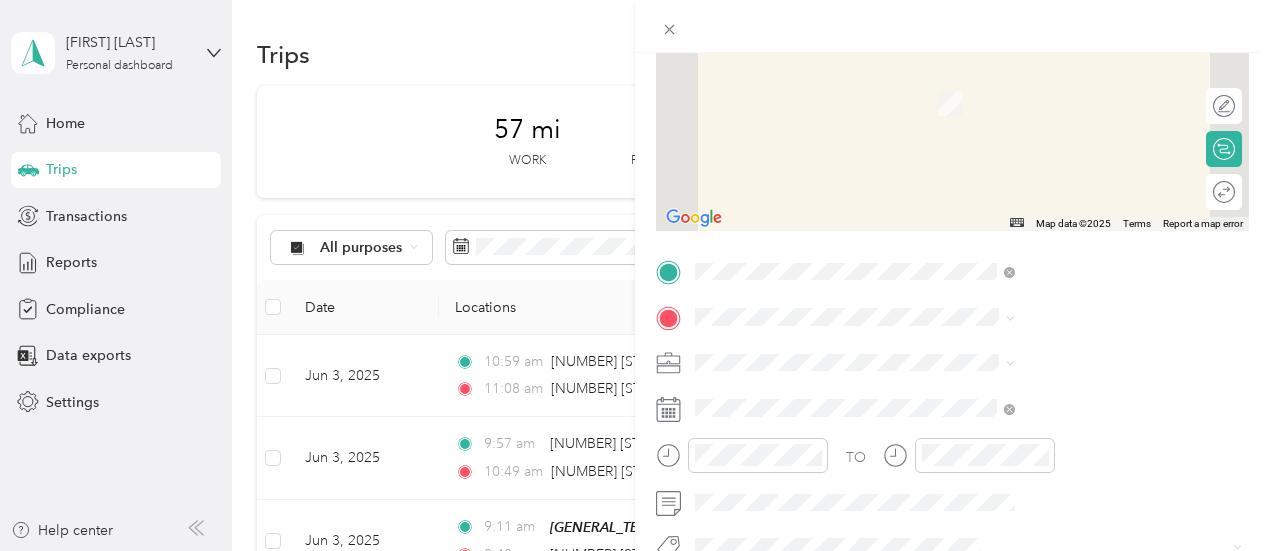 click on "[NUMBER] [STREET]
[CITY], [STATE] [POSTAL_CODE], [COUNTRY]" at bounding box center [1081, 86] 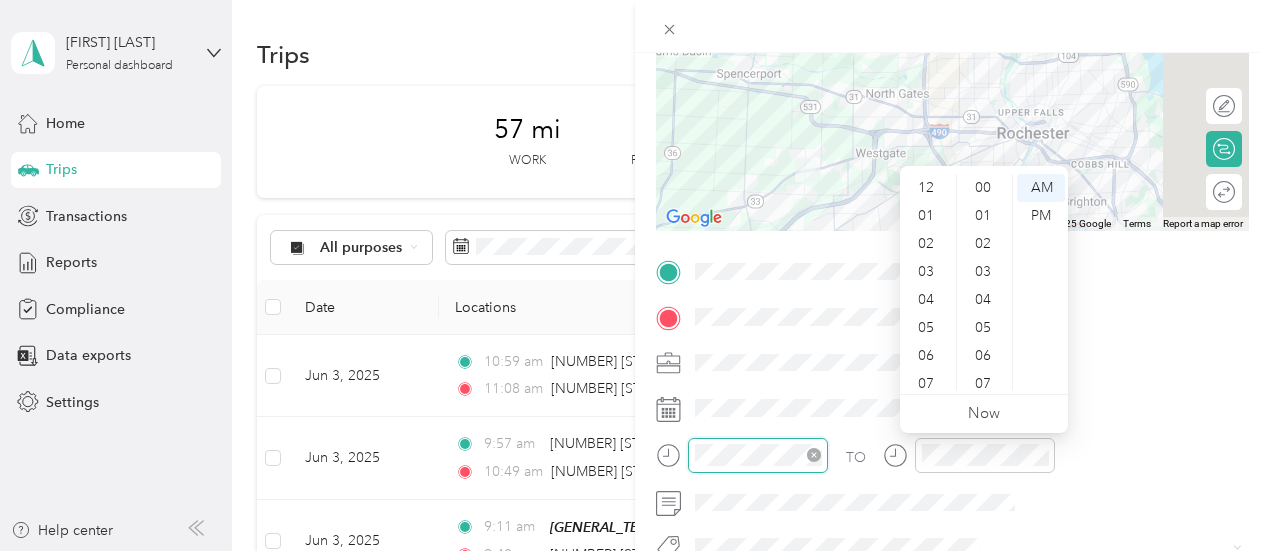 scroll, scrollTop: 1036, scrollLeft: 0, axis: vertical 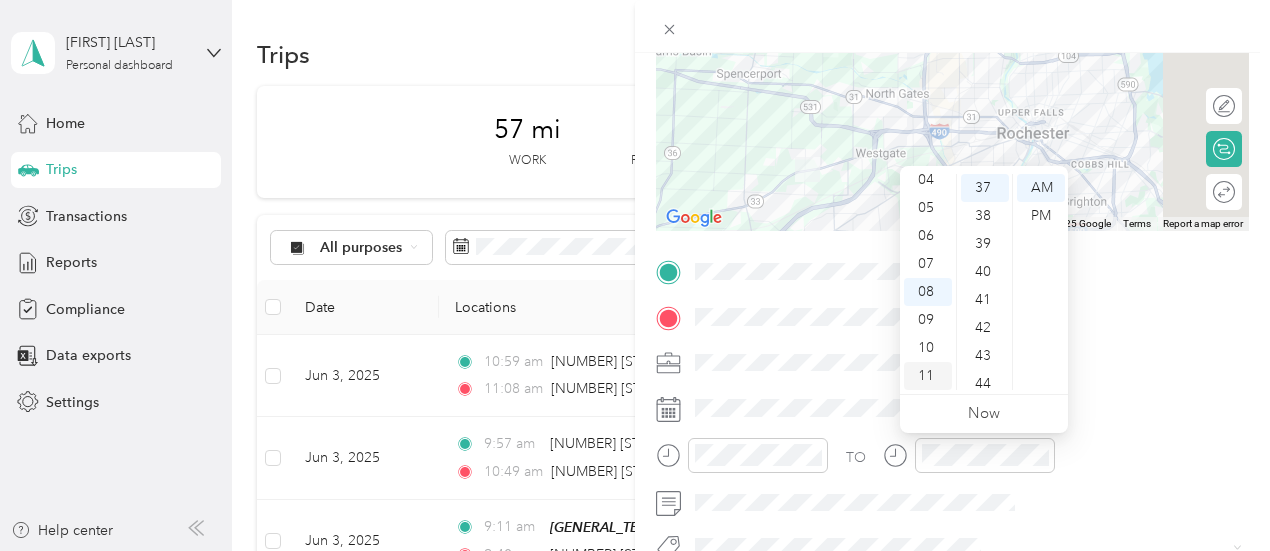 click on "11" at bounding box center [928, 376] 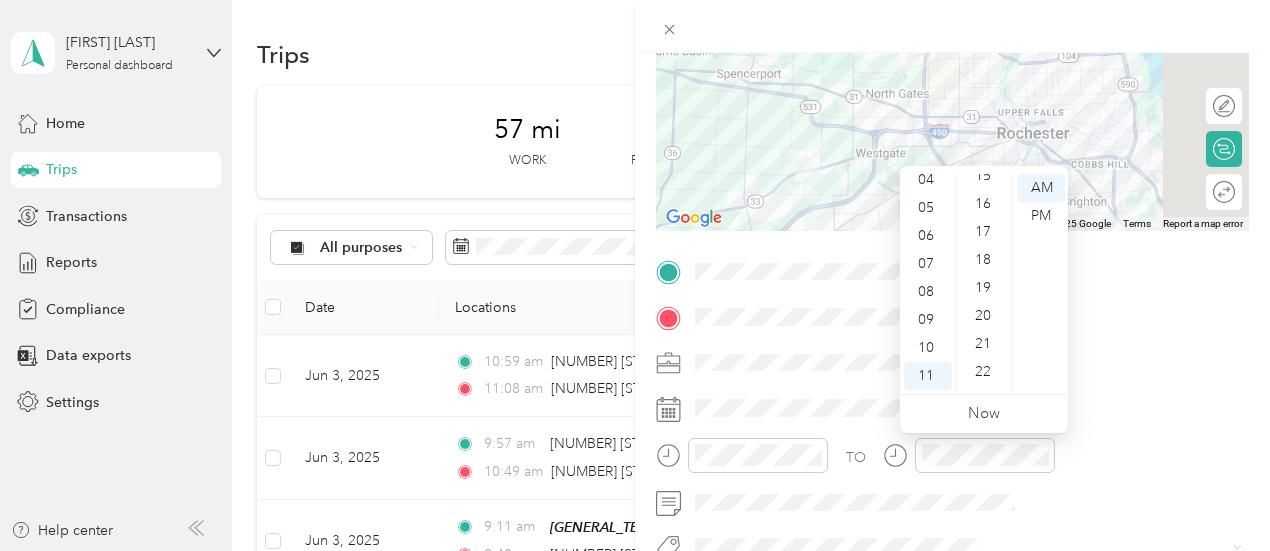 scroll, scrollTop: 420, scrollLeft: 0, axis: vertical 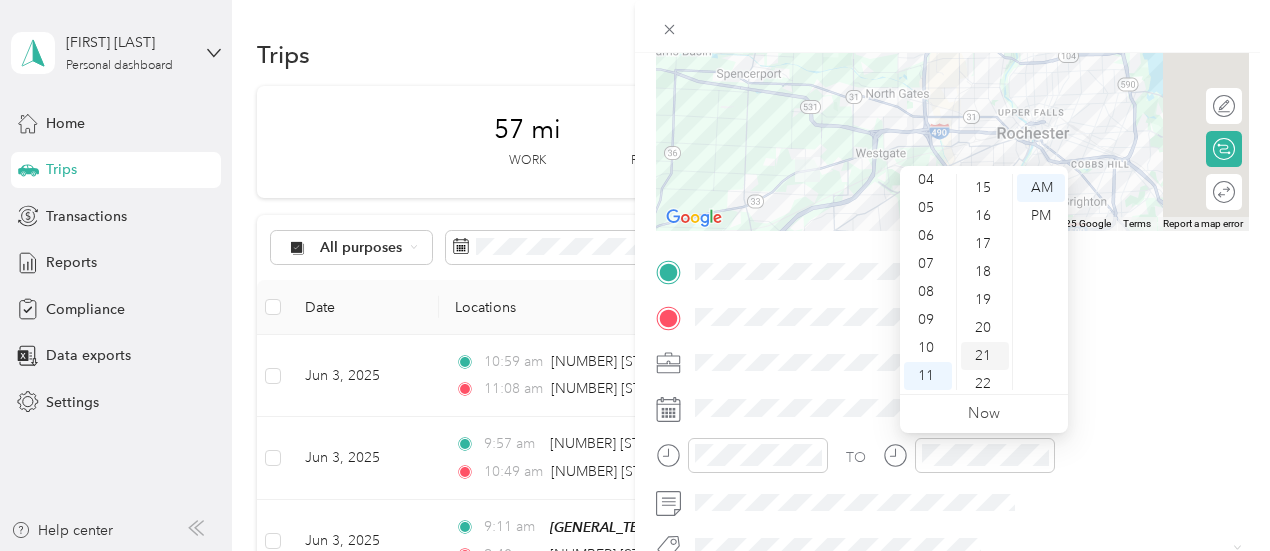 click on "21" at bounding box center [985, 356] 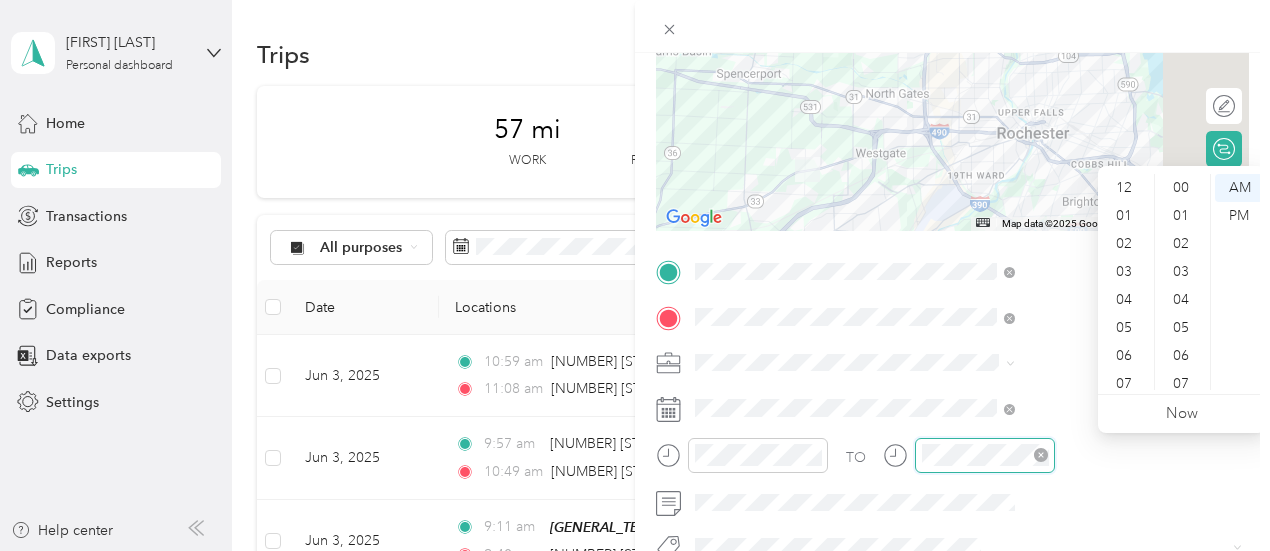 scroll, scrollTop: 1036, scrollLeft: 0, axis: vertical 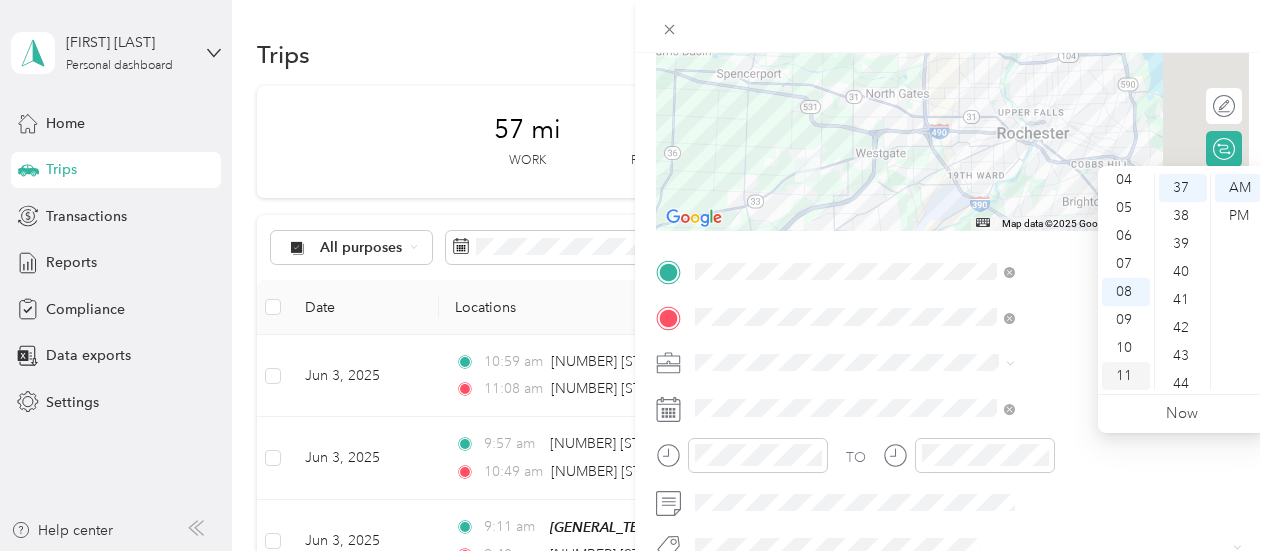 click on "11" at bounding box center [1126, 376] 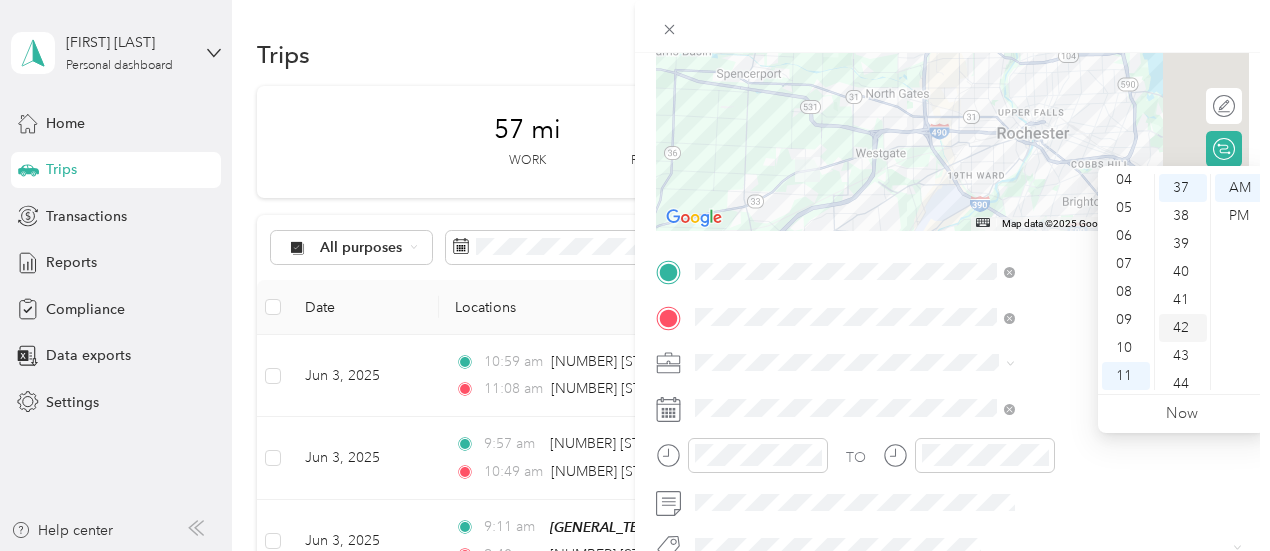 click on "42" at bounding box center (1183, 328) 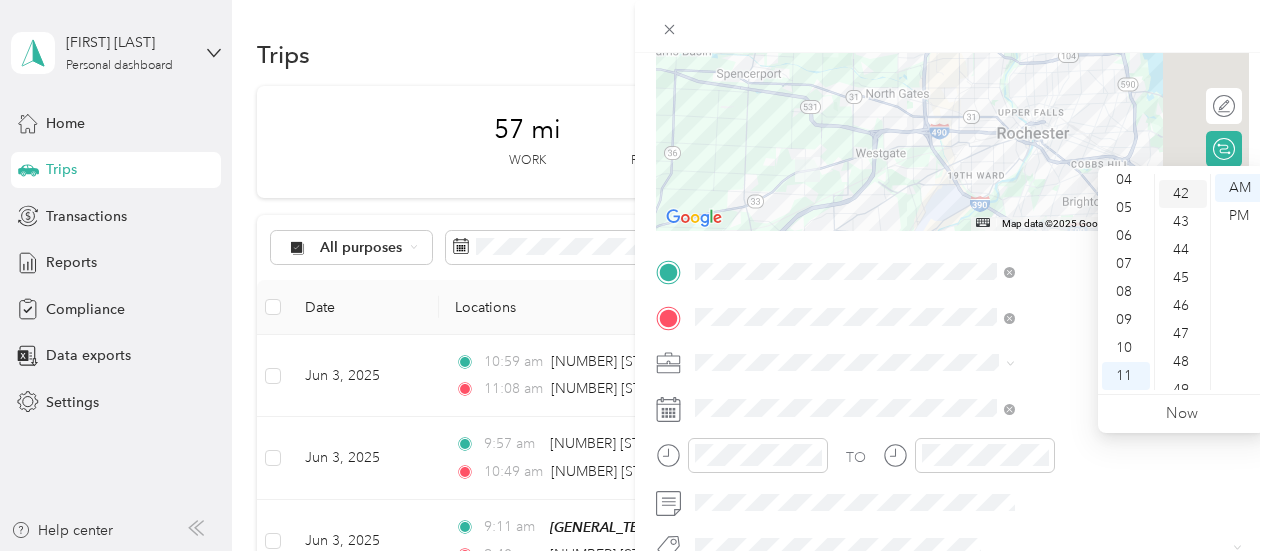 scroll, scrollTop: 1176, scrollLeft: 0, axis: vertical 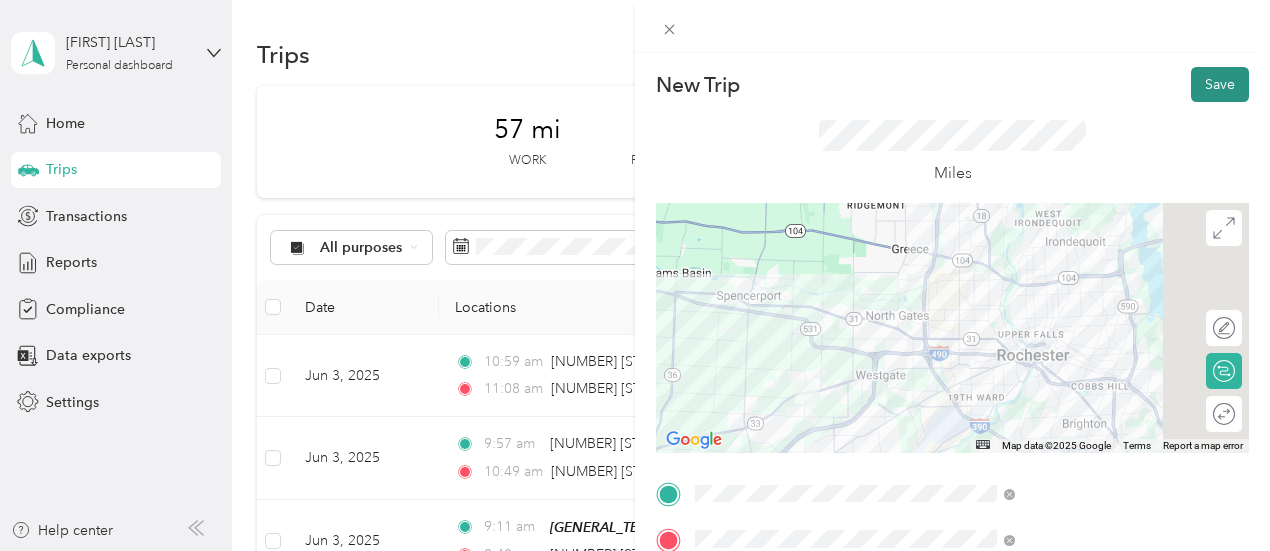click on "Save" at bounding box center [1220, 84] 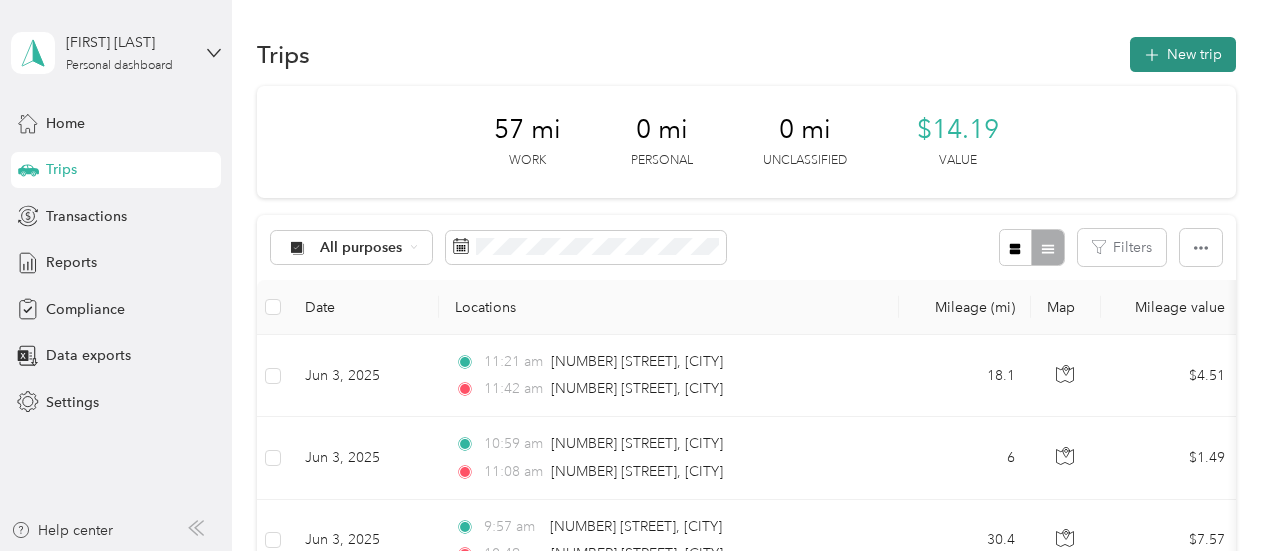 click on "New trip" at bounding box center (1183, 54) 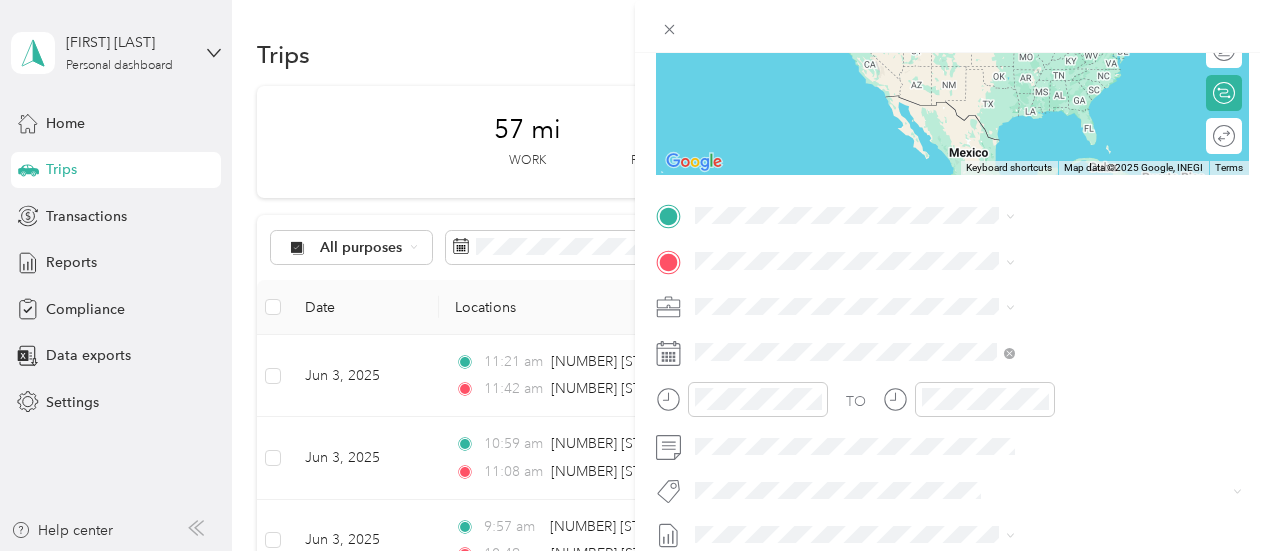 scroll, scrollTop: 306, scrollLeft: 0, axis: vertical 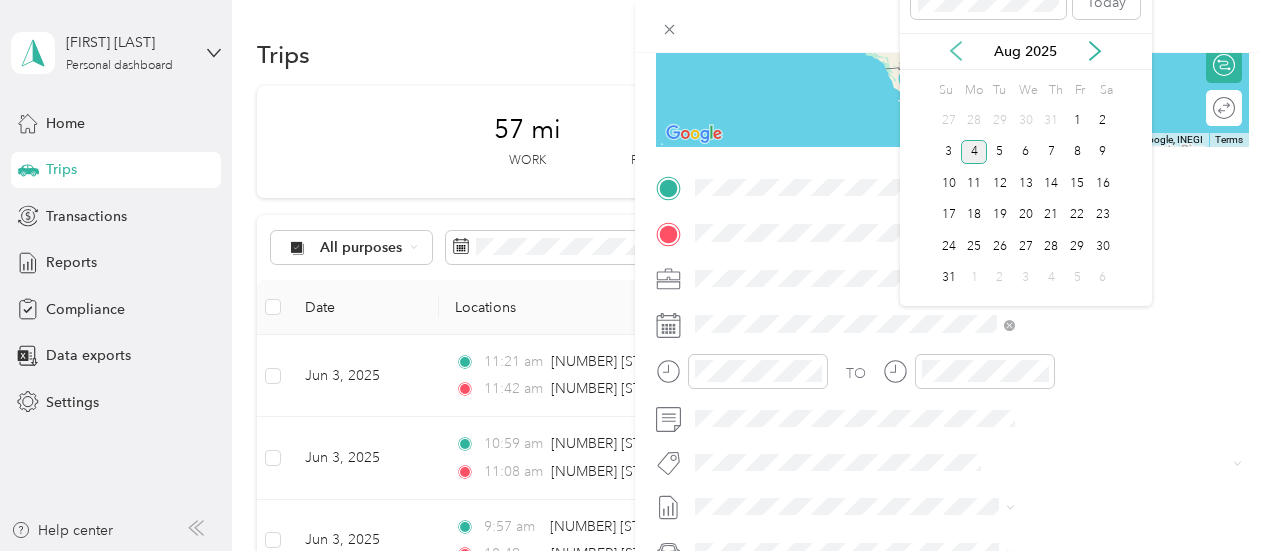 click 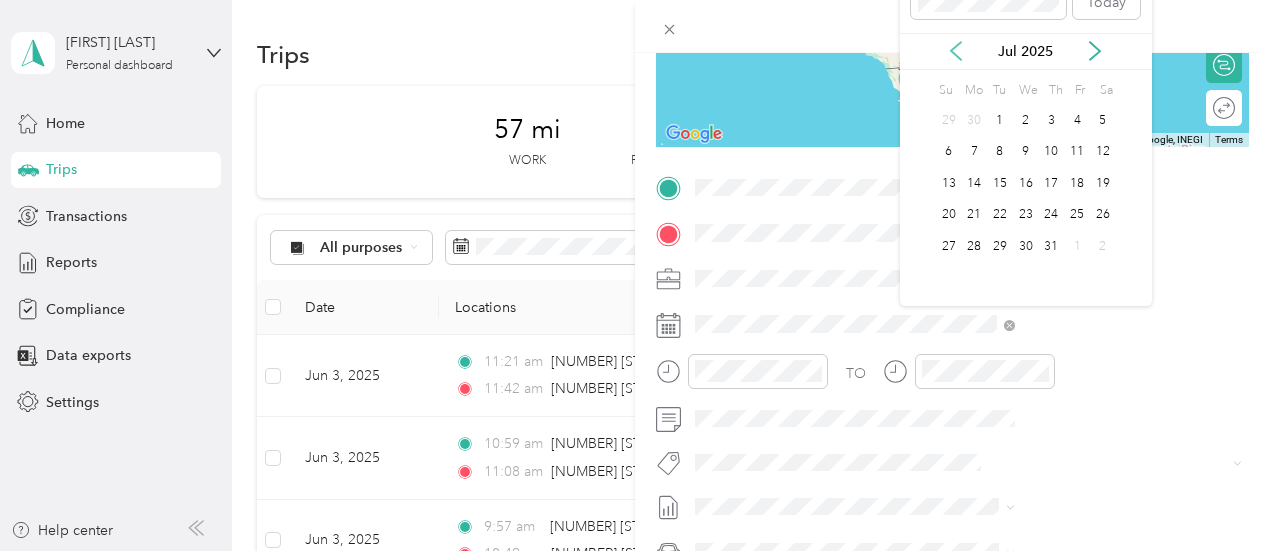click 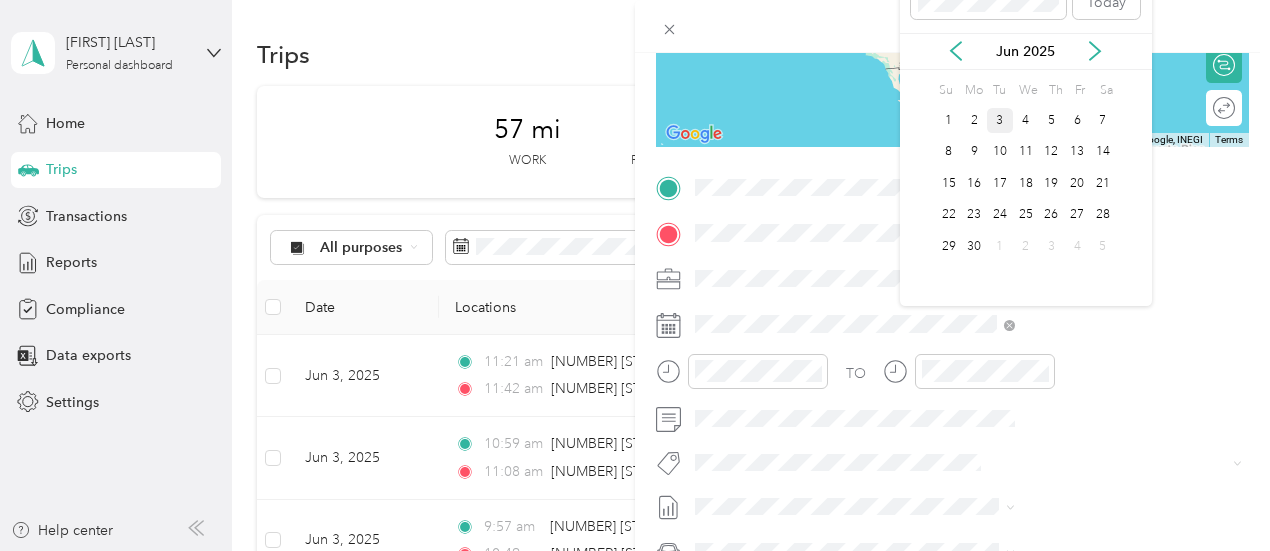 click on "3" at bounding box center (1000, 120) 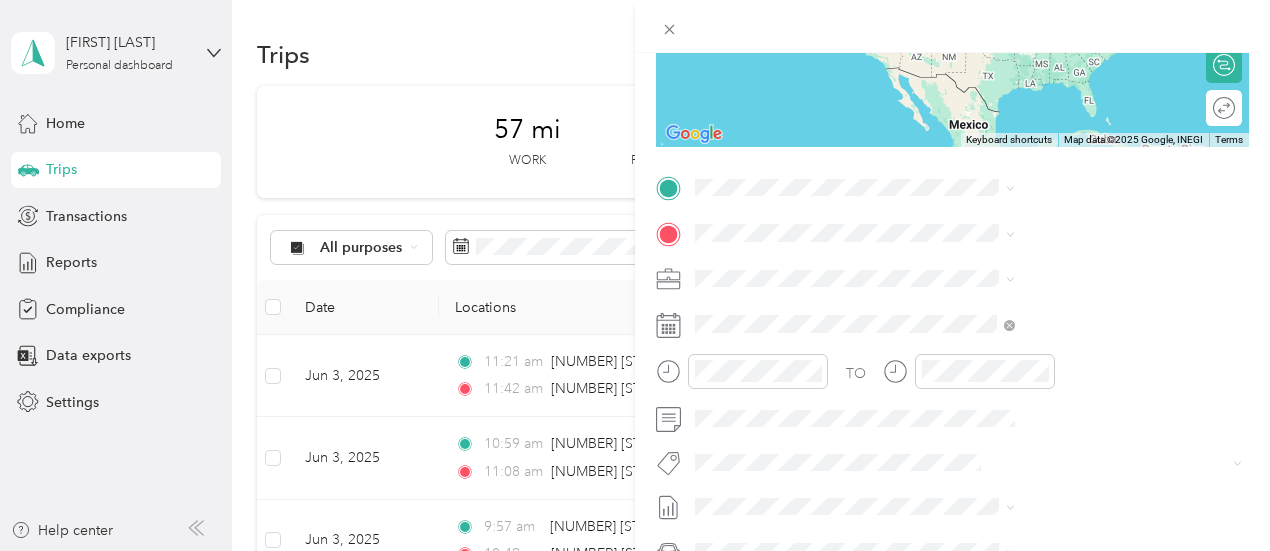 click on "[NUMBER] [STREET]
[CITY], [STATE] [POSTAL_CODE], [COUNTRY]" at bounding box center [1081, 265] 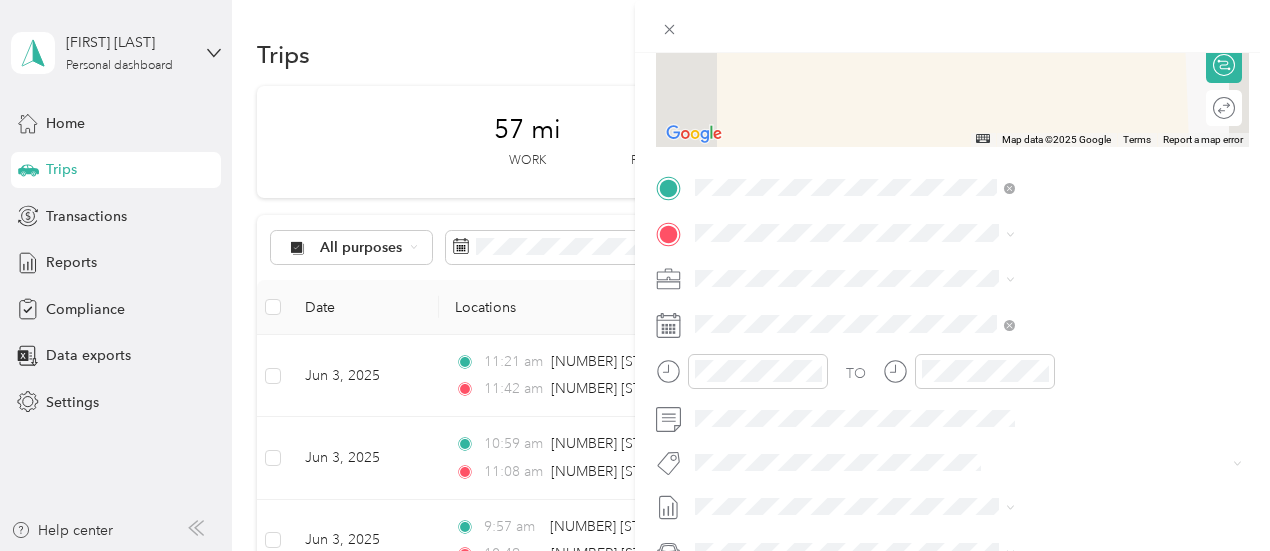 click on "[GENERAL_TERM] [NUMBER] [STREET], [POSTAL_CODE], [CITY], [STATE], [COUNTRY]" at bounding box center [1081, 322] 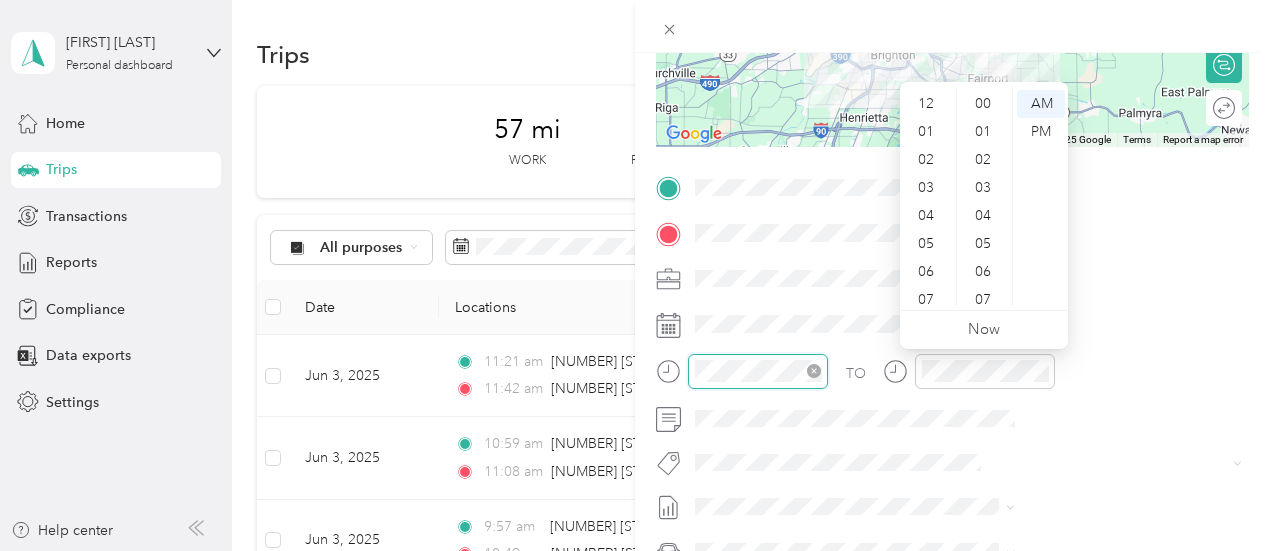 scroll, scrollTop: 1064, scrollLeft: 0, axis: vertical 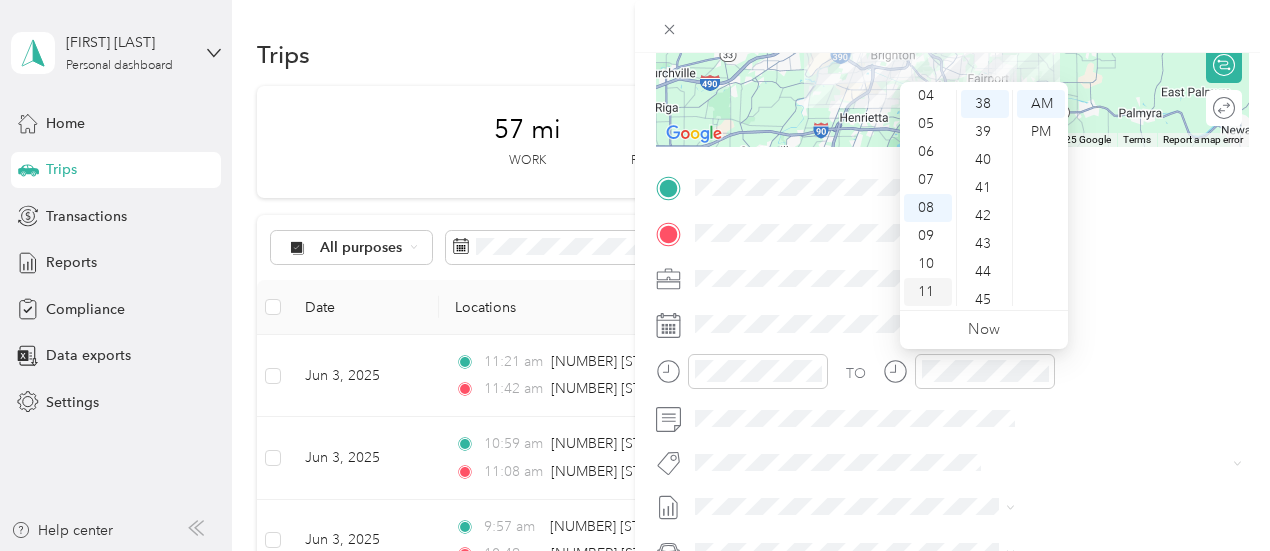 click on "11" at bounding box center (928, 292) 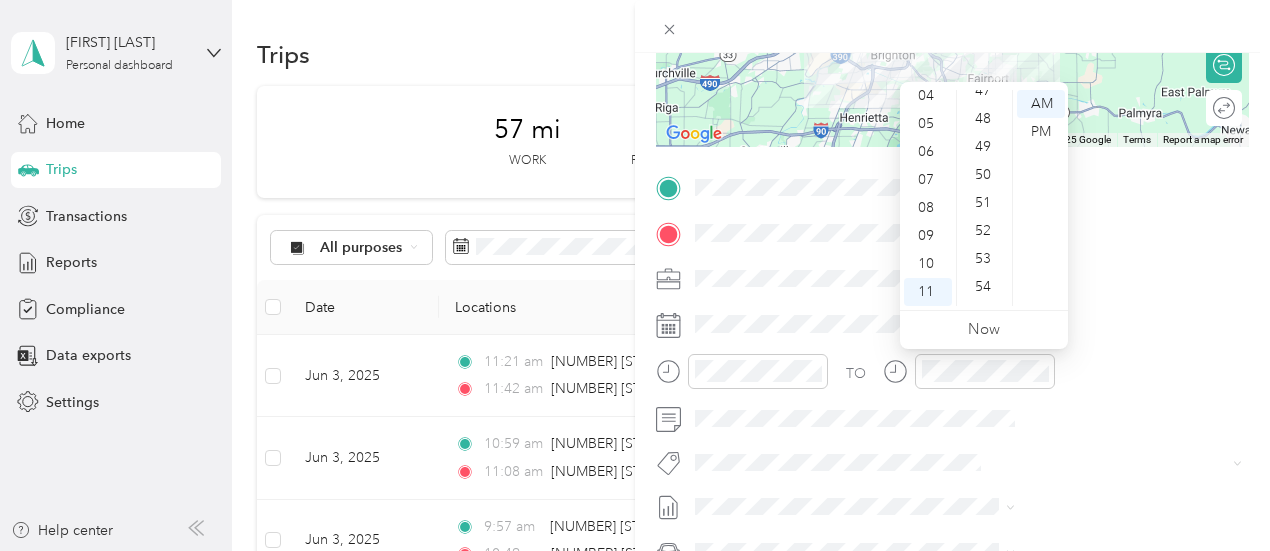 scroll, scrollTop: 1341, scrollLeft: 0, axis: vertical 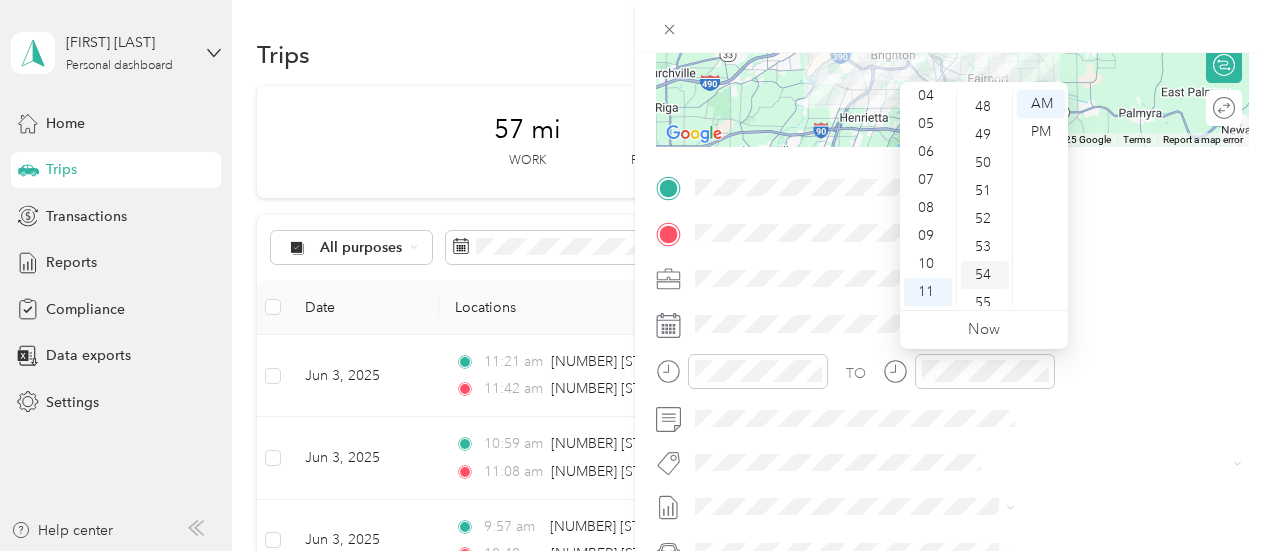 click on "54" at bounding box center (985, 275) 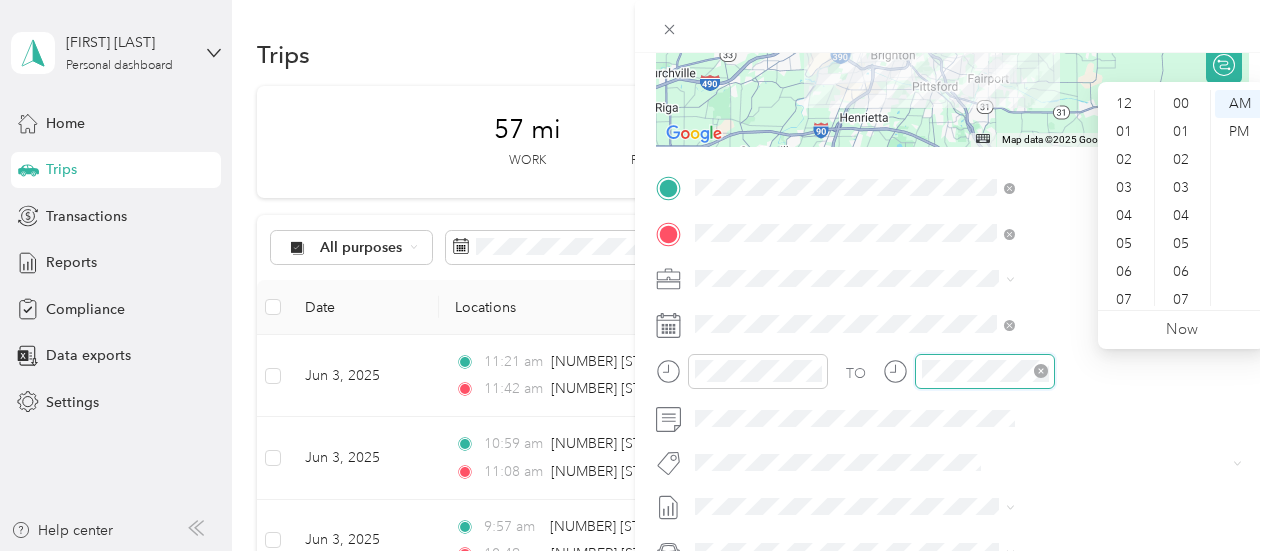 scroll, scrollTop: 1064, scrollLeft: 0, axis: vertical 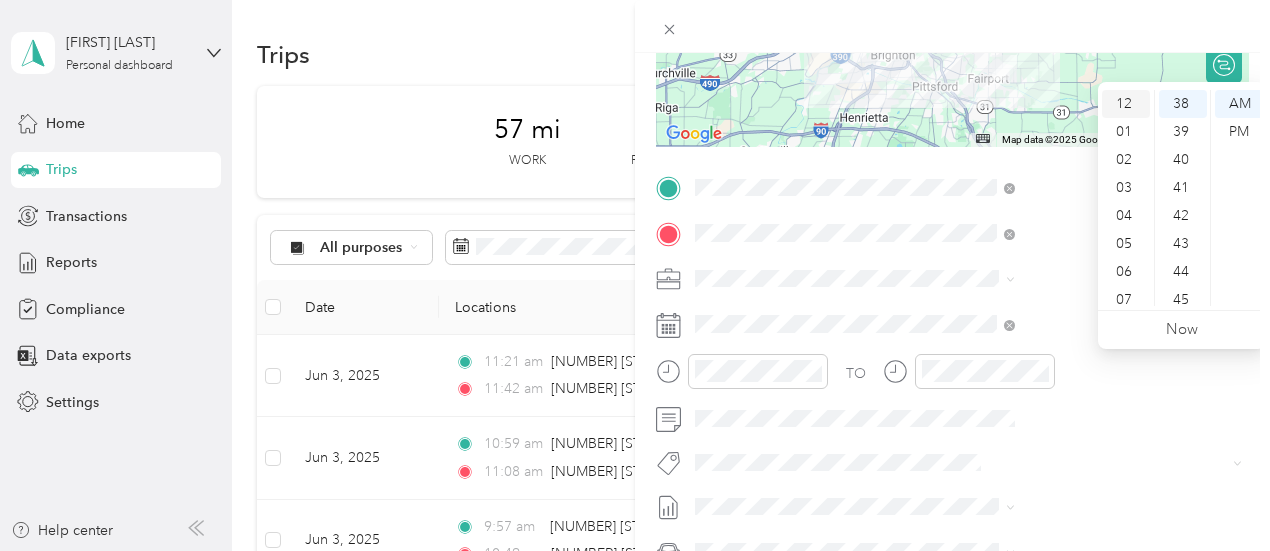 click on "12" at bounding box center [1126, 104] 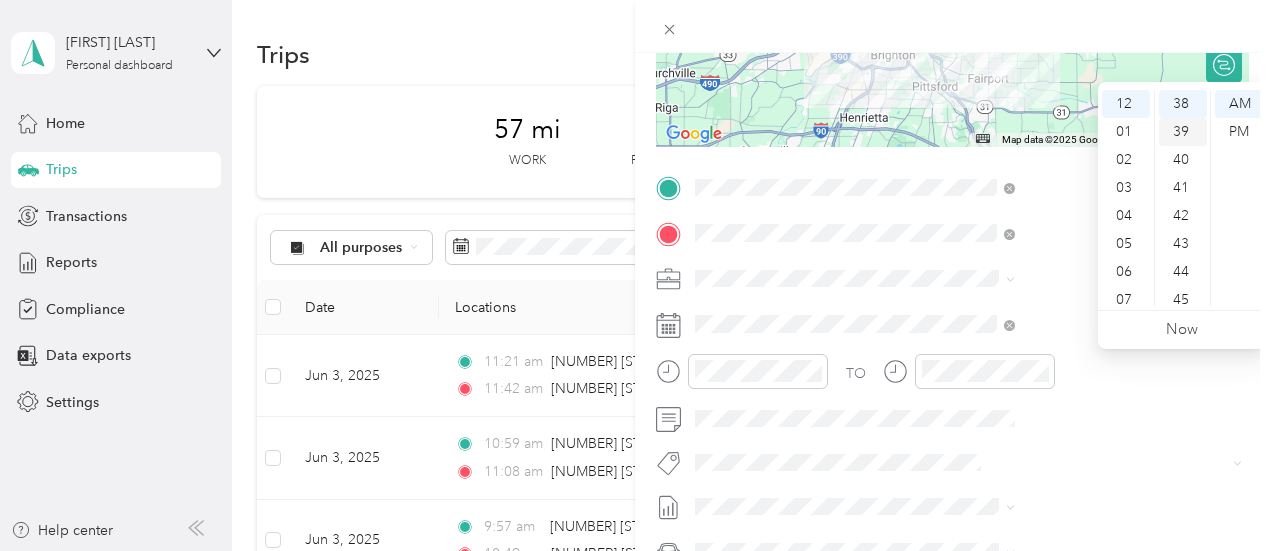 click on "39" at bounding box center [1183, 132] 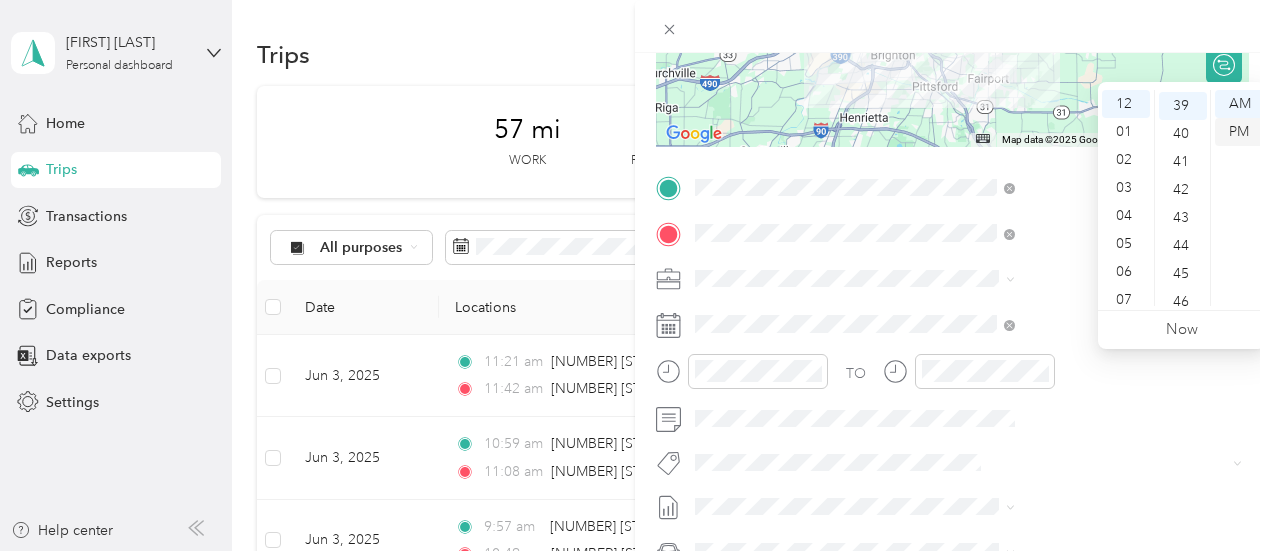 scroll, scrollTop: 1092, scrollLeft: 0, axis: vertical 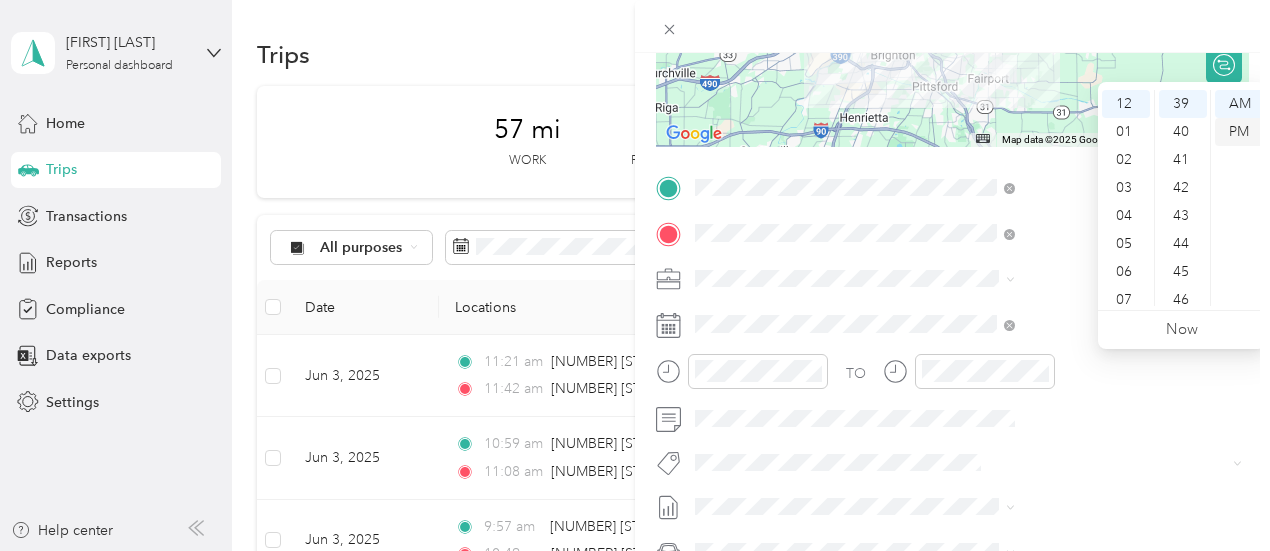 click on "PM" at bounding box center [1239, 132] 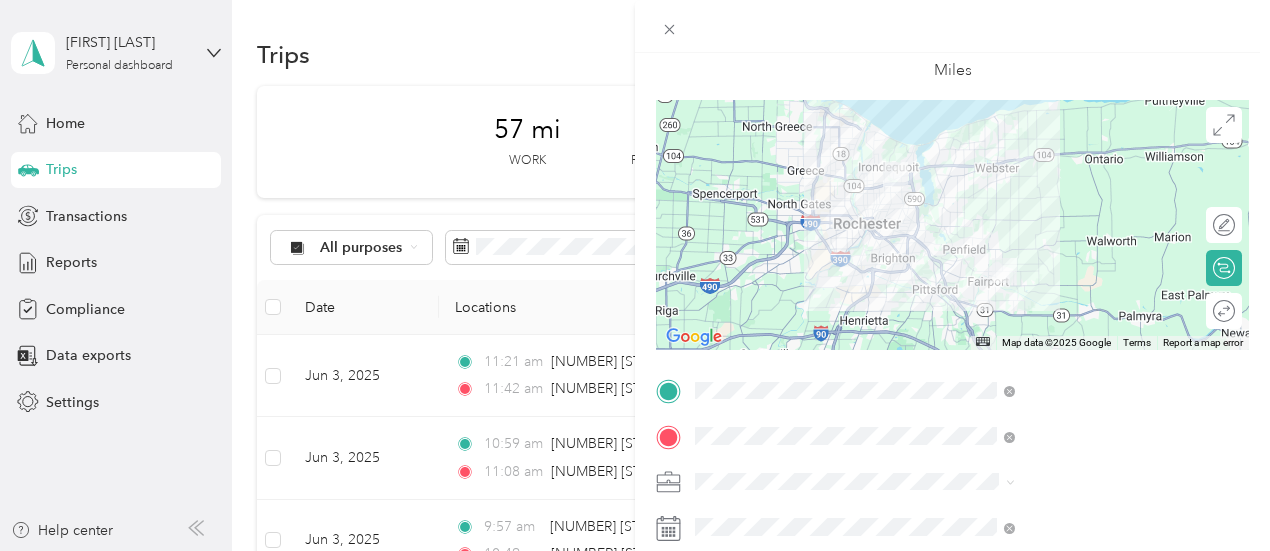 scroll, scrollTop: 0, scrollLeft: 0, axis: both 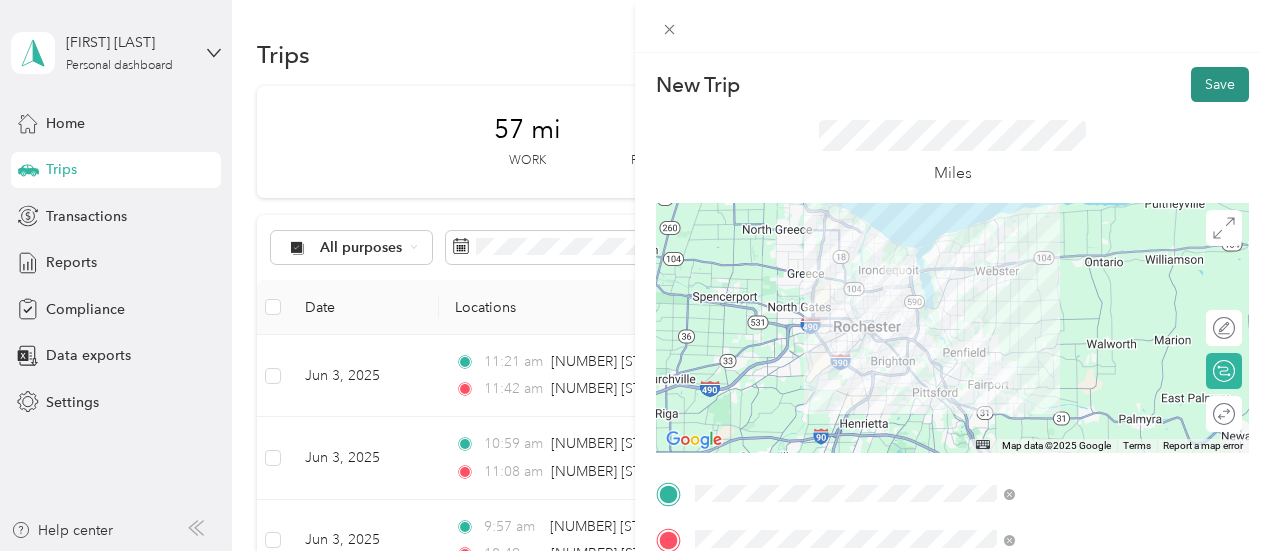 click on "Save" at bounding box center [1220, 84] 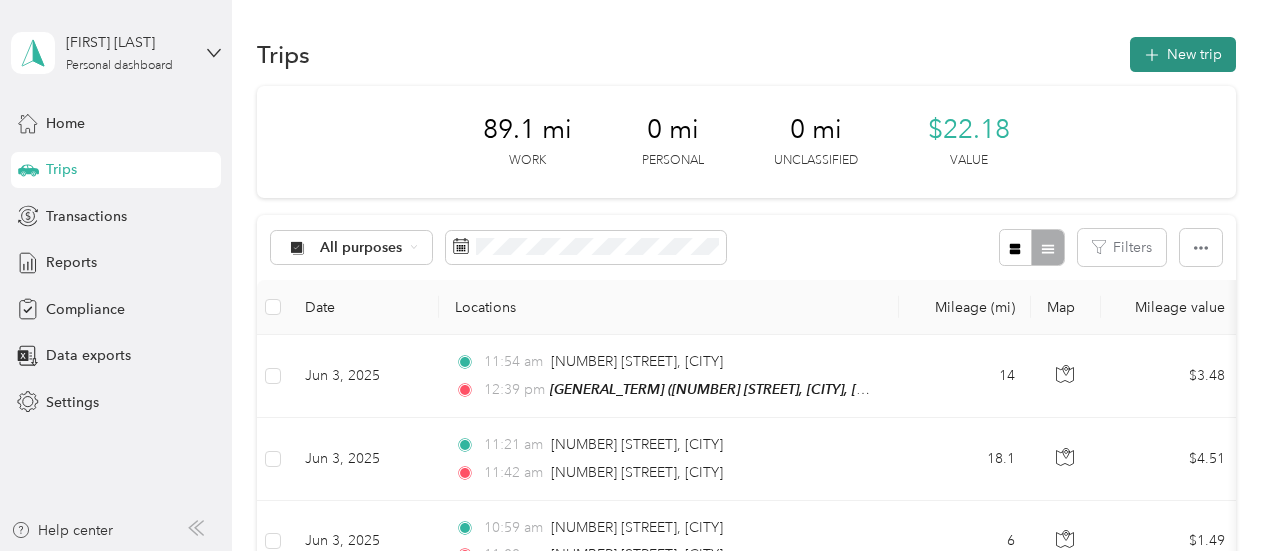 click on "New trip" at bounding box center [1183, 54] 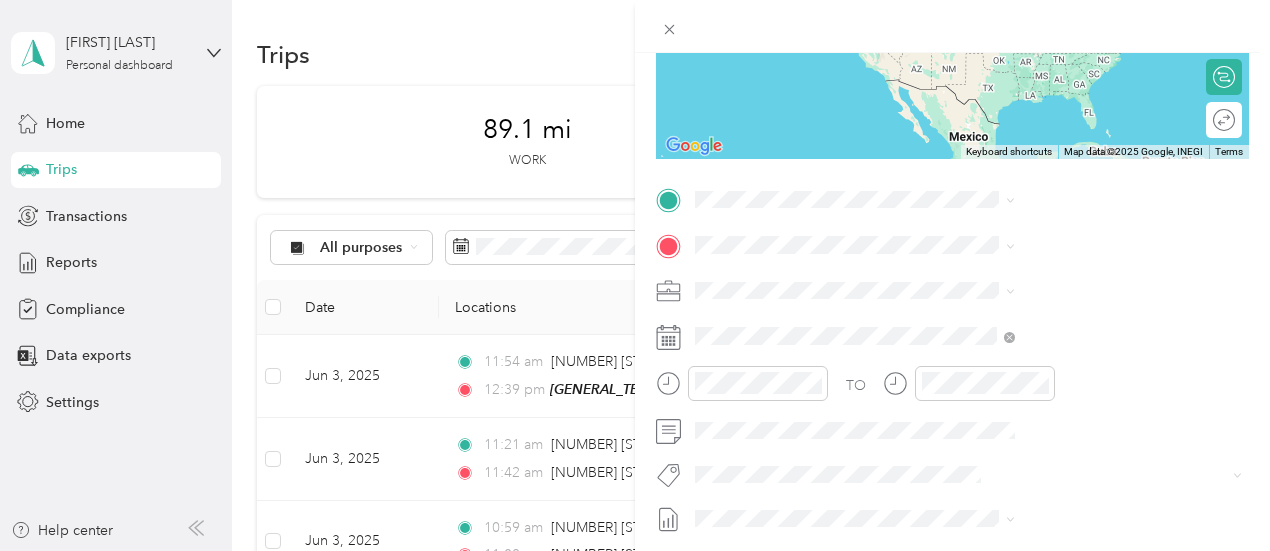 scroll, scrollTop: 320, scrollLeft: 0, axis: vertical 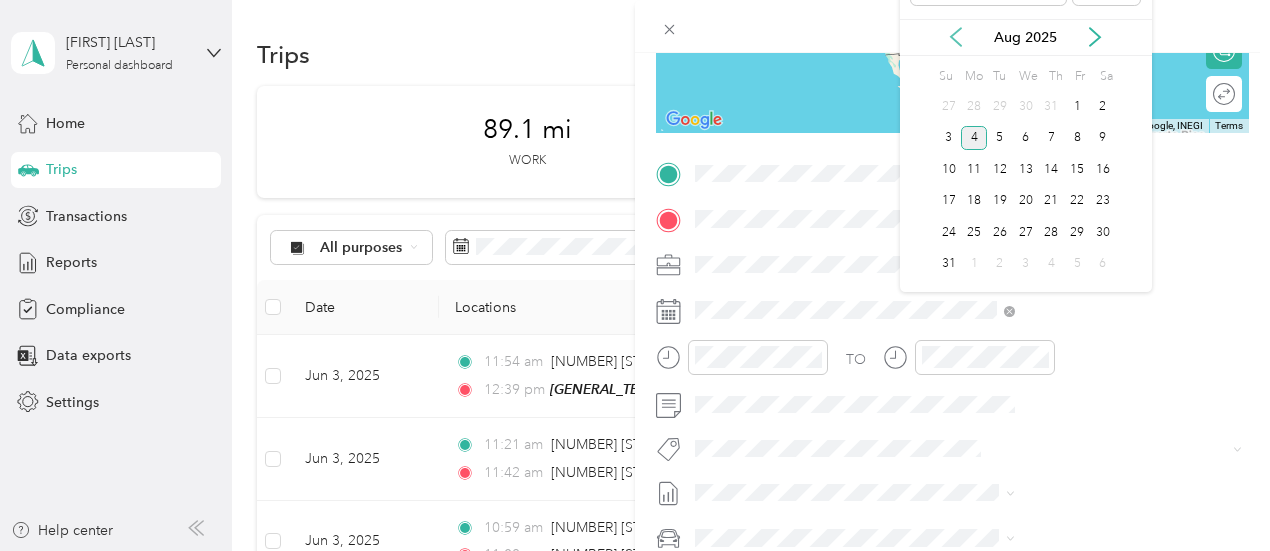 click 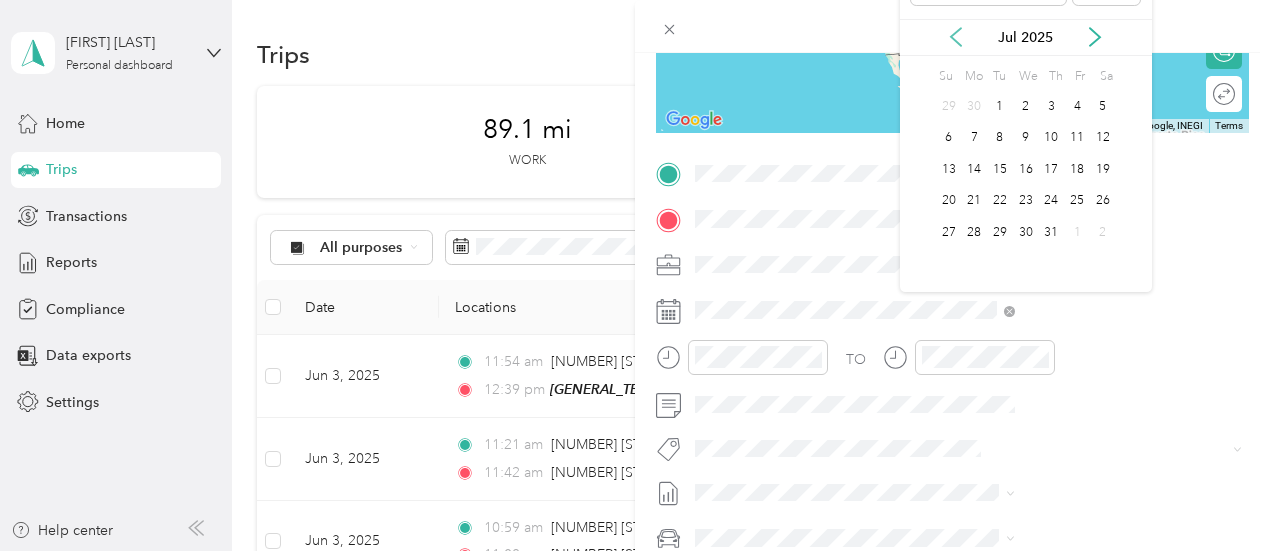 click 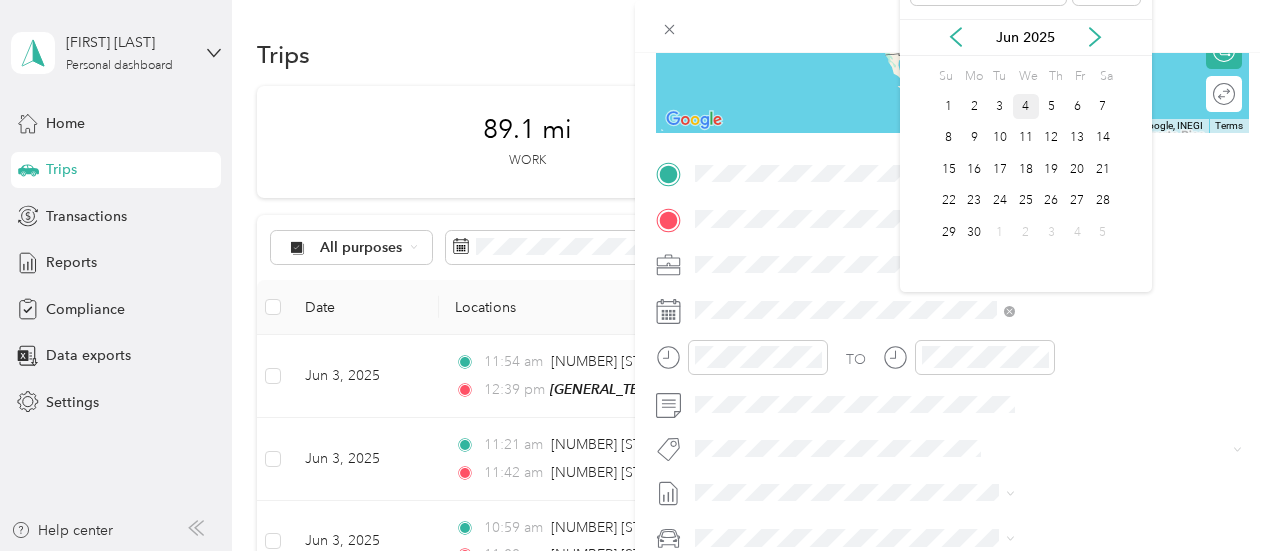 click on "4" at bounding box center [1026, 106] 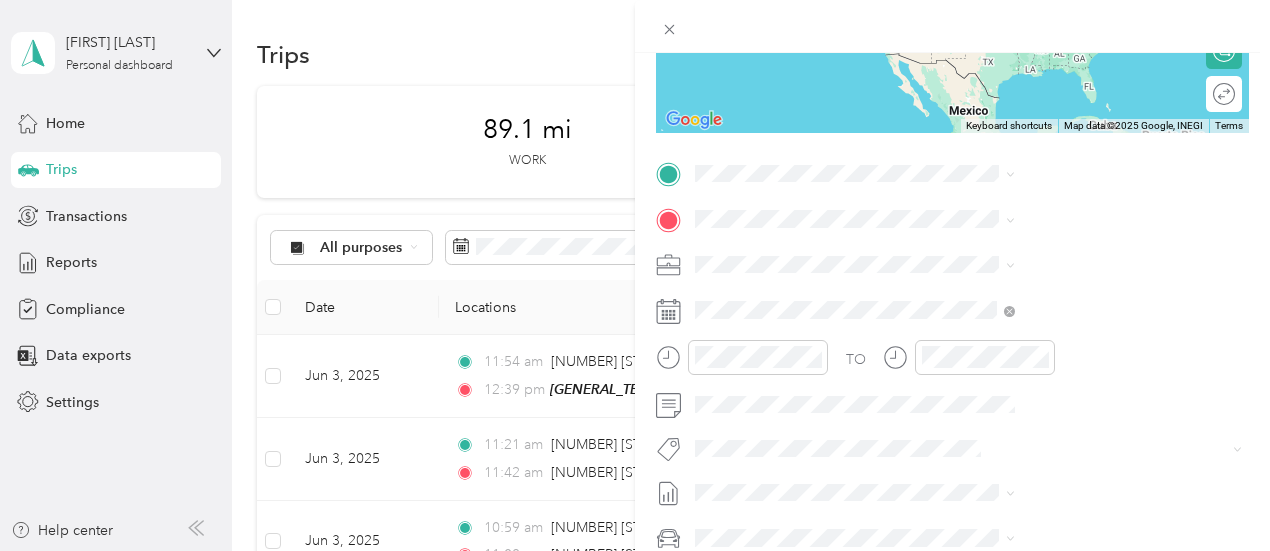 click on "[NUMBER] [STREET], [POSTAL_CODE], [CITY], [STATE], [COUNTRY]" at bounding box center (1067, 284) 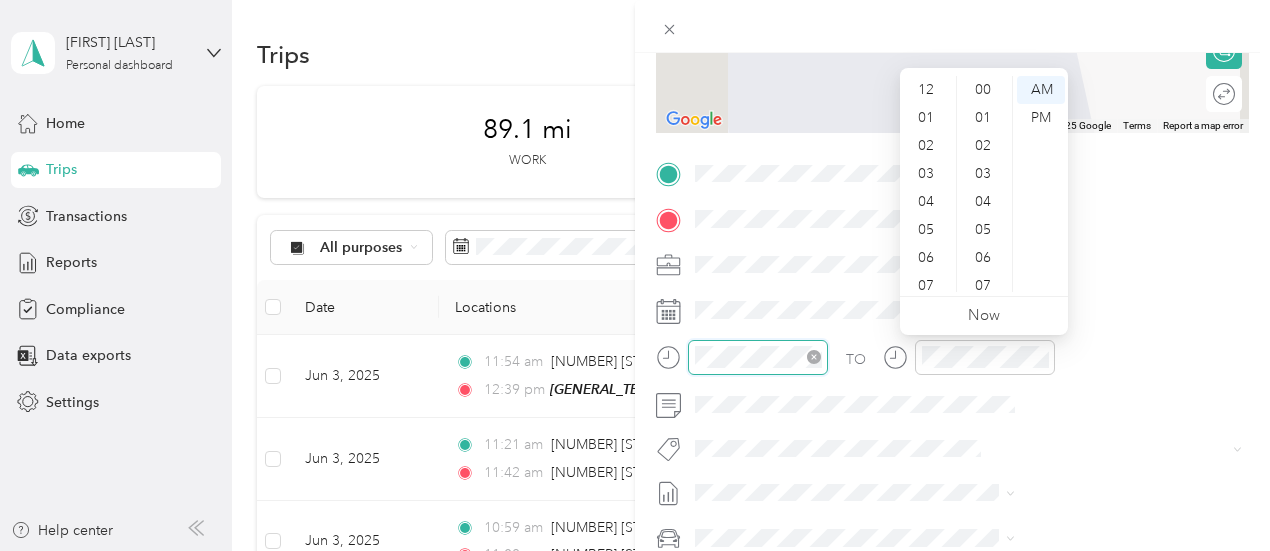scroll, scrollTop: 1120, scrollLeft: 0, axis: vertical 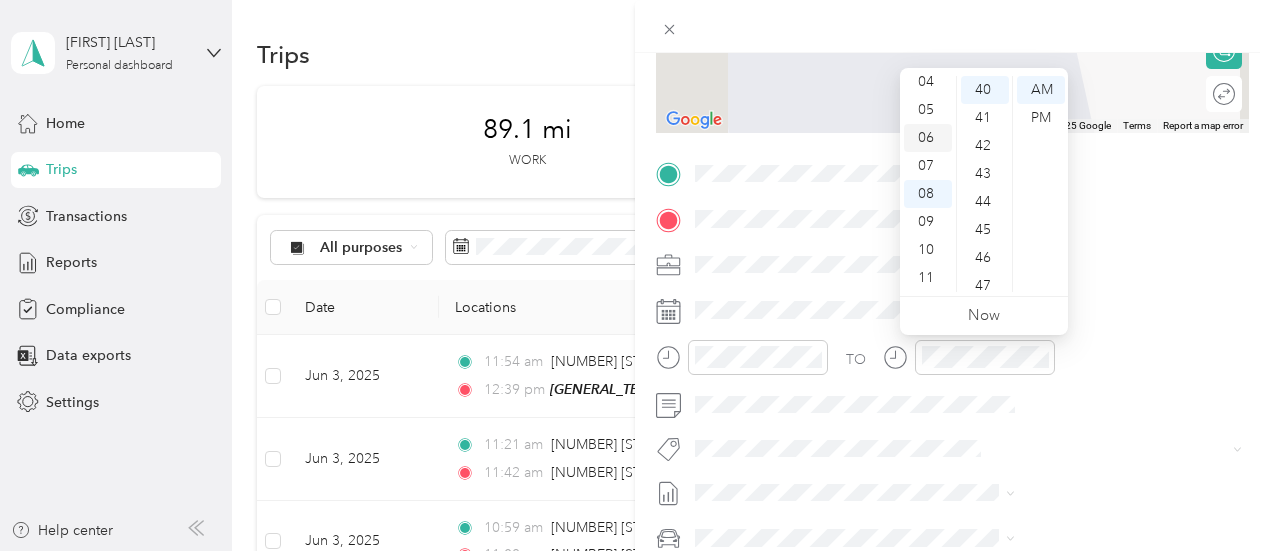 click on "06" at bounding box center [928, 138] 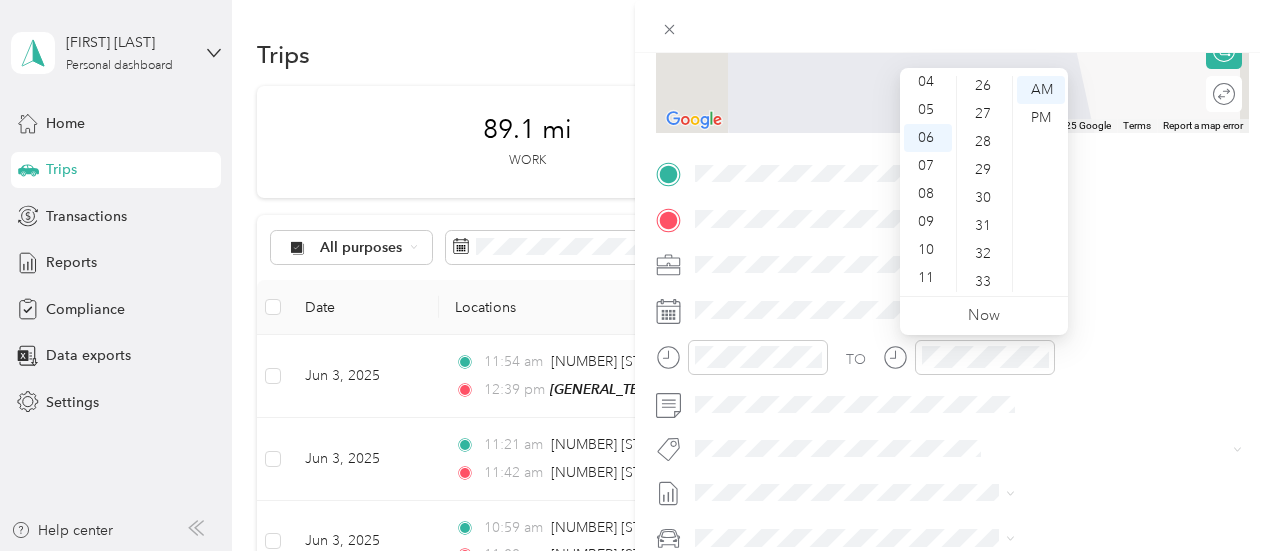 scroll, scrollTop: 726, scrollLeft: 0, axis: vertical 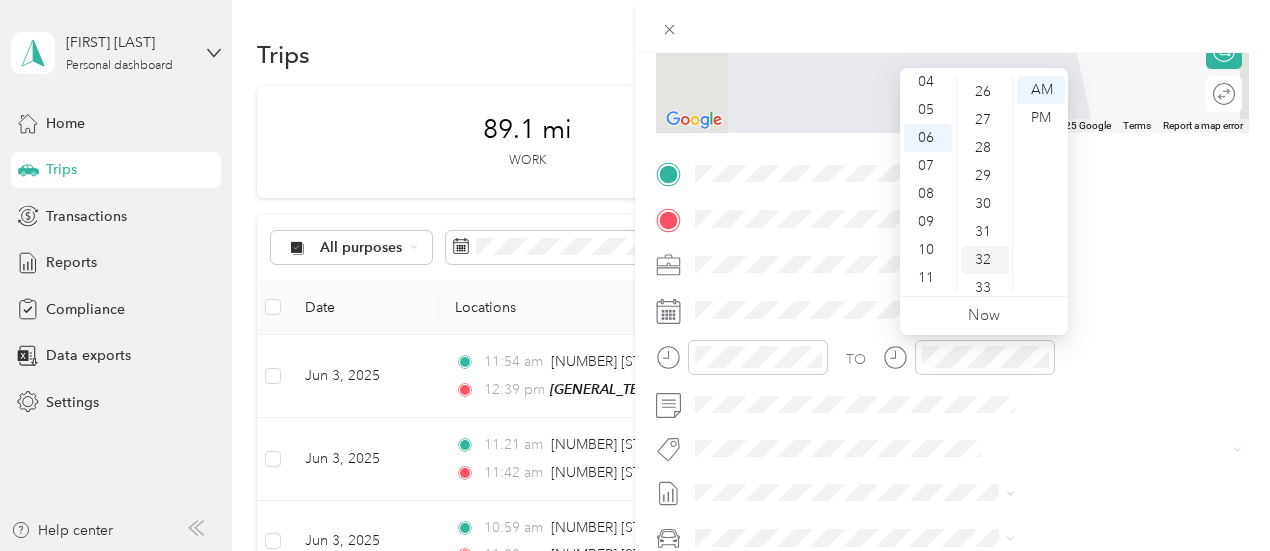 click on "32" at bounding box center (985, 260) 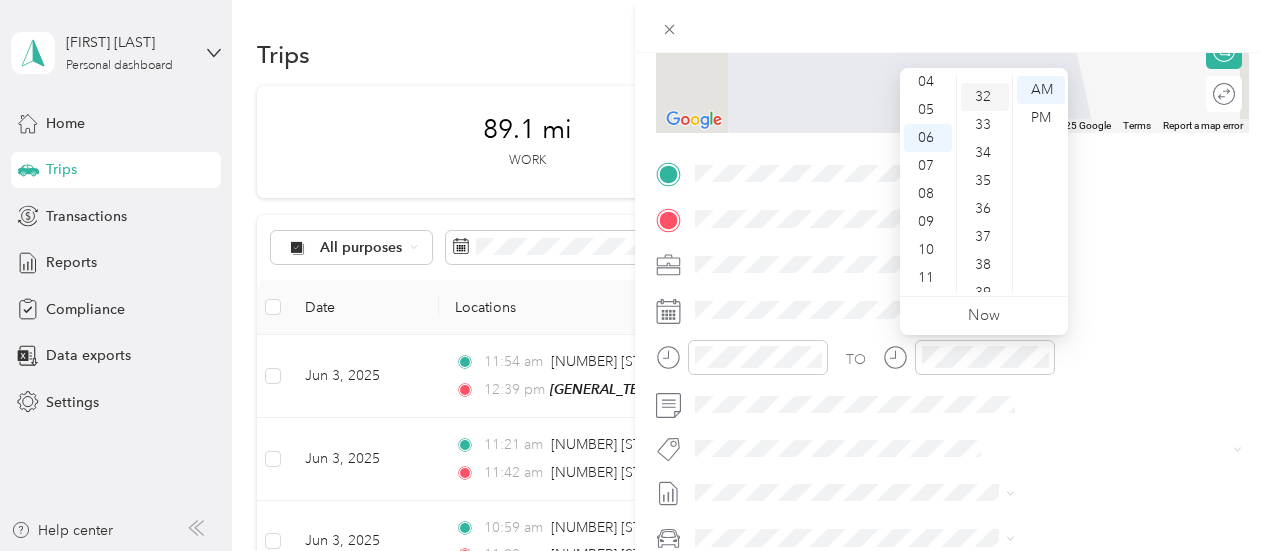 scroll, scrollTop: 896, scrollLeft: 0, axis: vertical 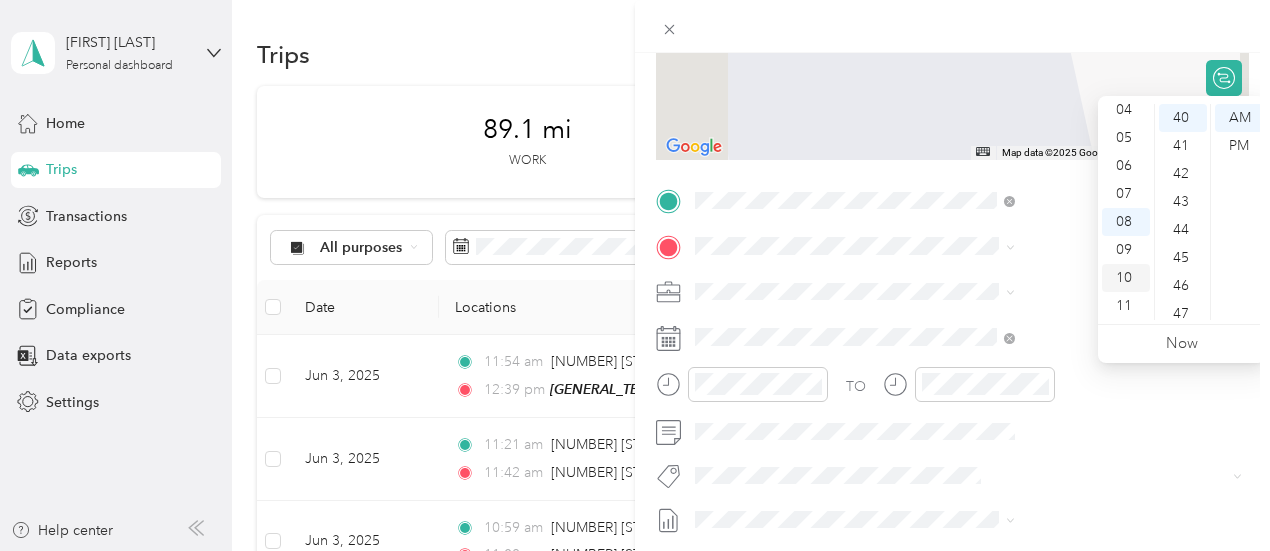 click on "10" at bounding box center (1126, 278) 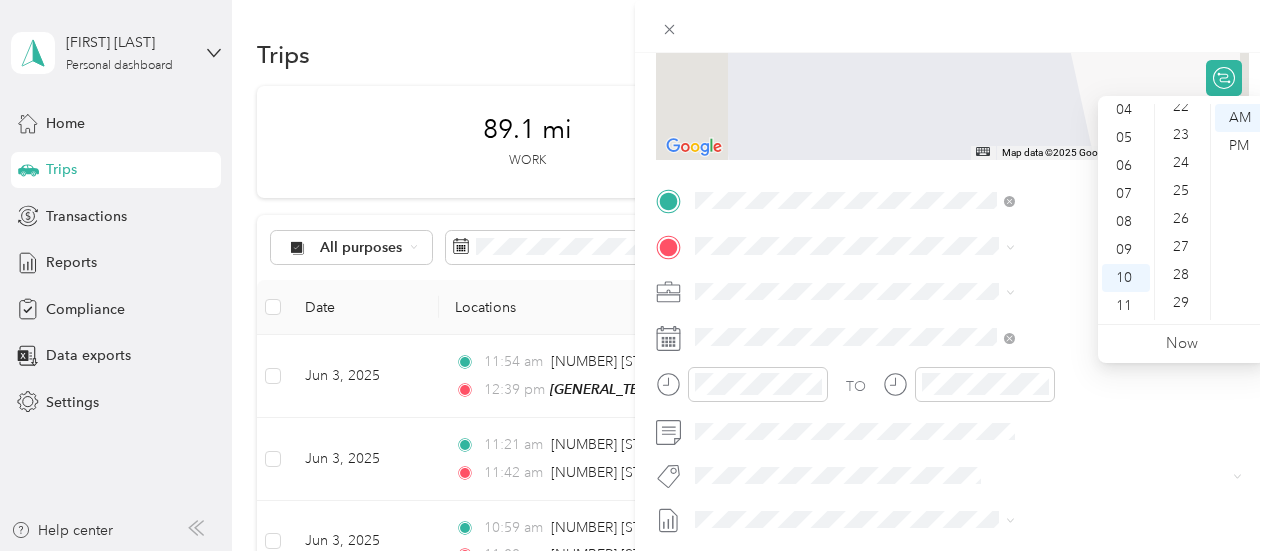 scroll, scrollTop: 604, scrollLeft: 0, axis: vertical 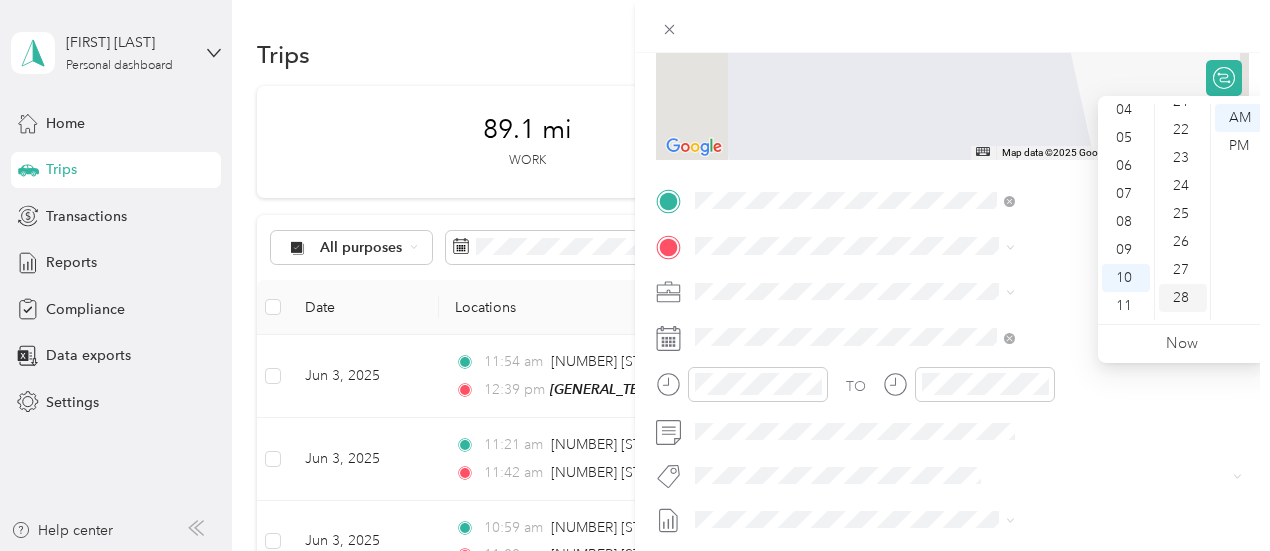 click on "28" at bounding box center (1183, 298) 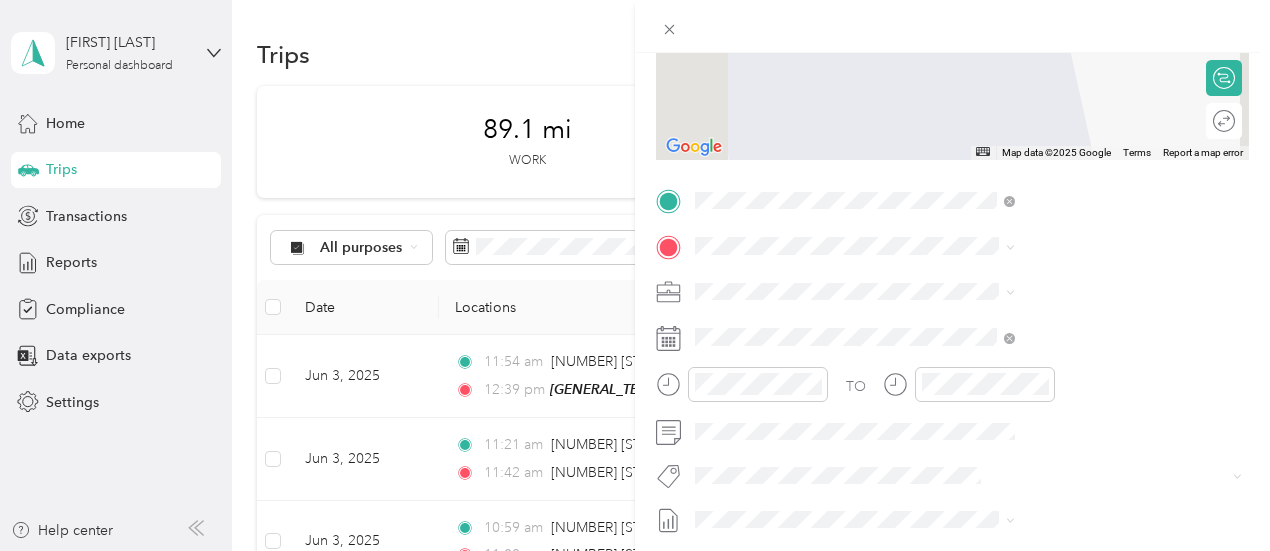 click on "[NUMBER] [STREET]
[CITY], [STATE] [POSTAL_CODE], [COUNTRY]" at bounding box center (1067, 409) 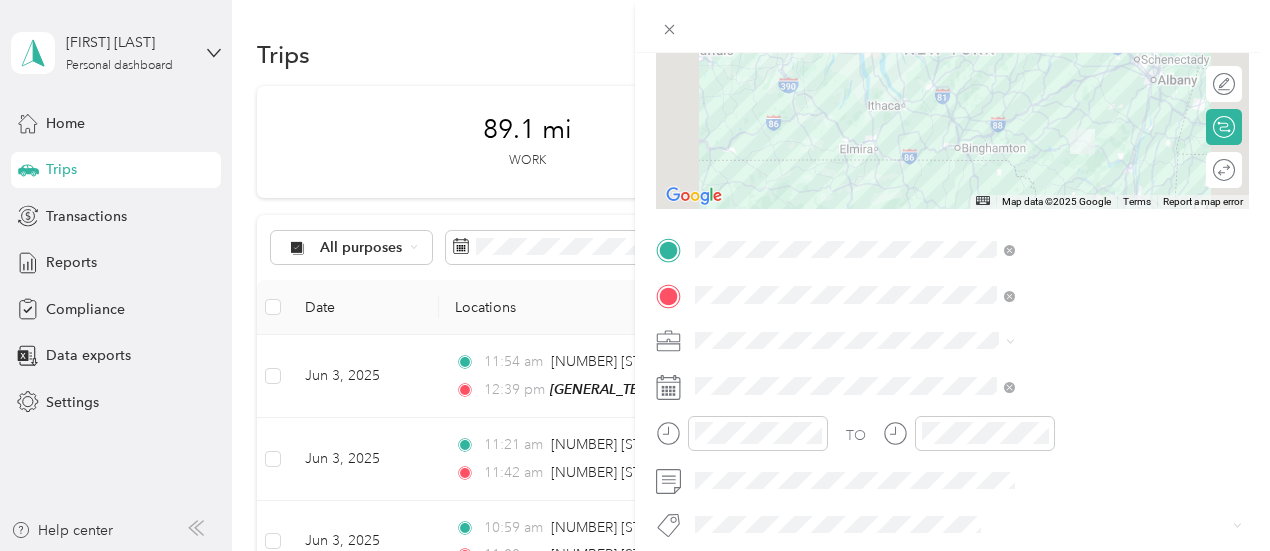 scroll, scrollTop: 0, scrollLeft: 0, axis: both 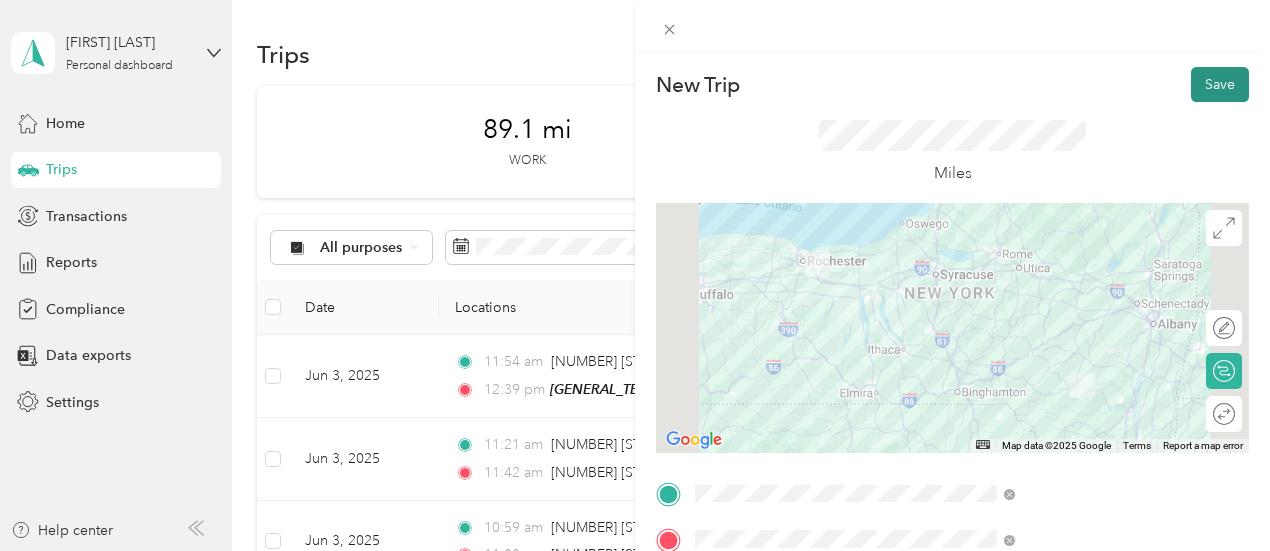 click on "Save" at bounding box center (1220, 84) 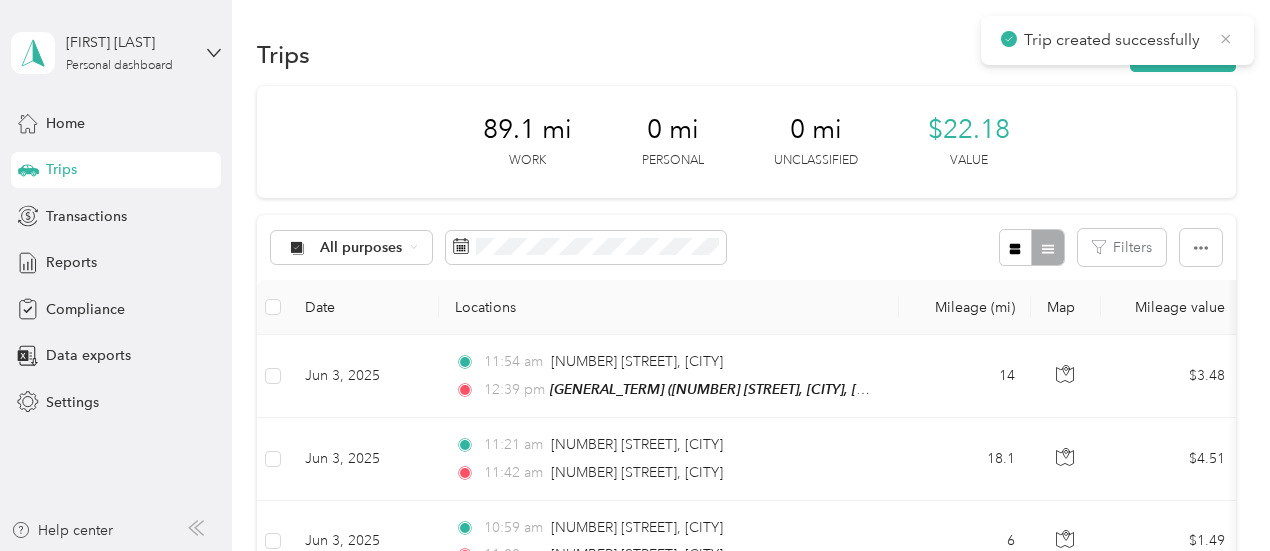 click 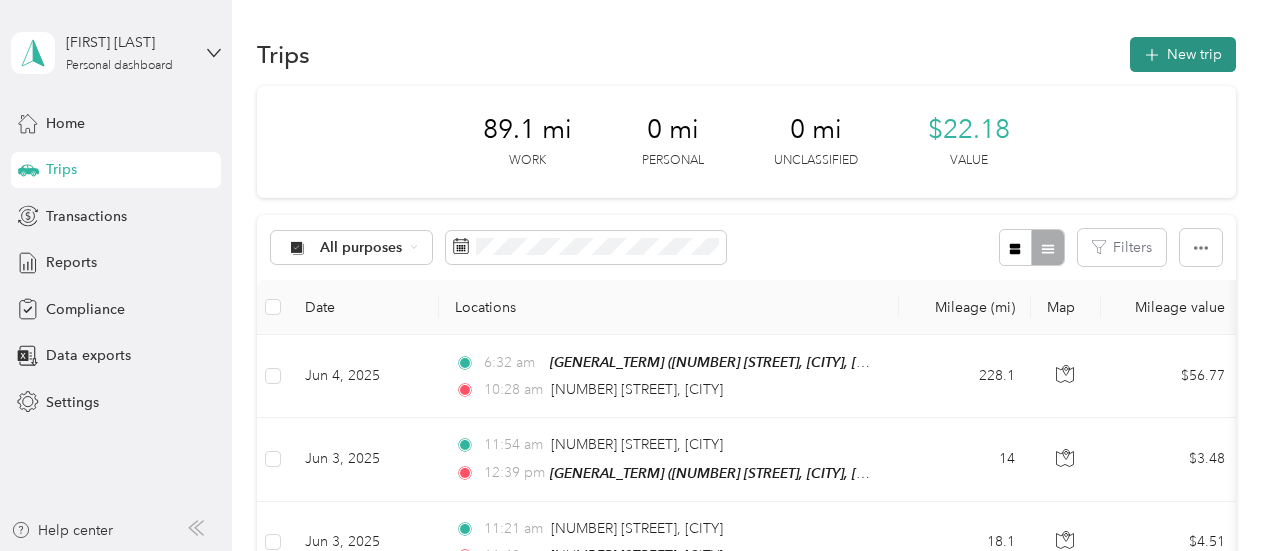 click on "New trip" at bounding box center [1183, 54] 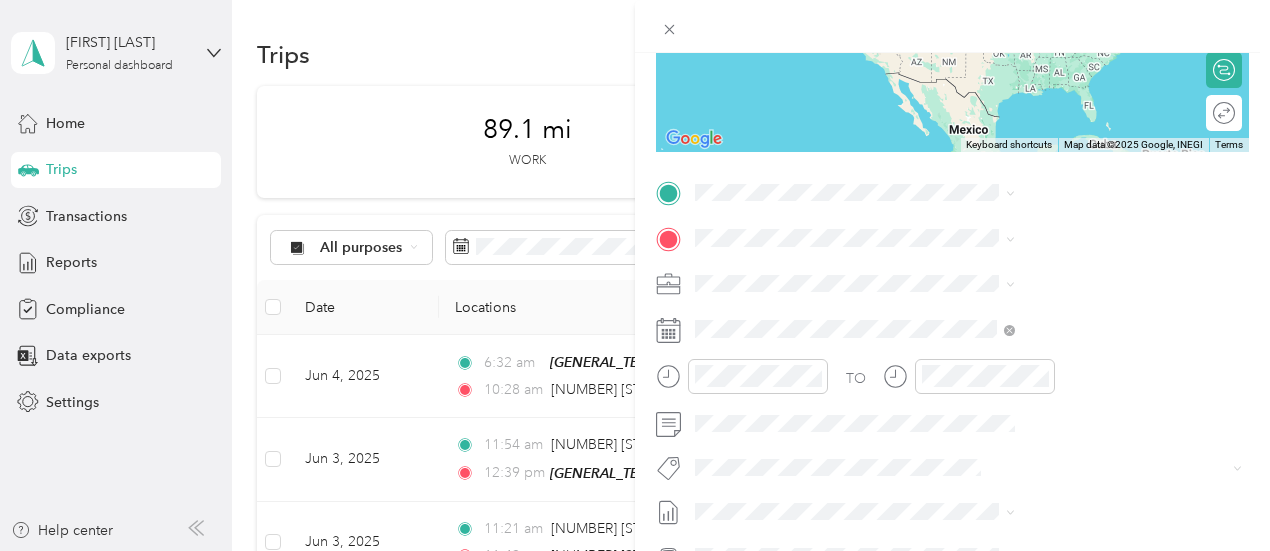 scroll, scrollTop: 342, scrollLeft: 0, axis: vertical 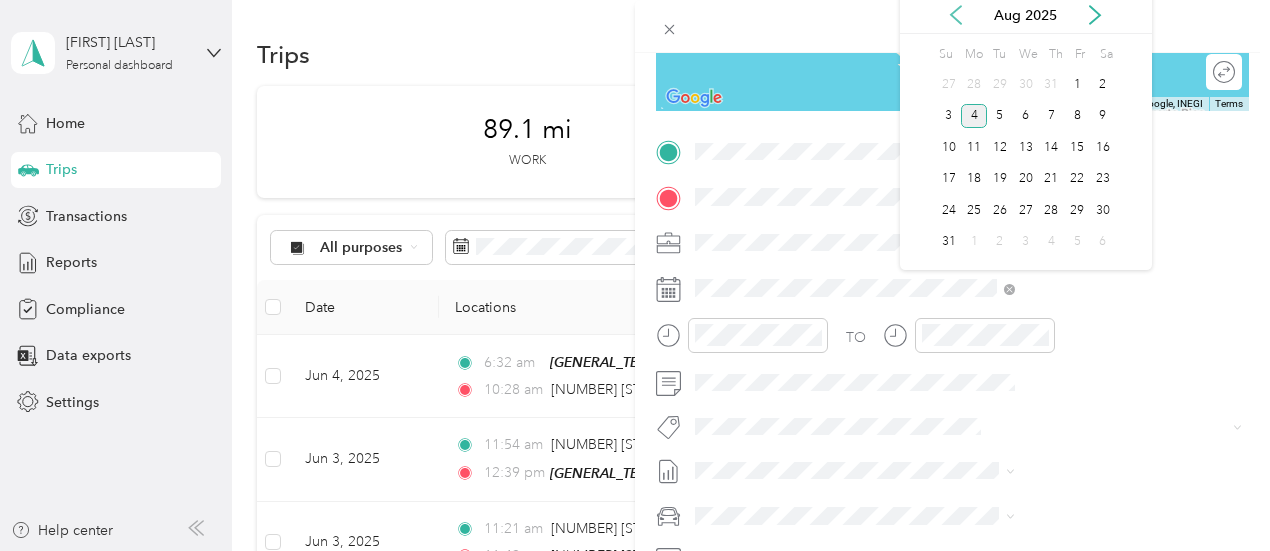 click 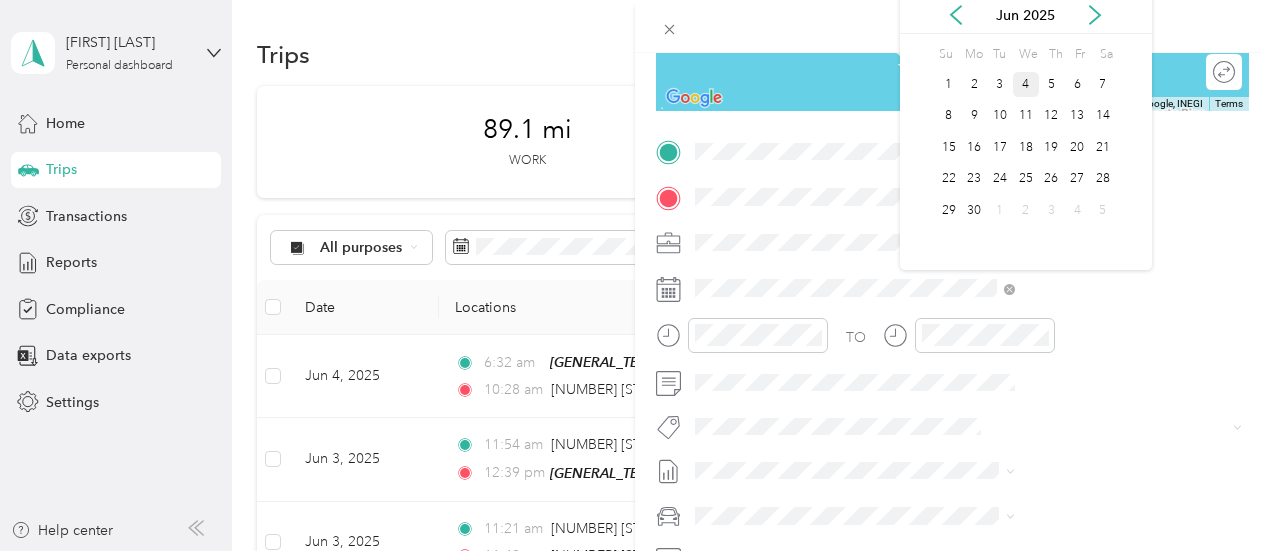 click on "4" at bounding box center [1026, 84] 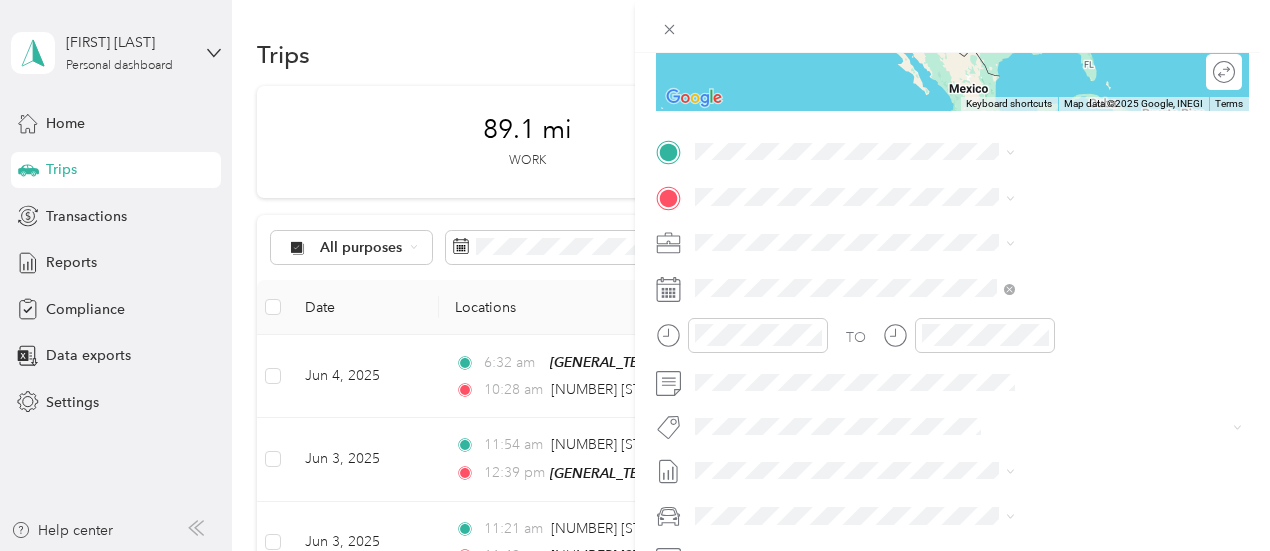 click on "[NUMBER] [STREET]
[CITY], [STATE] [POSTAL_CODE], [COUNTRY]" at bounding box center (1067, 303) 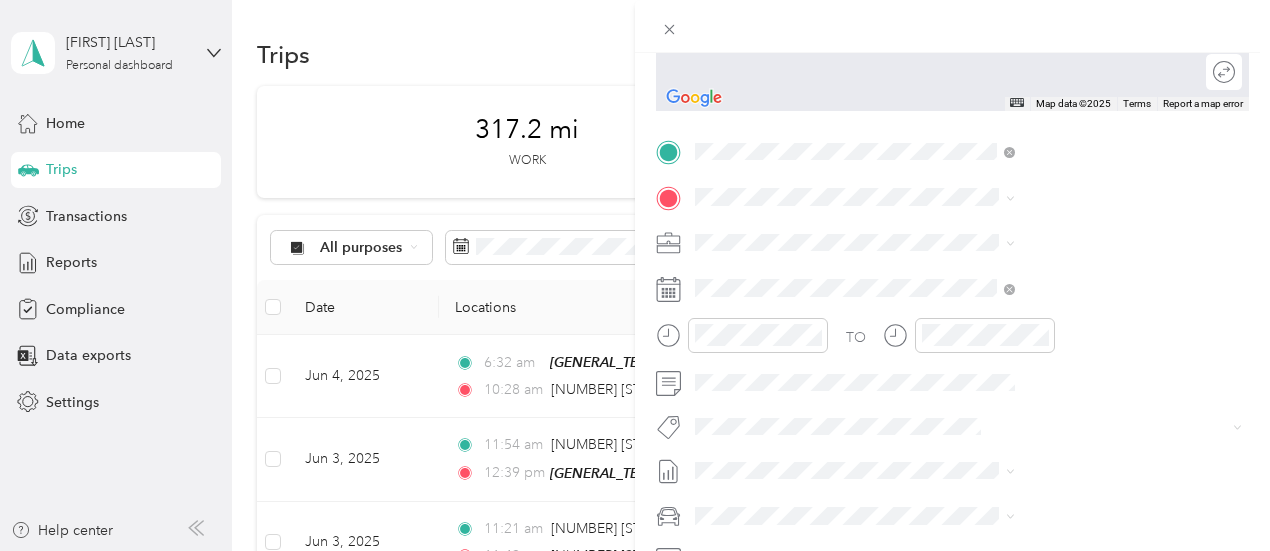 click on "[CITY]
[STATE] [POSTAL_CODE], [COUNTRY]" at bounding box center [1067, 342] 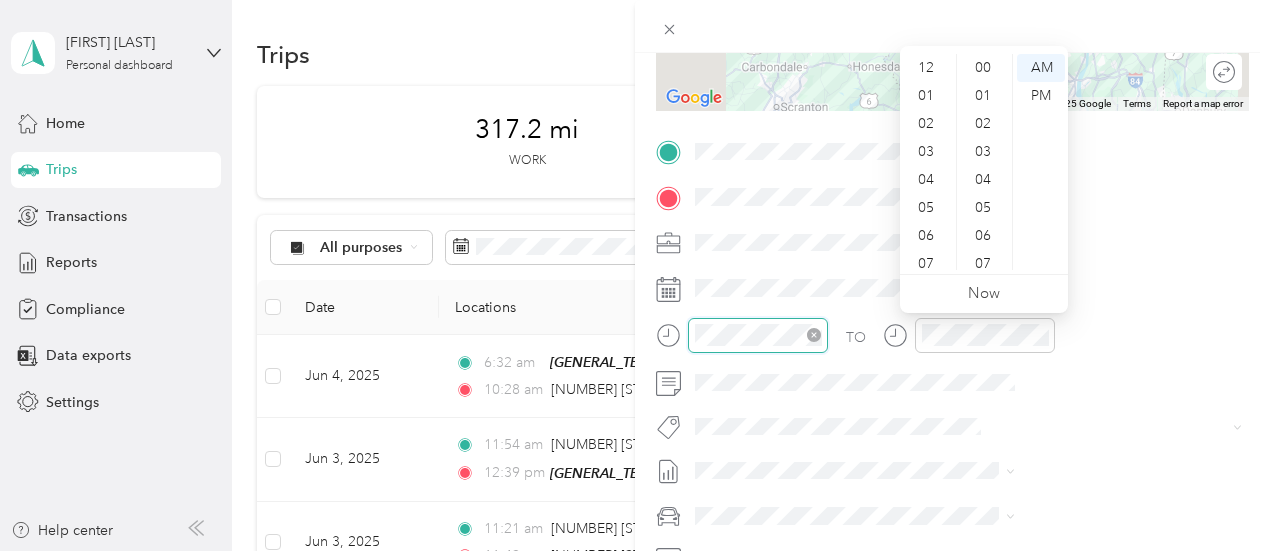 scroll, scrollTop: 1204, scrollLeft: 0, axis: vertical 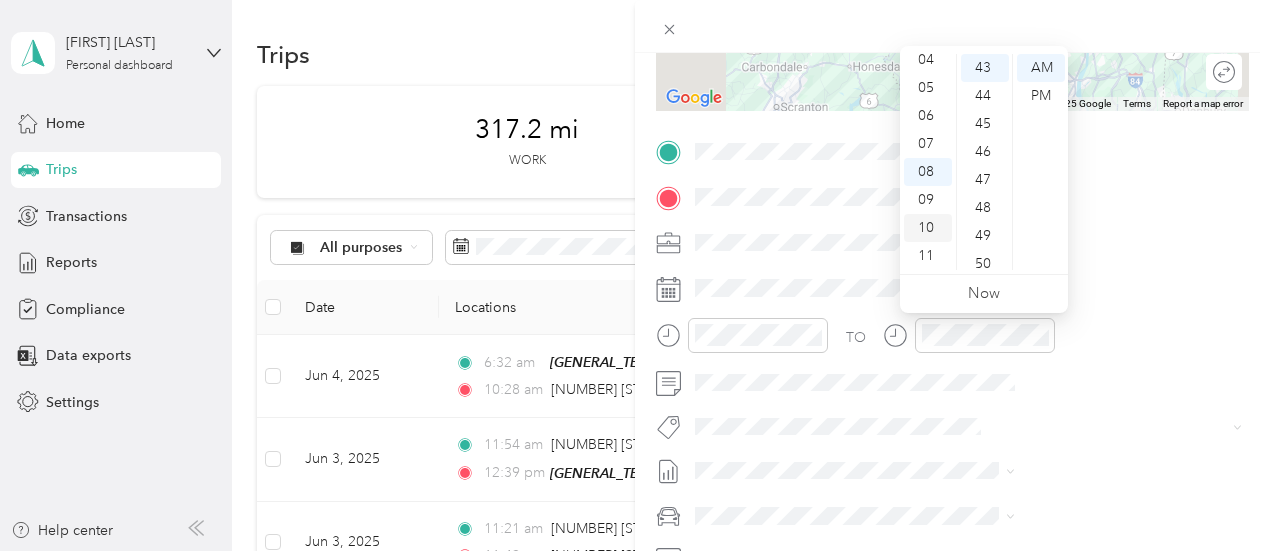 click on "10" at bounding box center (928, 228) 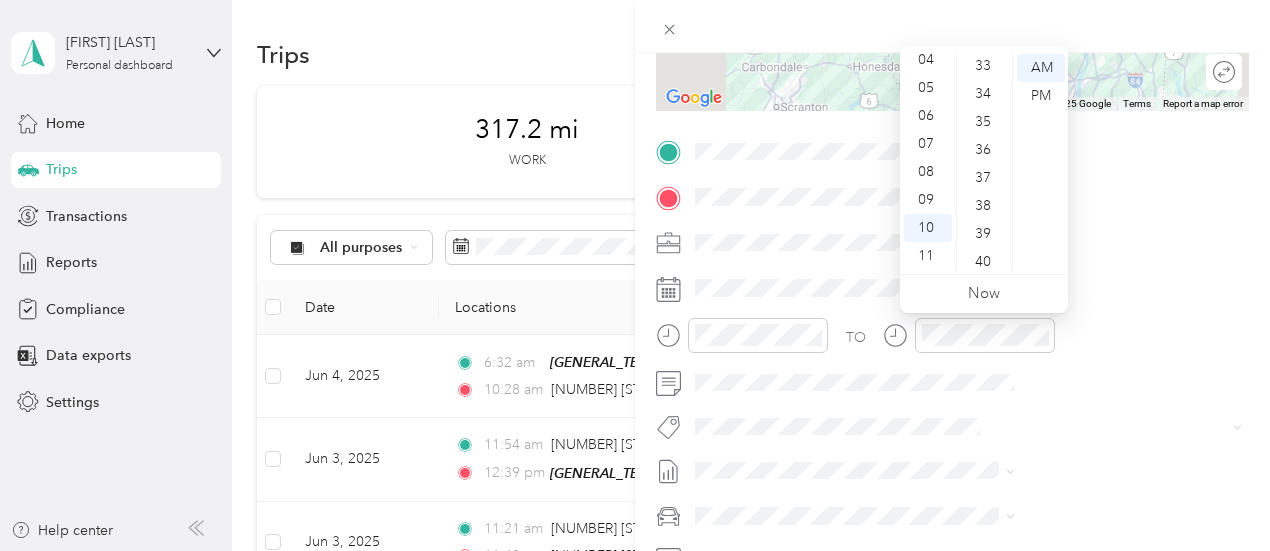 scroll, scrollTop: 915, scrollLeft: 0, axis: vertical 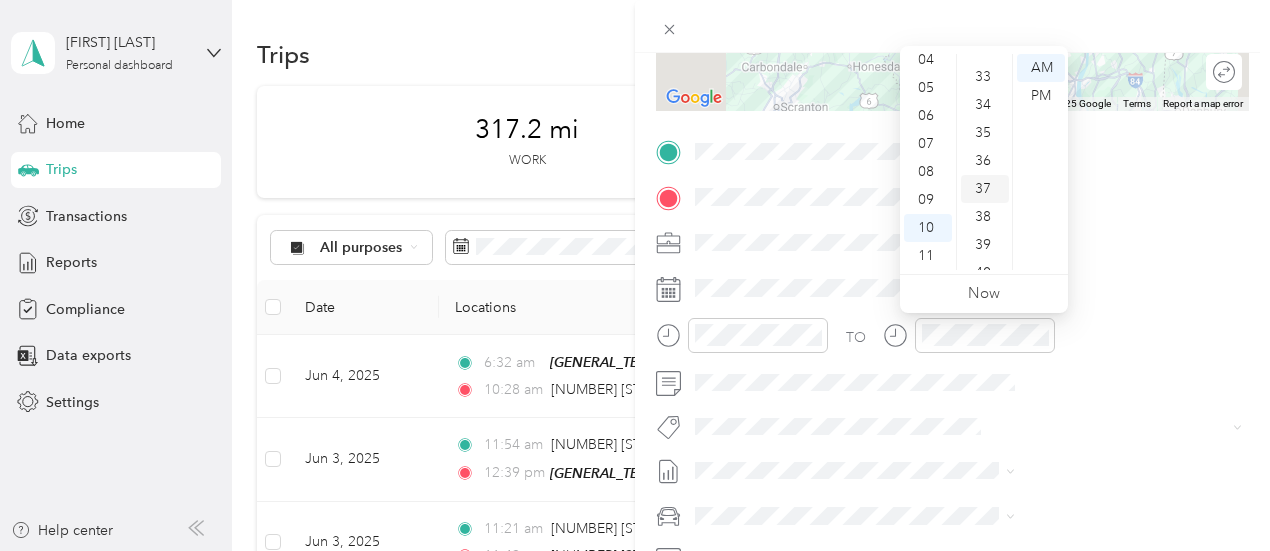 click on "37" at bounding box center [985, 189] 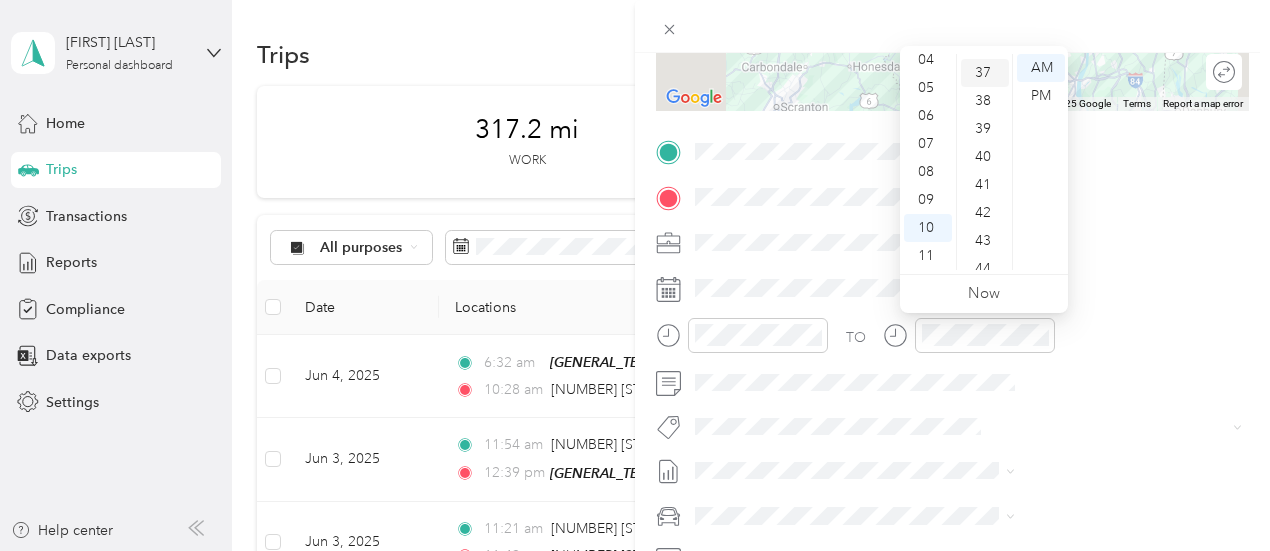 scroll, scrollTop: 1036, scrollLeft: 0, axis: vertical 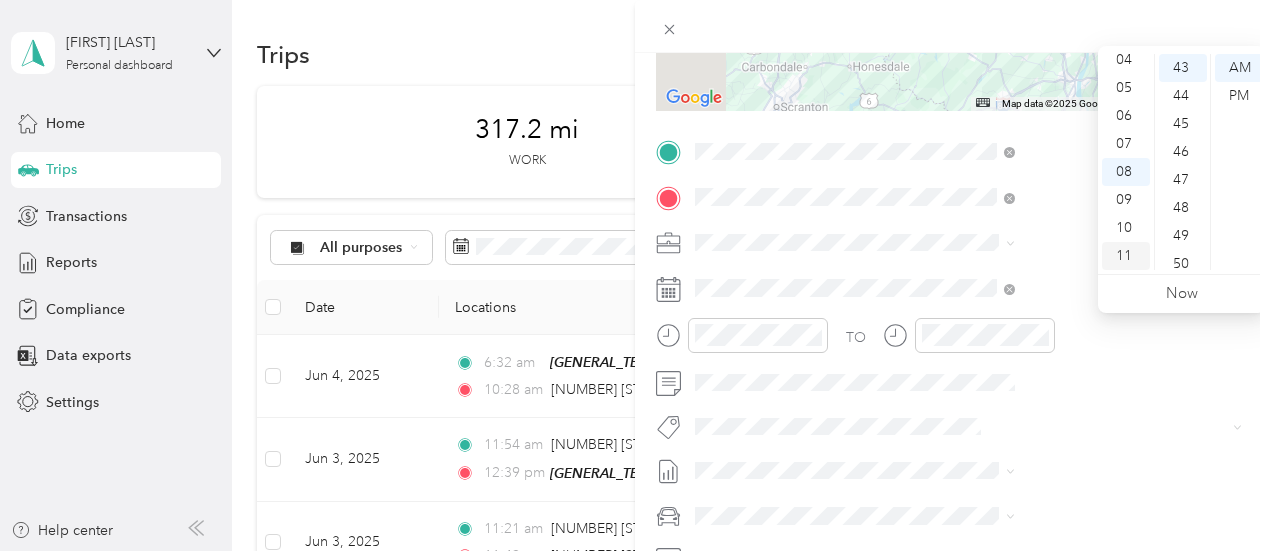 click on "11" at bounding box center (1126, 256) 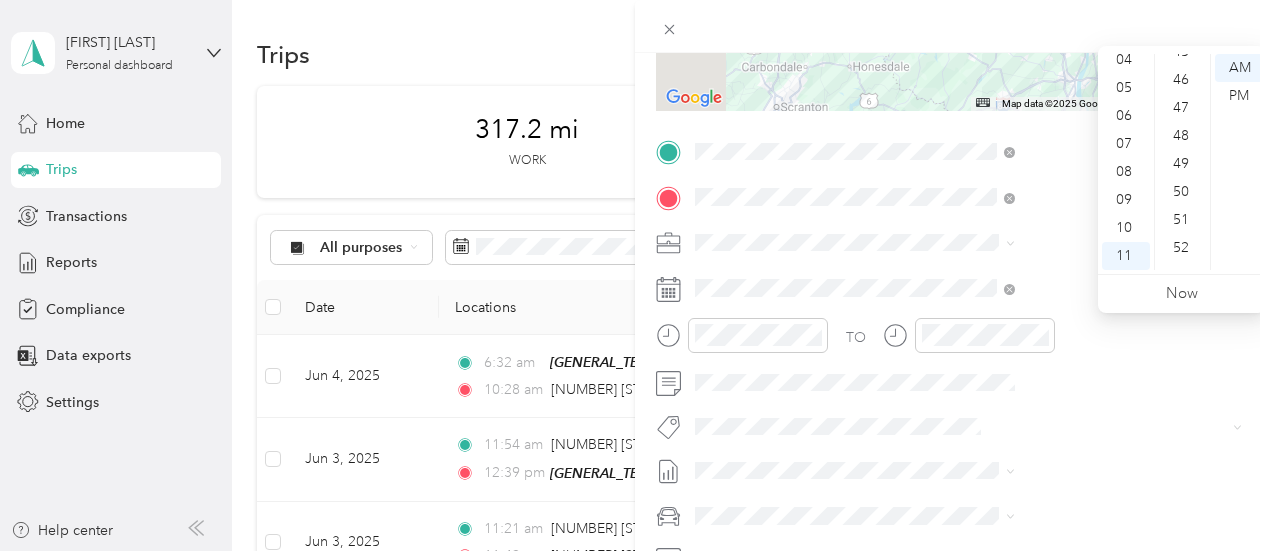 scroll, scrollTop: 1300, scrollLeft: 0, axis: vertical 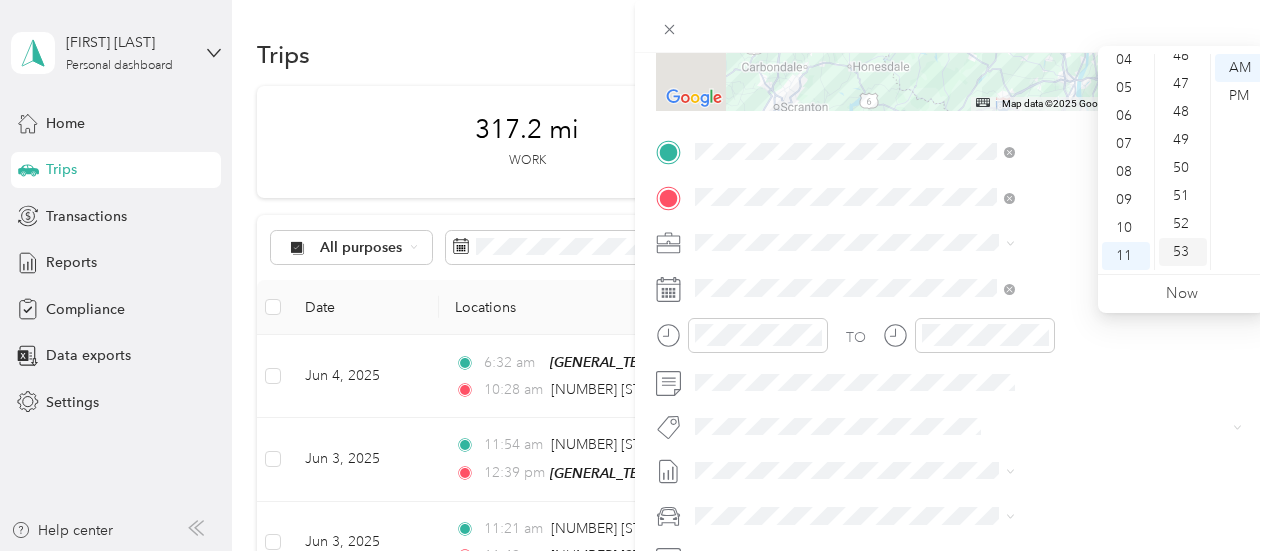 click on "53" at bounding box center [1183, 252] 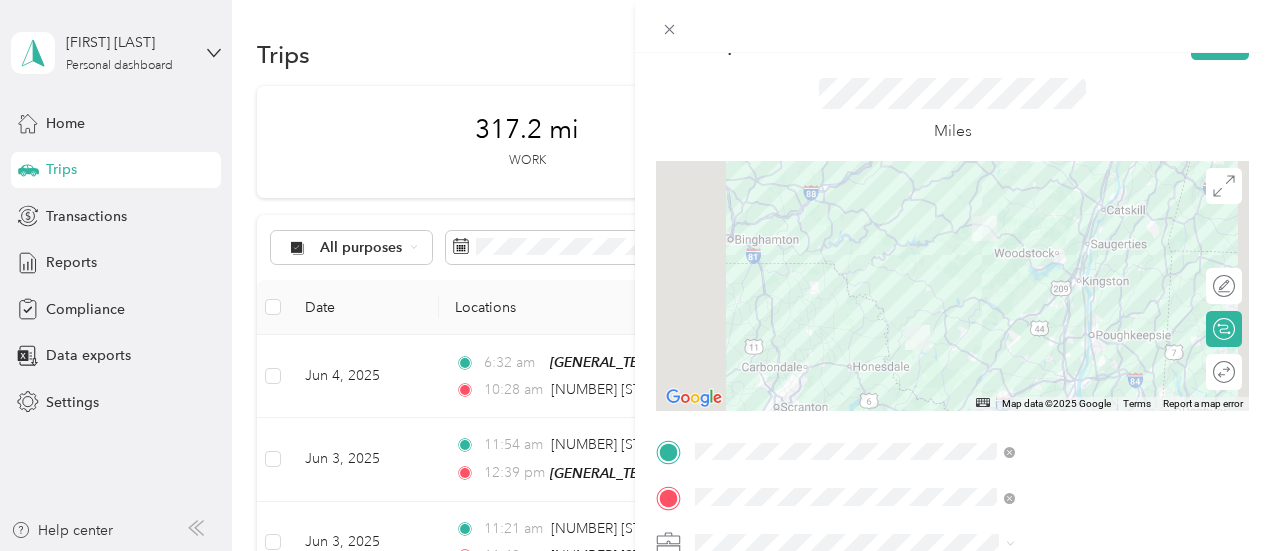 scroll, scrollTop: 0, scrollLeft: 0, axis: both 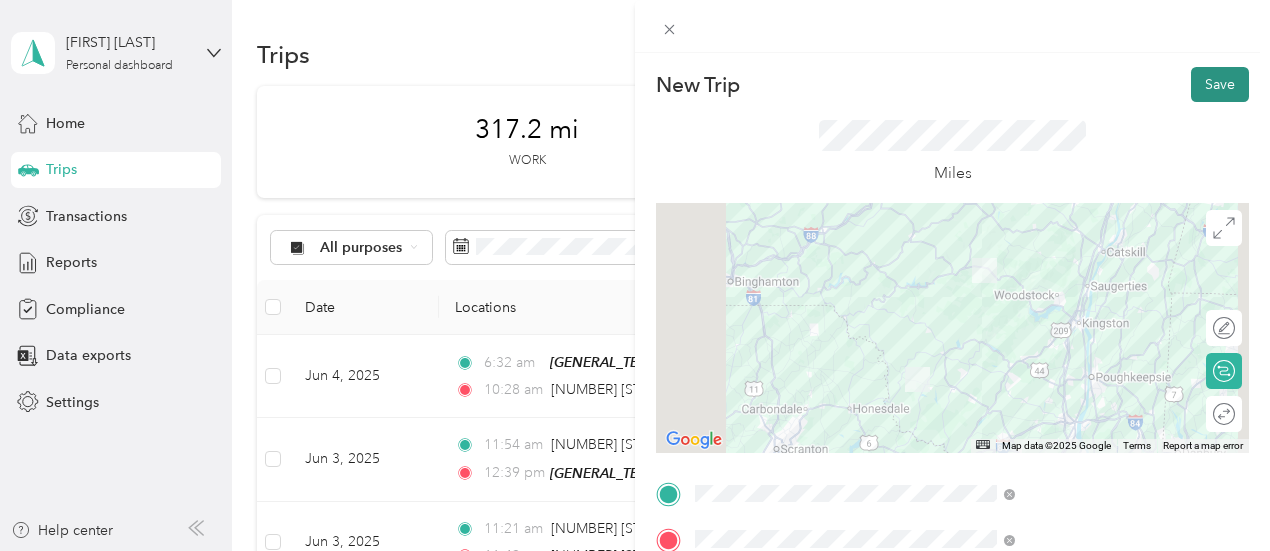 click on "Save" at bounding box center [1220, 84] 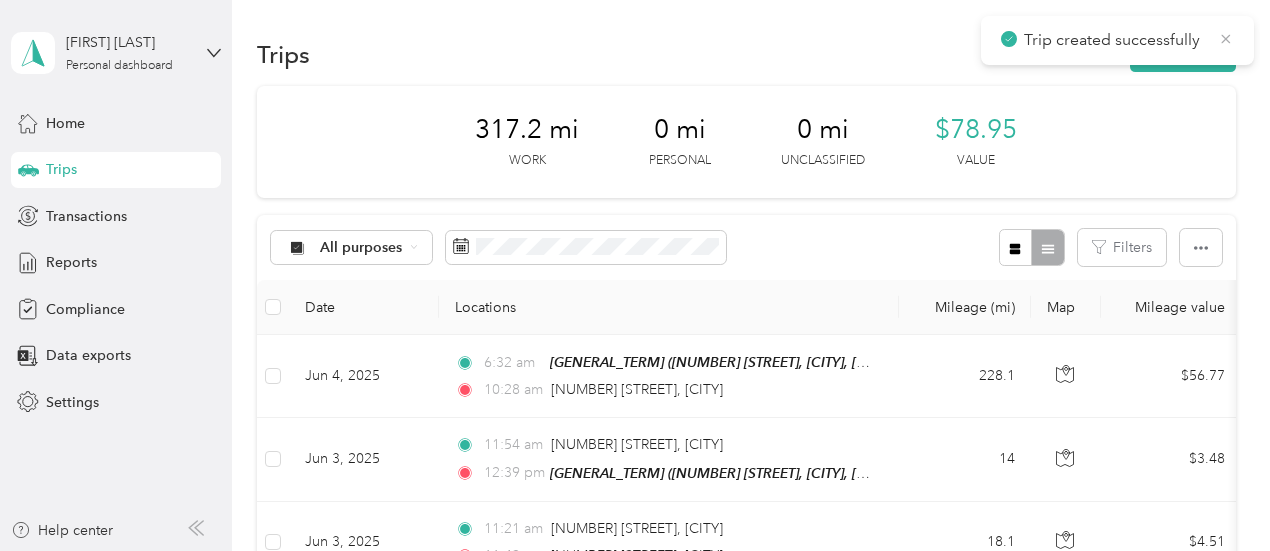 click 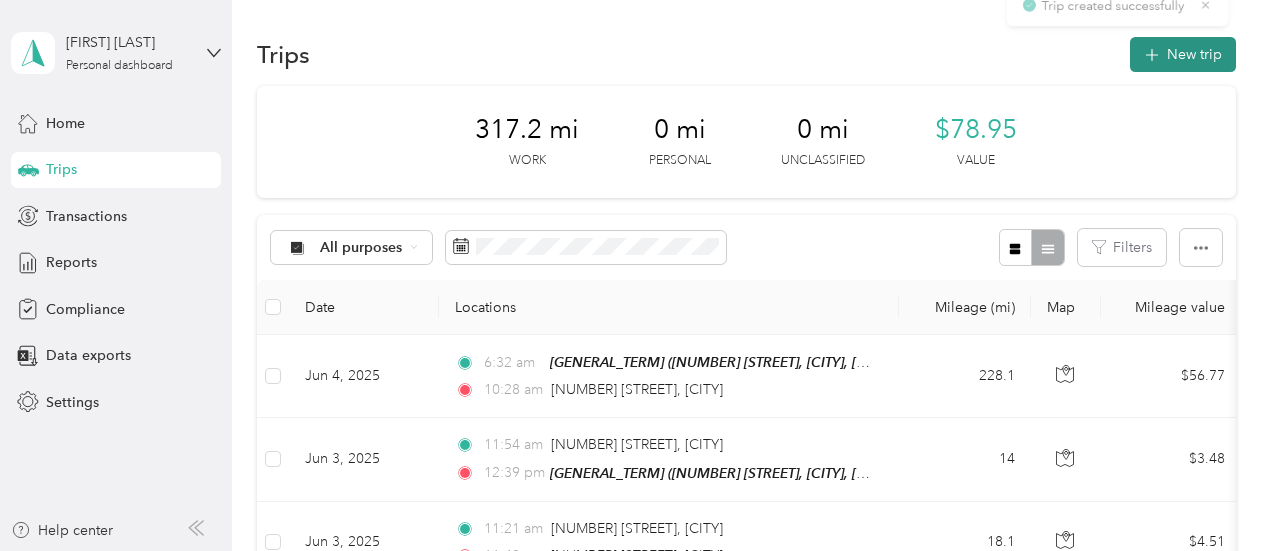 click on "New trip" at bounding box center (1183, 54) 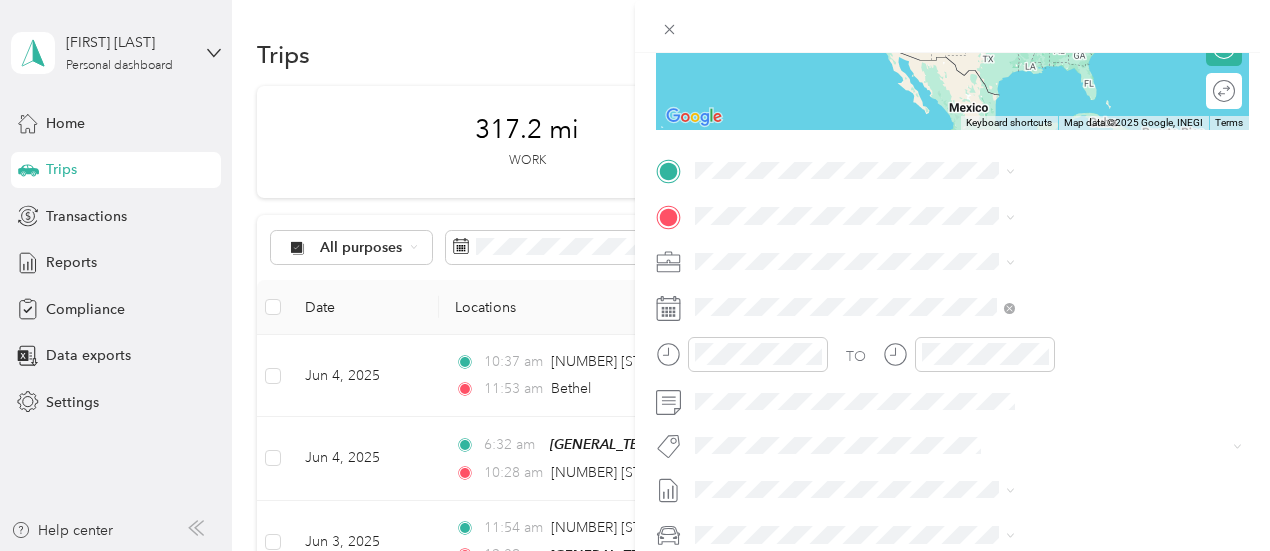 scroll, scrollTop: 338, scrollLeft: 0, axis: vertical 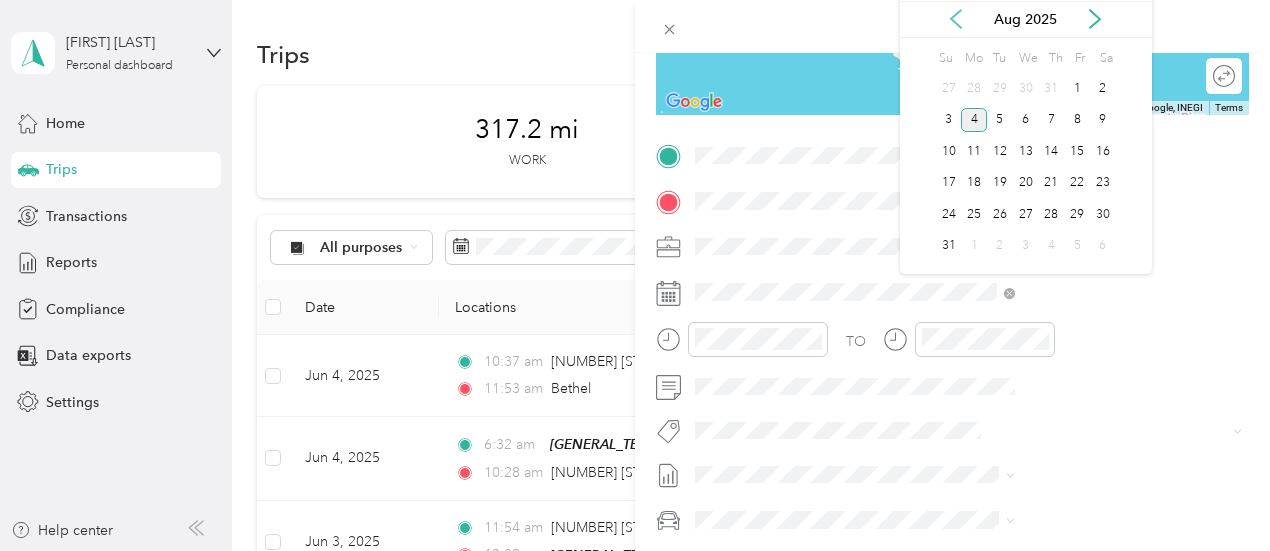 click 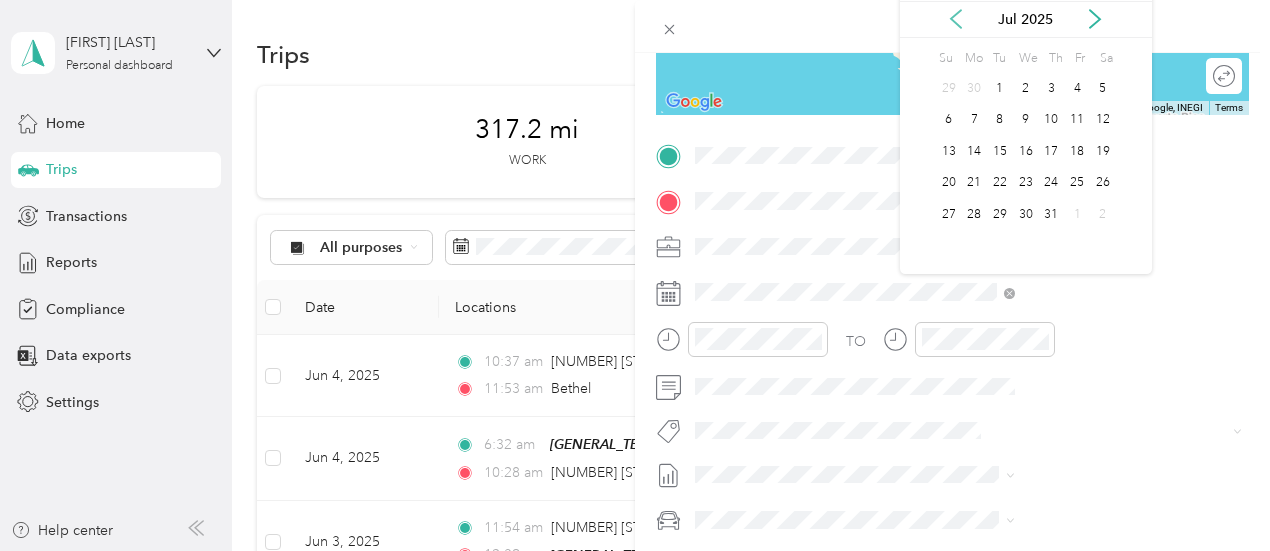 click 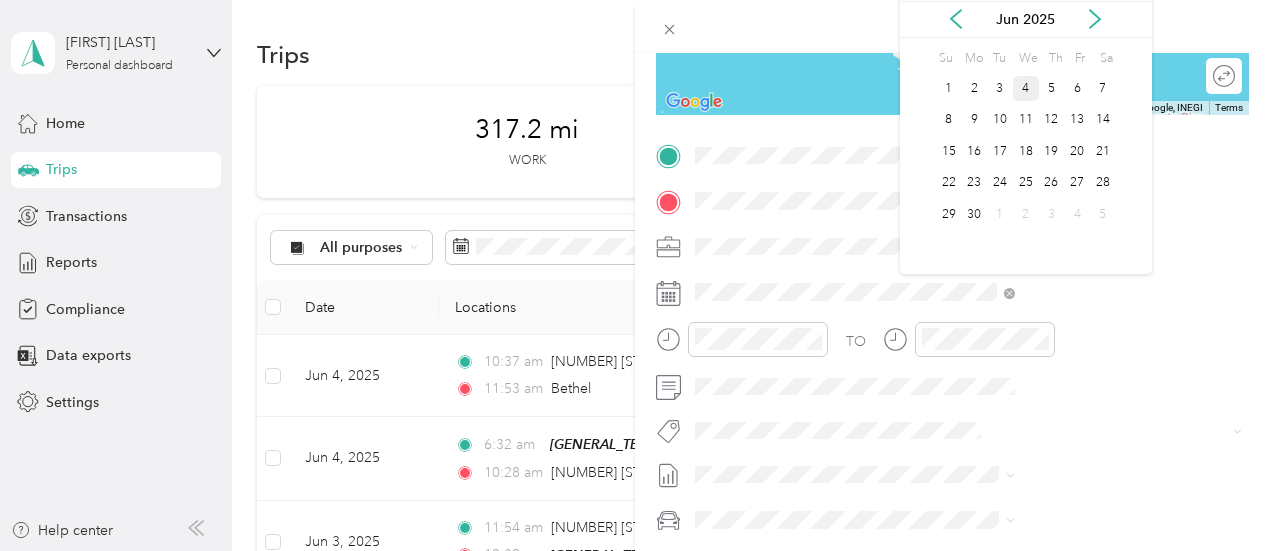 click on "4" at bounding box center (1026, 88) 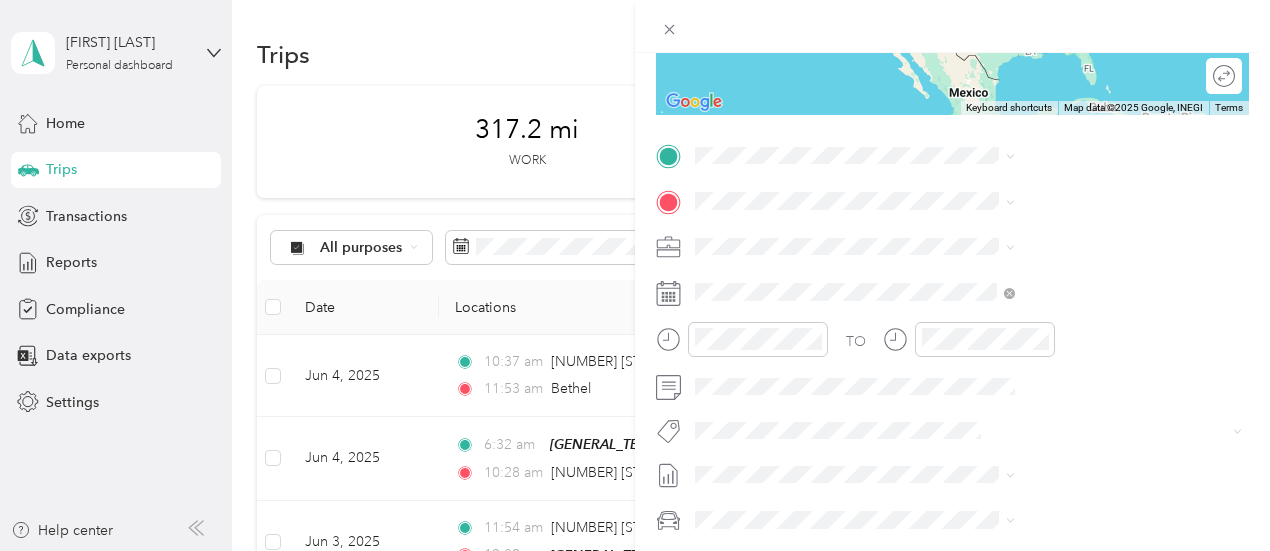 click on "From search results [CITY]
[STATE], [COUNTRY] [CITY]
[STATE], [COUNTRY] [CITY] [STATE], [COUNTRY] [CITY]
[STATE], [COUNTRY] [CITY]
[STATE], [COUNTRY]" at bounding box center [1067, 309] 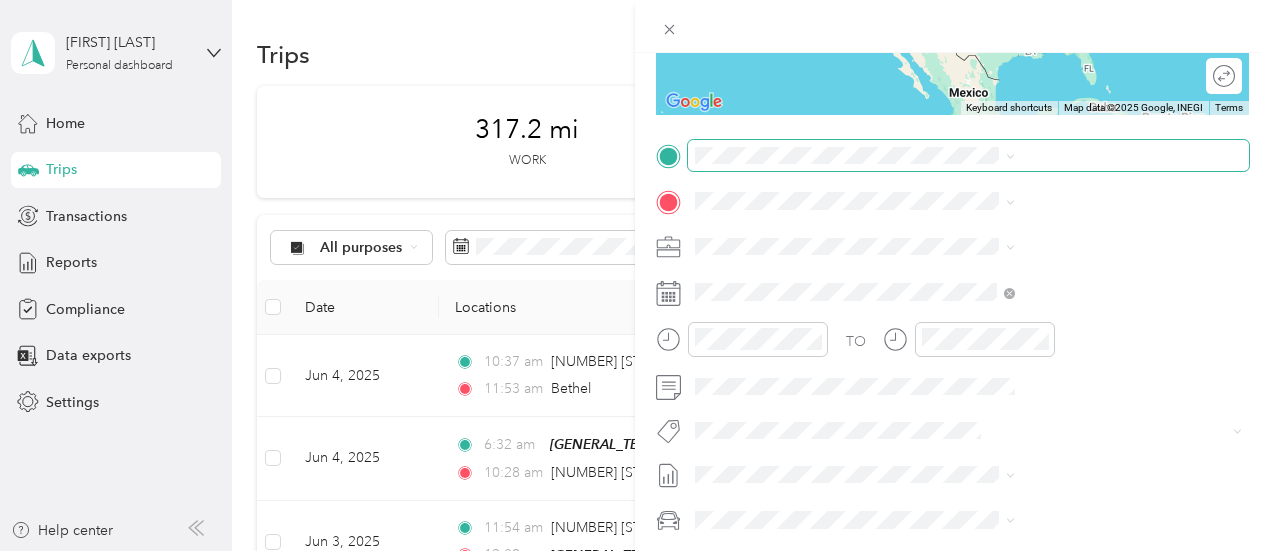 click at bounding box center (968, 156) 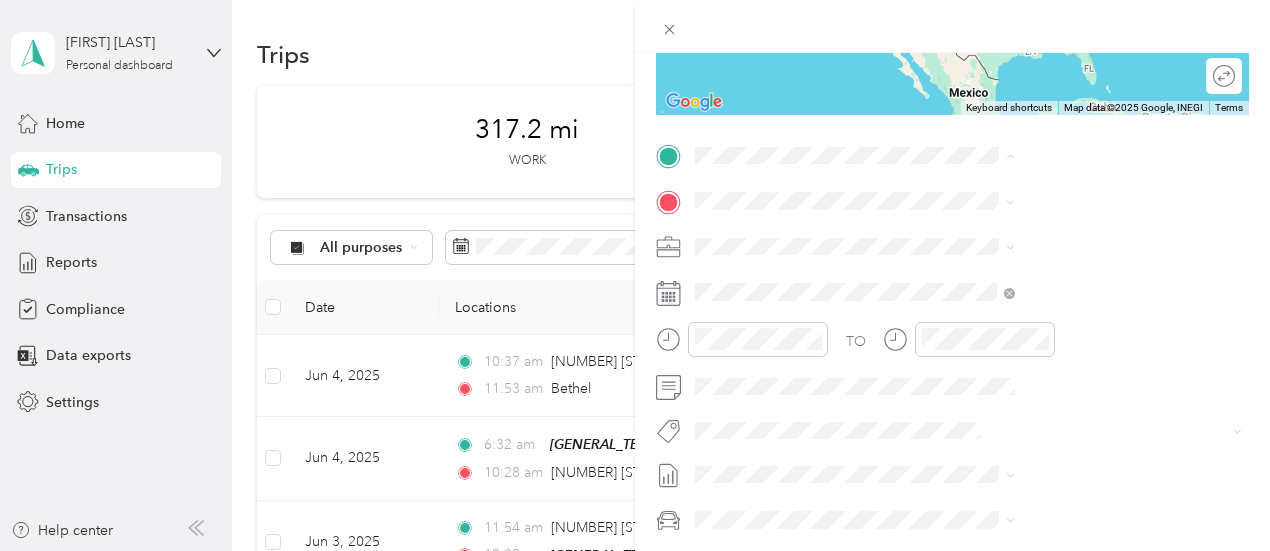 click on "[CITY]
[STATE], [COUNTRY]" at bounding box center [1009, 235] 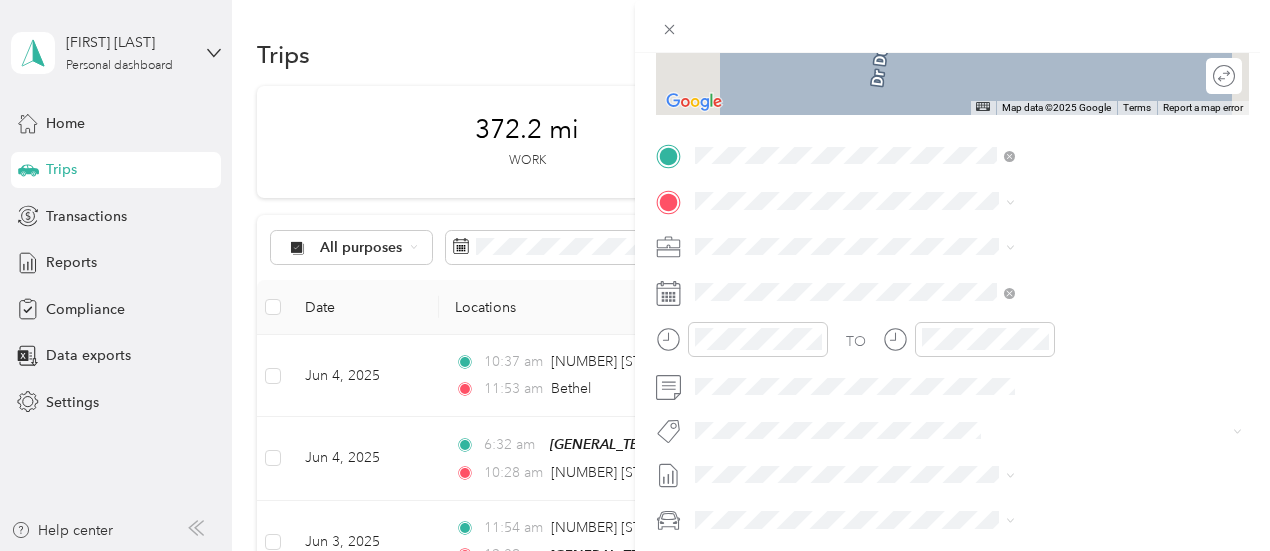 click on "[NUMBER] [STREET]
[CITY], [STATE] [POSTAL_CODE], [COUNTRY]" at bounding box center (1081, 286) 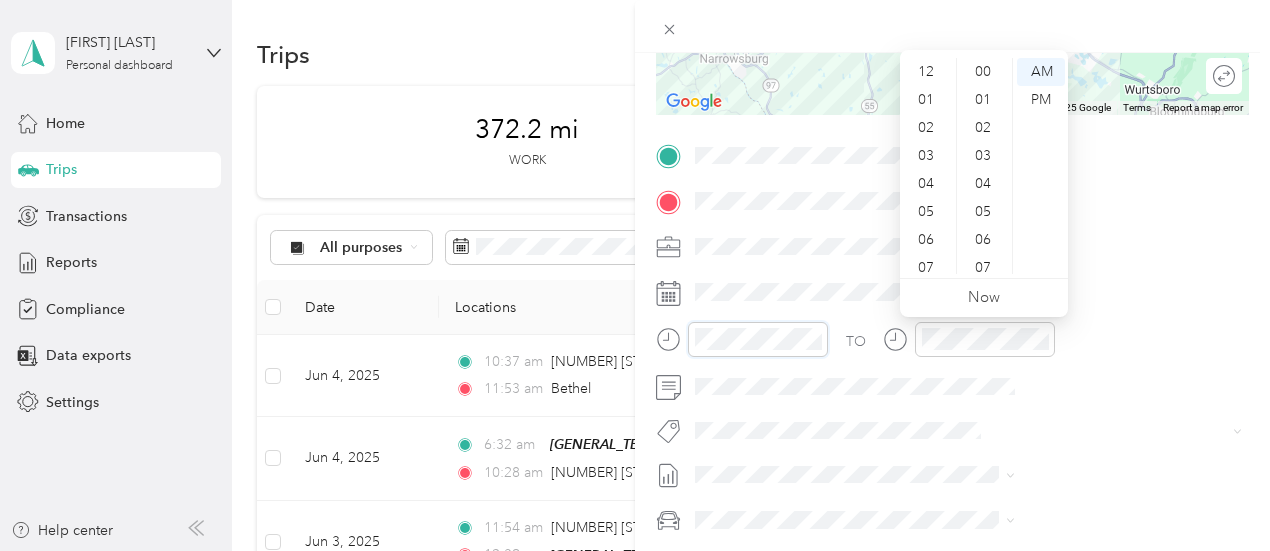 scroll, scrollTop: 1232, scrollLeft: 0, axis: vertical 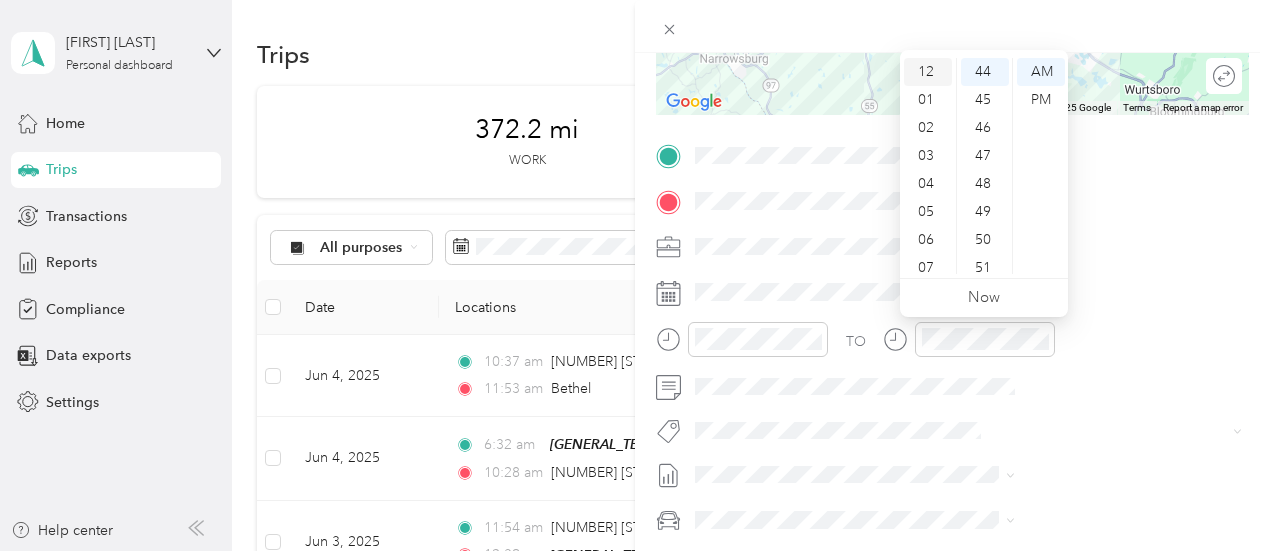 click on "12" at bounding box center (928, 72) 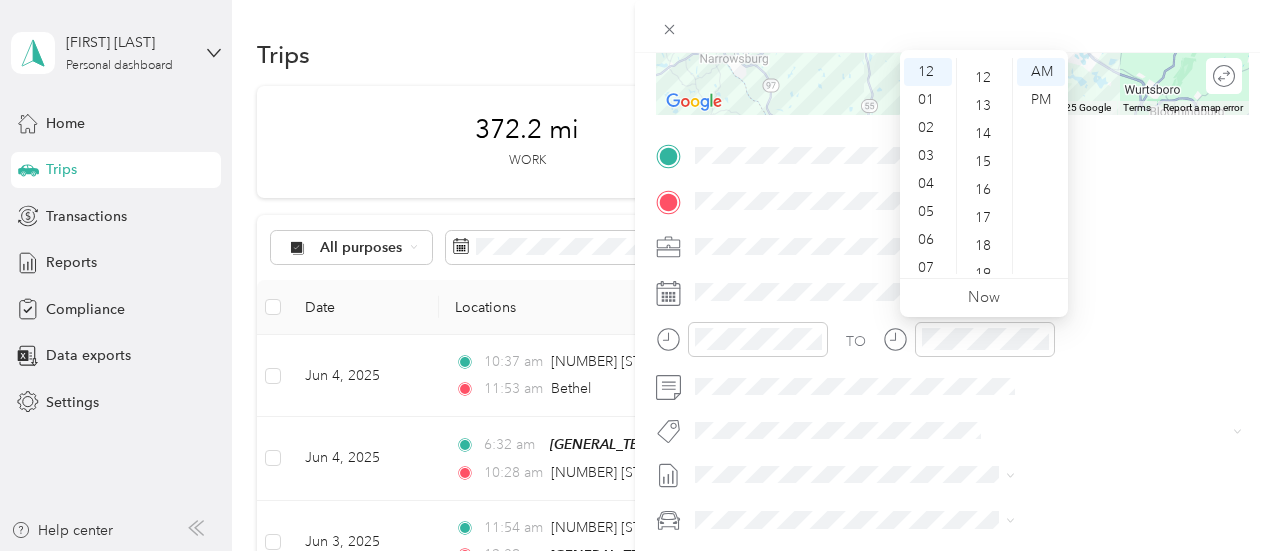 scroll, scrollTop: 348, scrollLeft: 0, axis: vertical 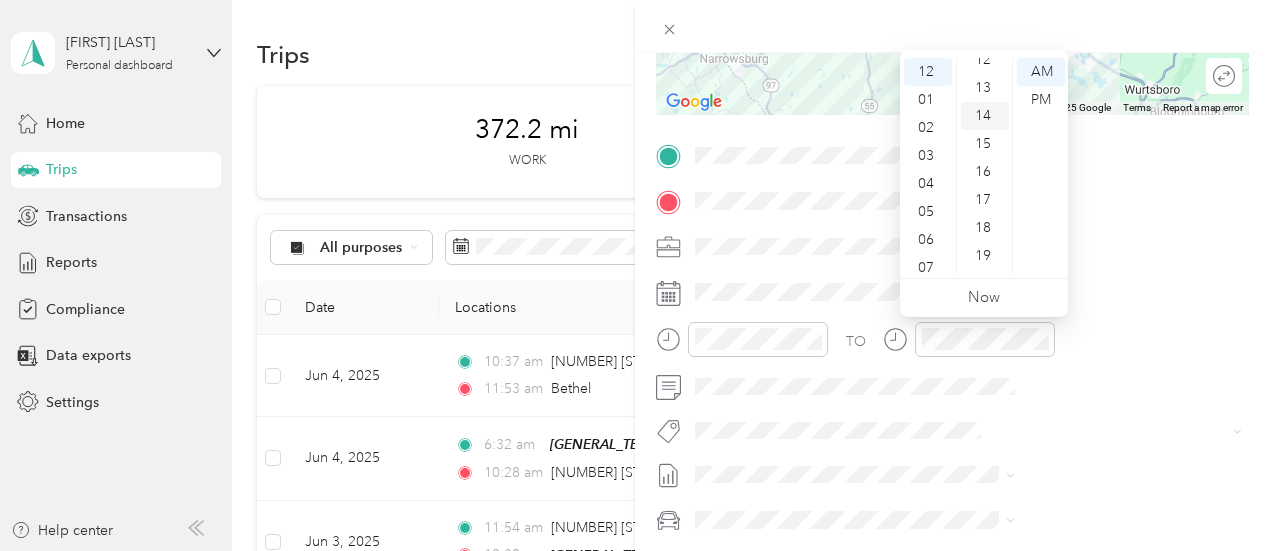 click on "14" at bounding box center [985, 116] 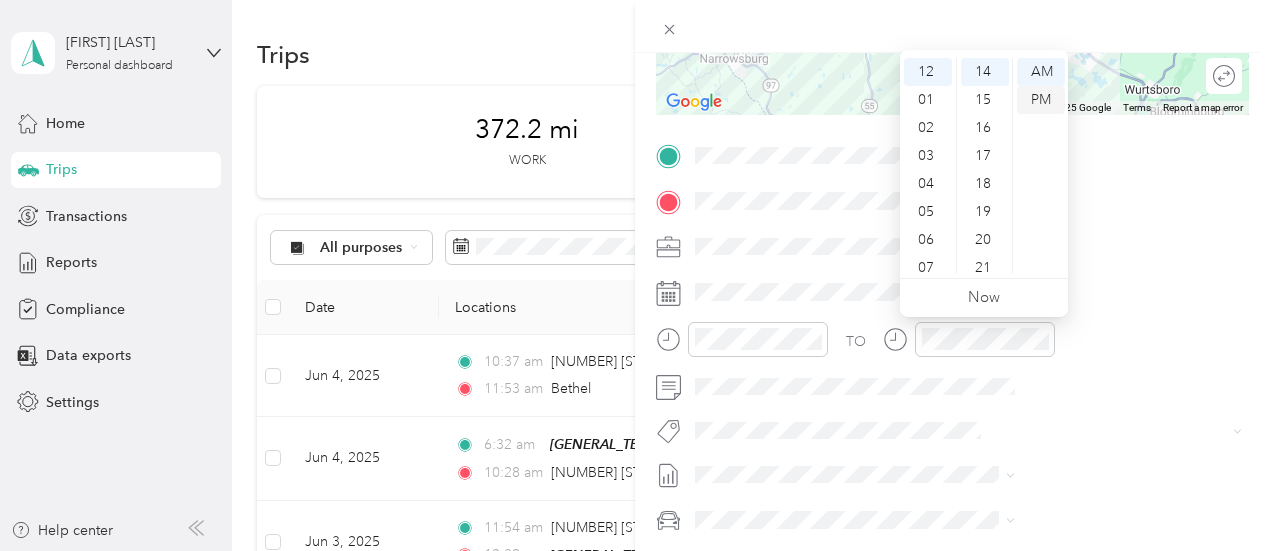 click on "PM" at bounding box center (1041, 100) 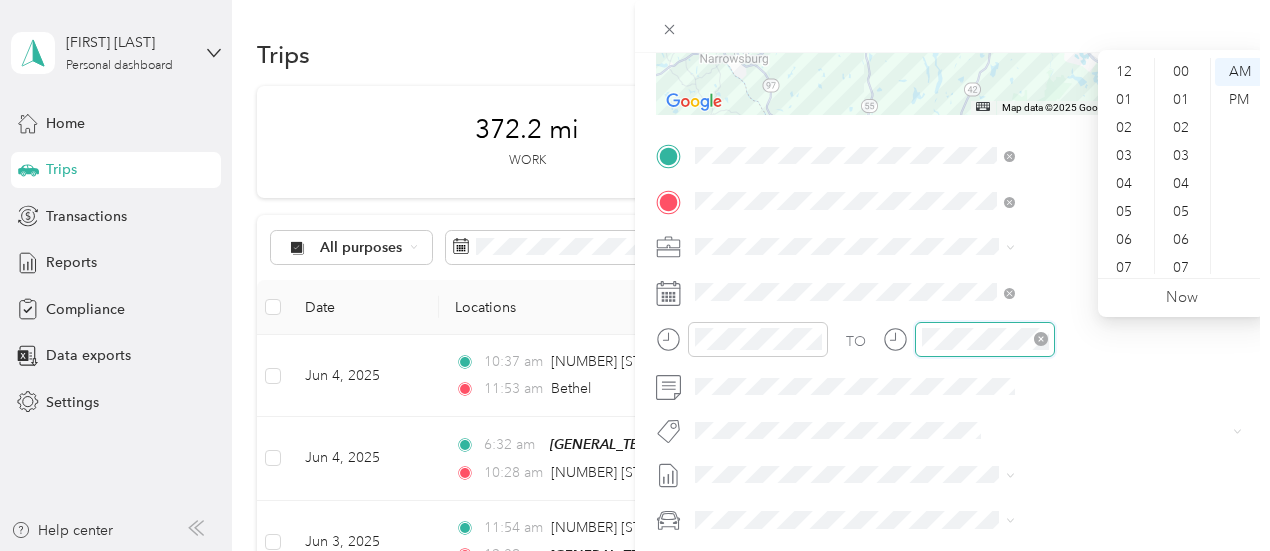 scroll, scrollTop: 1232, scrollLeft: 0, axis: vertical 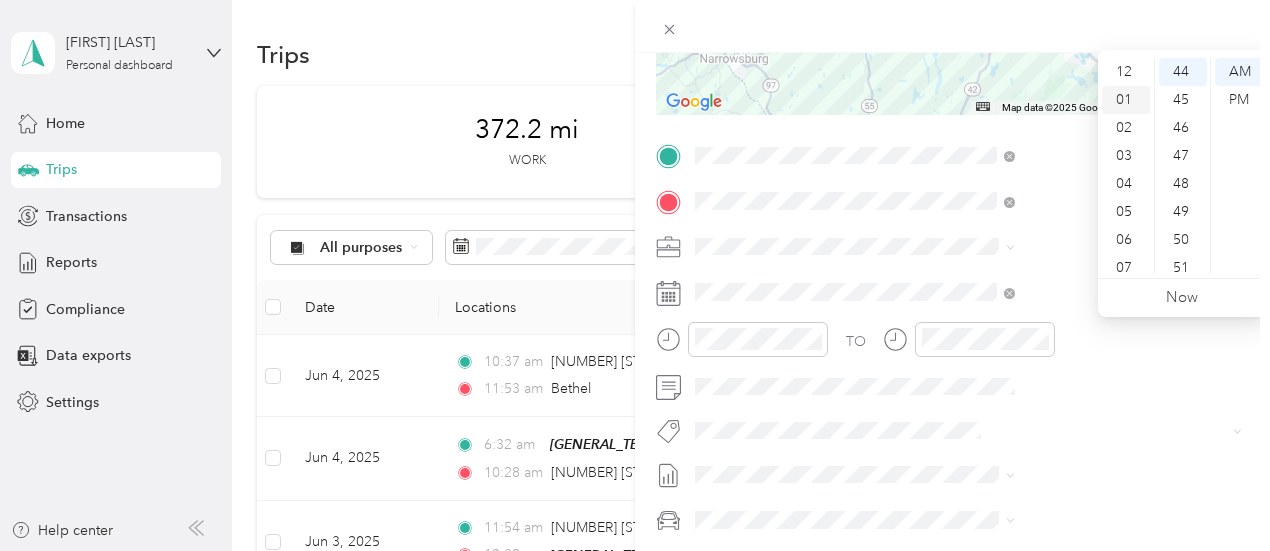 click on "01" at bounding box center (1126, 100) 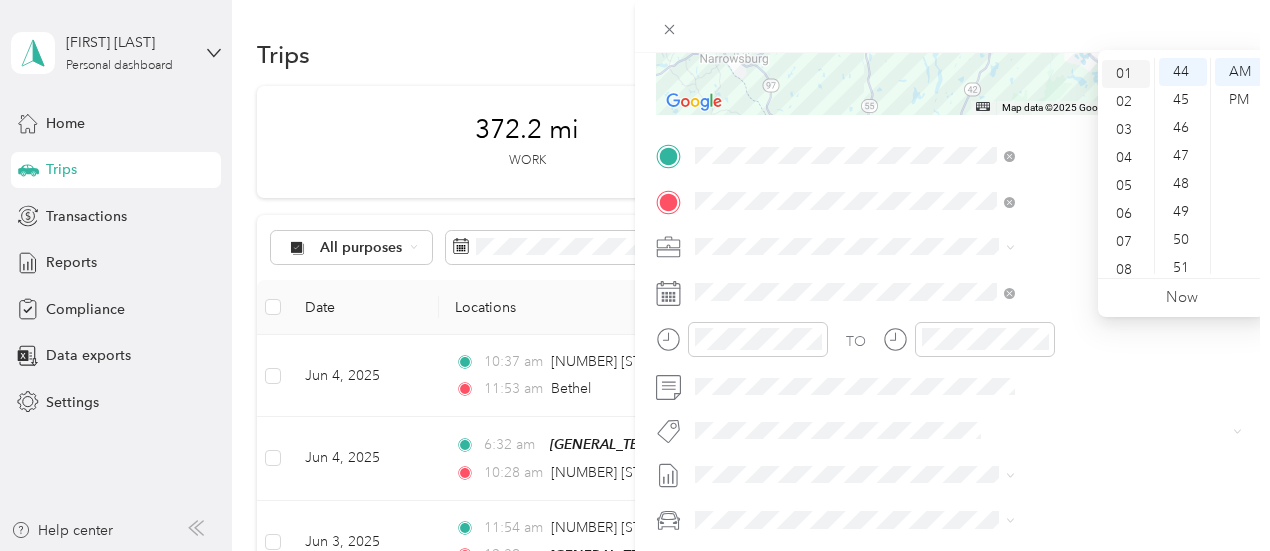 scroll, scrollTop: 28, scrollLeft: 0, axis: vertical 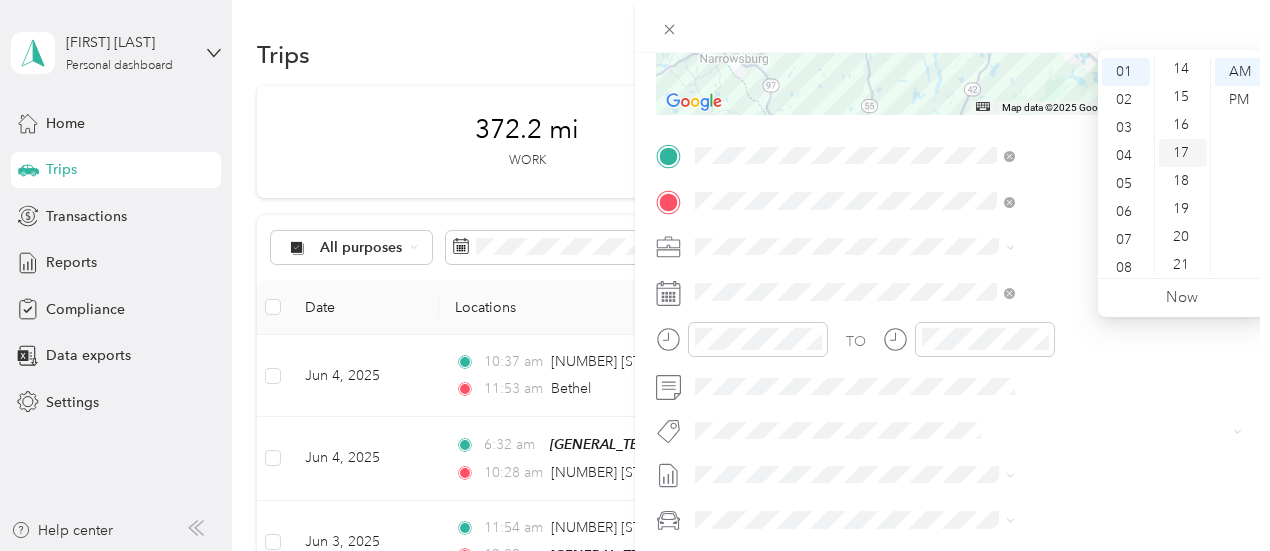click on "17" at bounding box center (1183, 153) 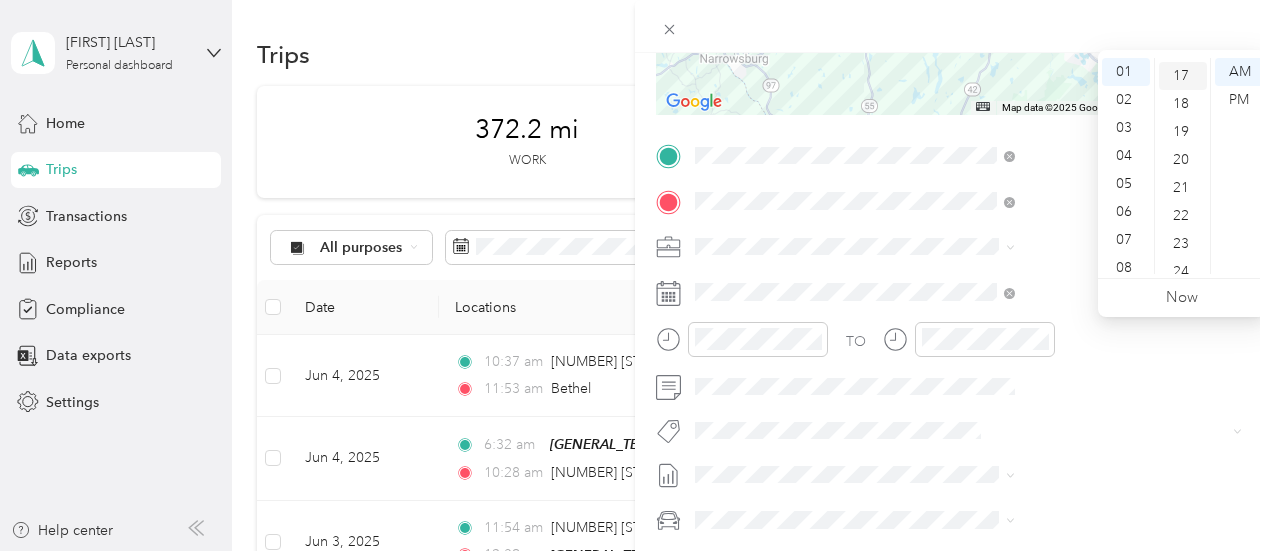 scroll, scrollTop: 476, scrollLeft: 0, axis: vertical 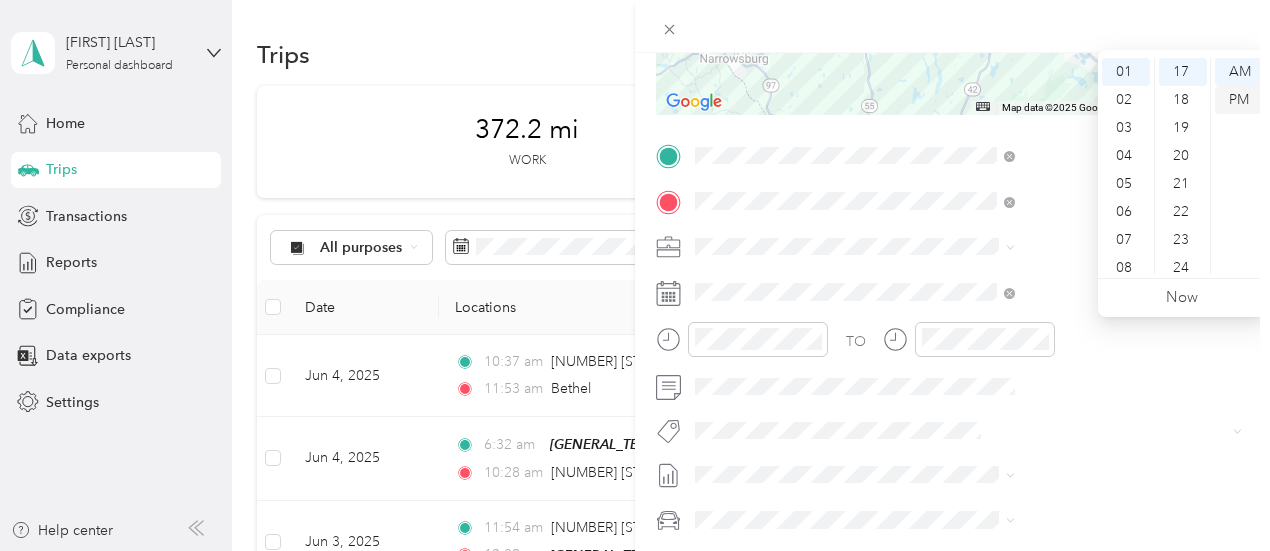 click on "PM" at bounding box center [1239, 100] 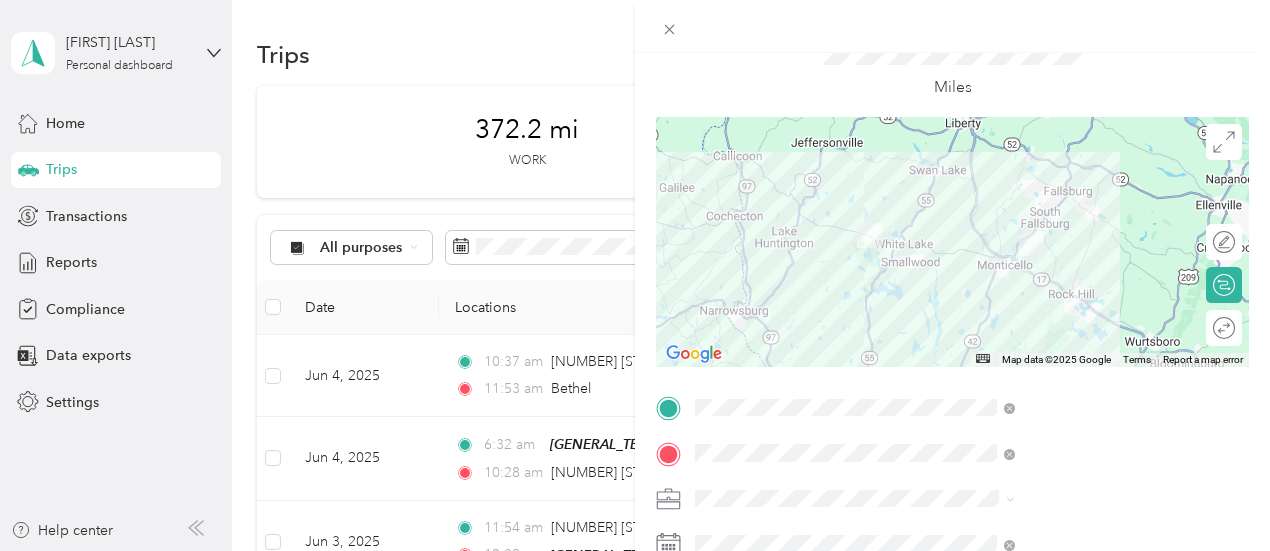 scroll, scrollTop: 0, scrollLeft: 0, axis: both 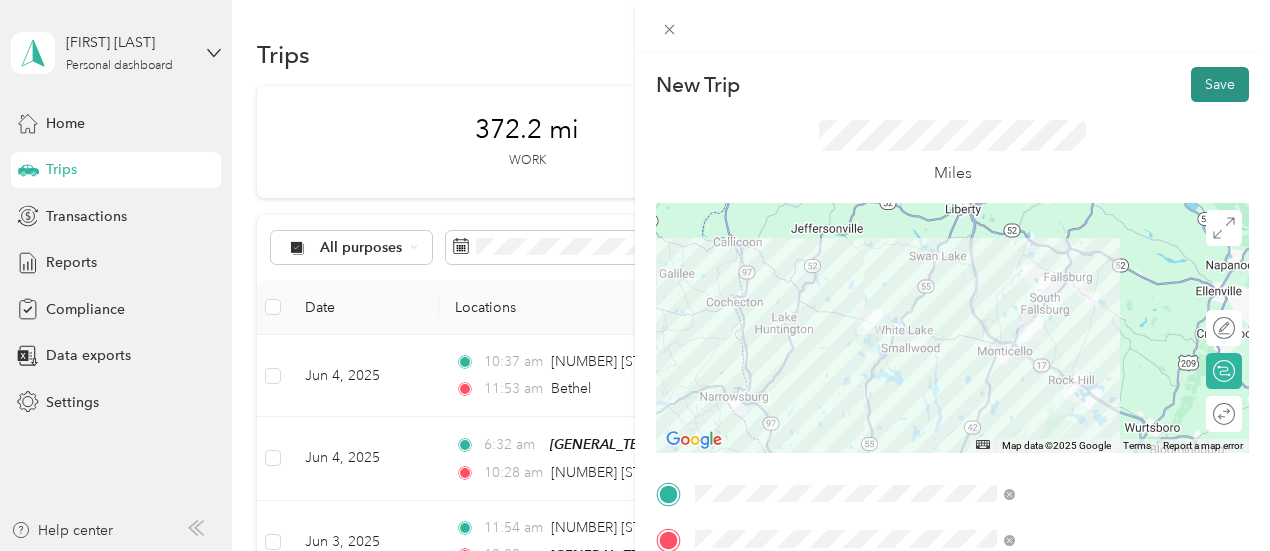 click on "Save" at bounding box center [1220, 84] 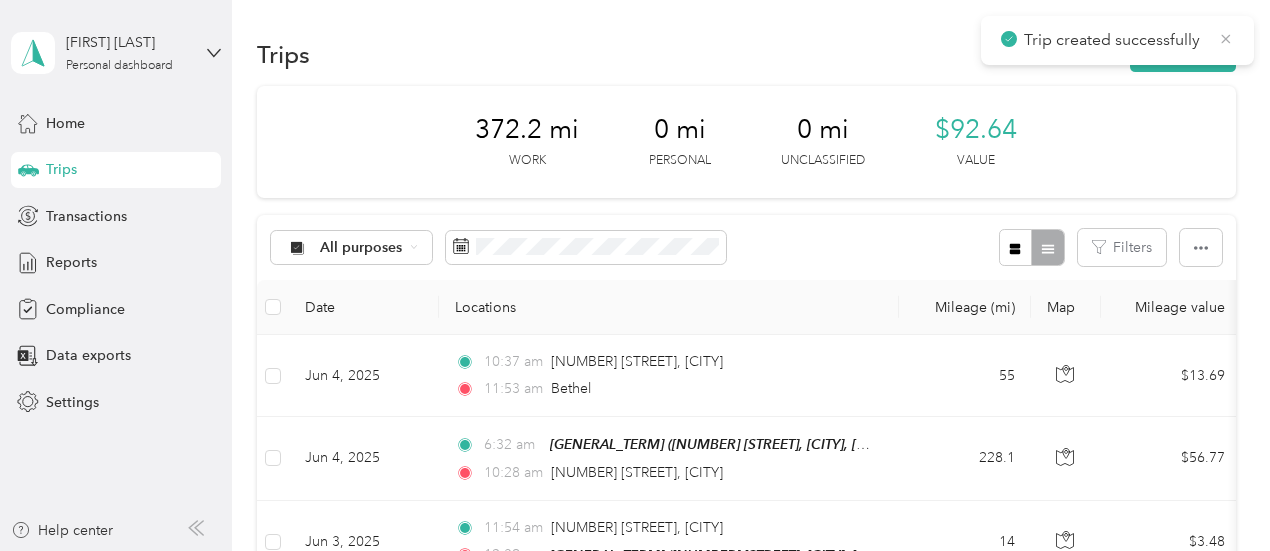 click 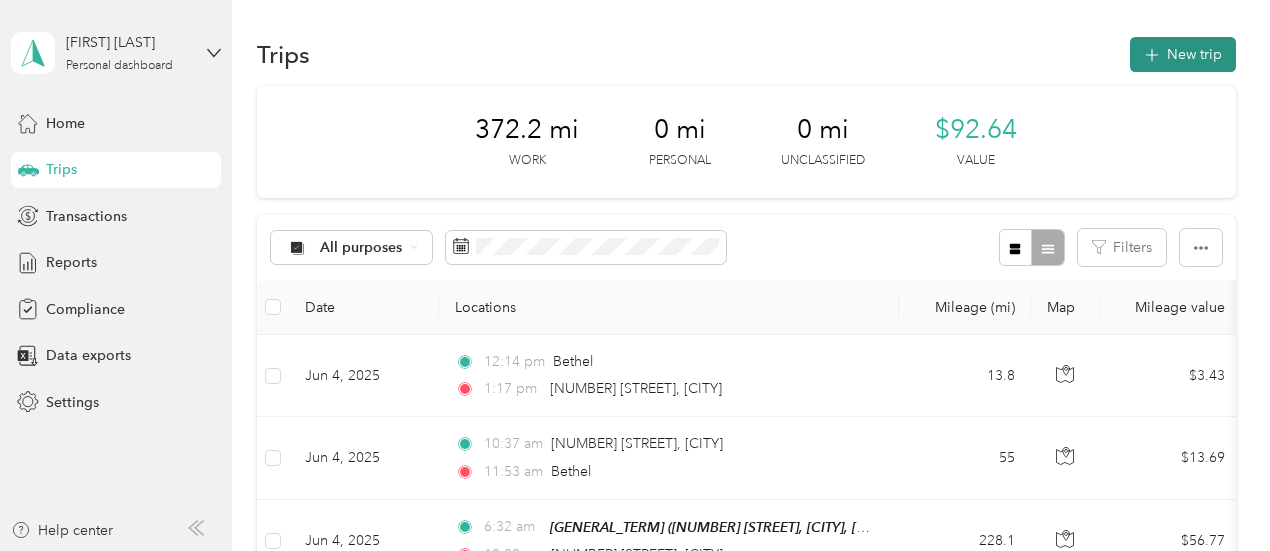 click on "New trip" at bounding box center [1183, 54] 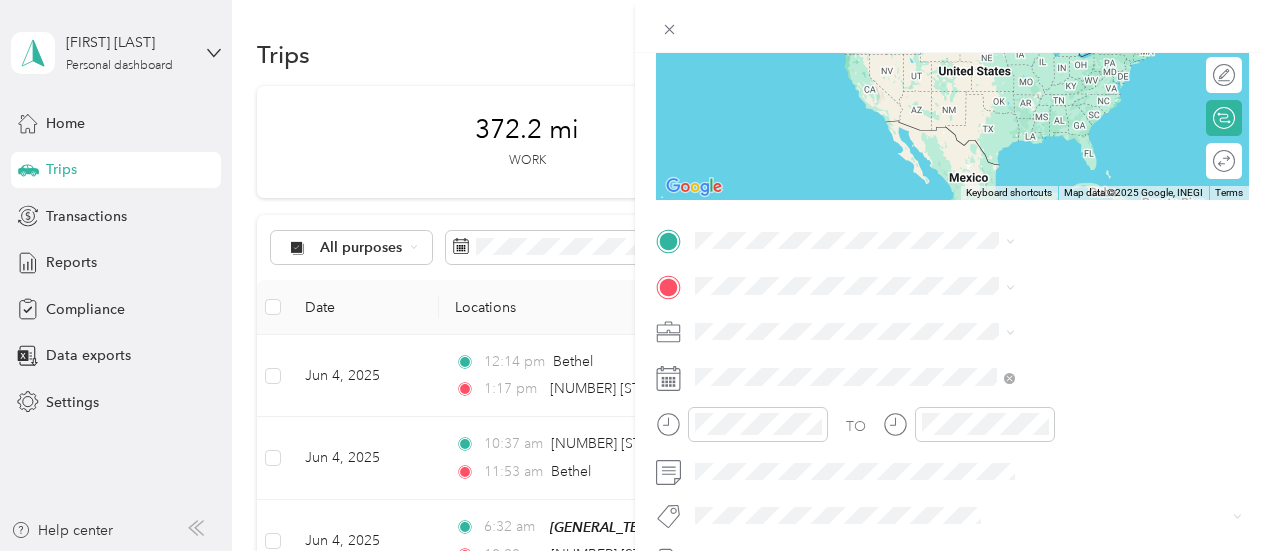 scroll, scrollTop: 297, scrollLeft: 0, axis: vertical 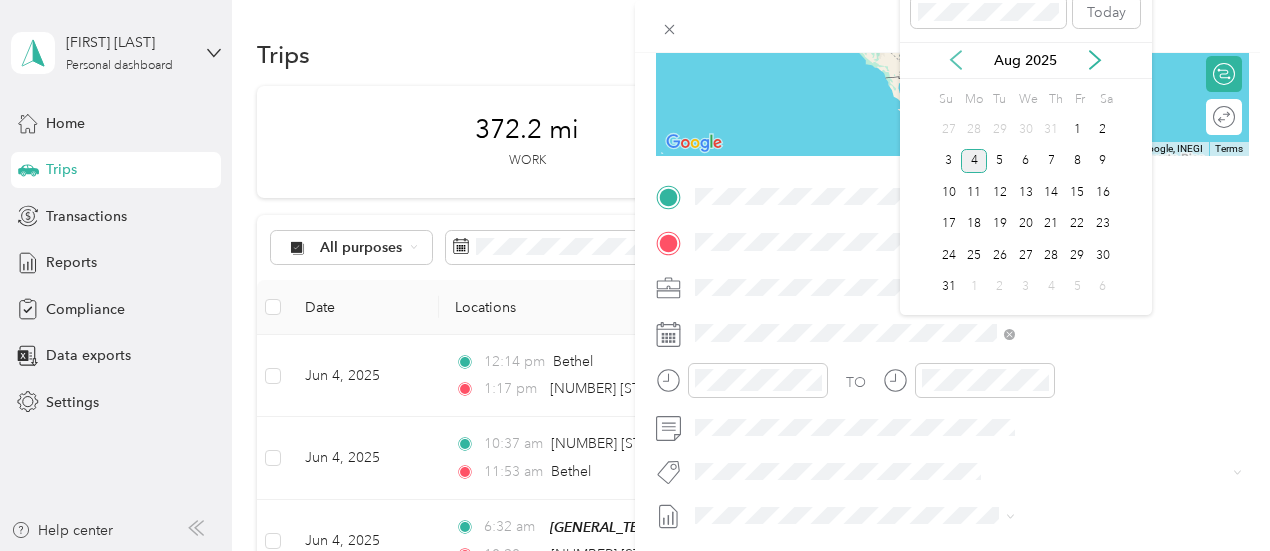 click 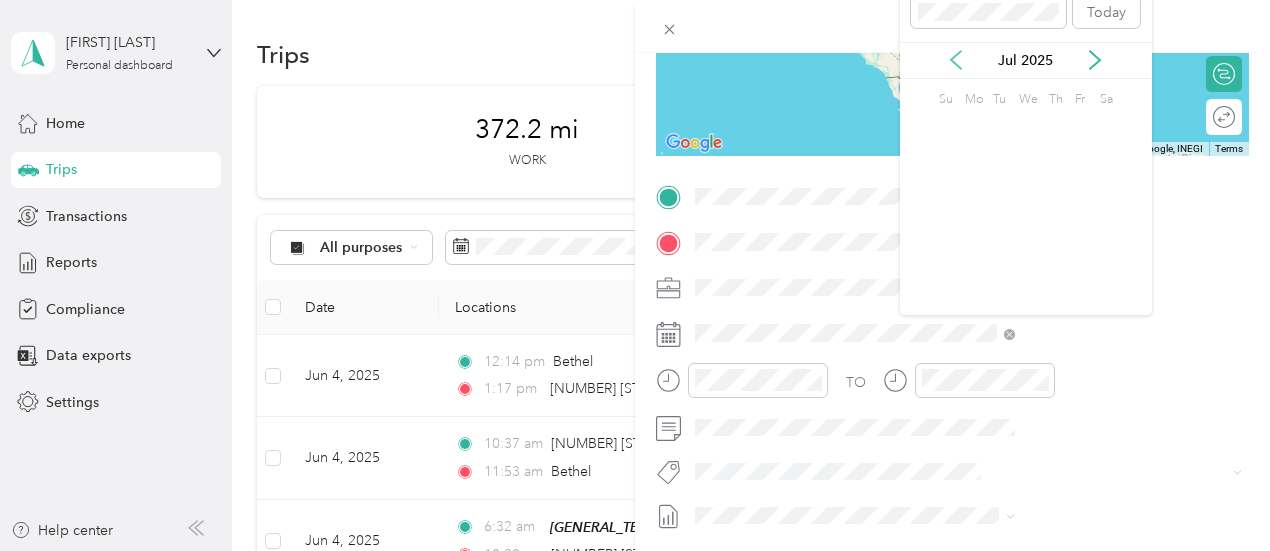 click 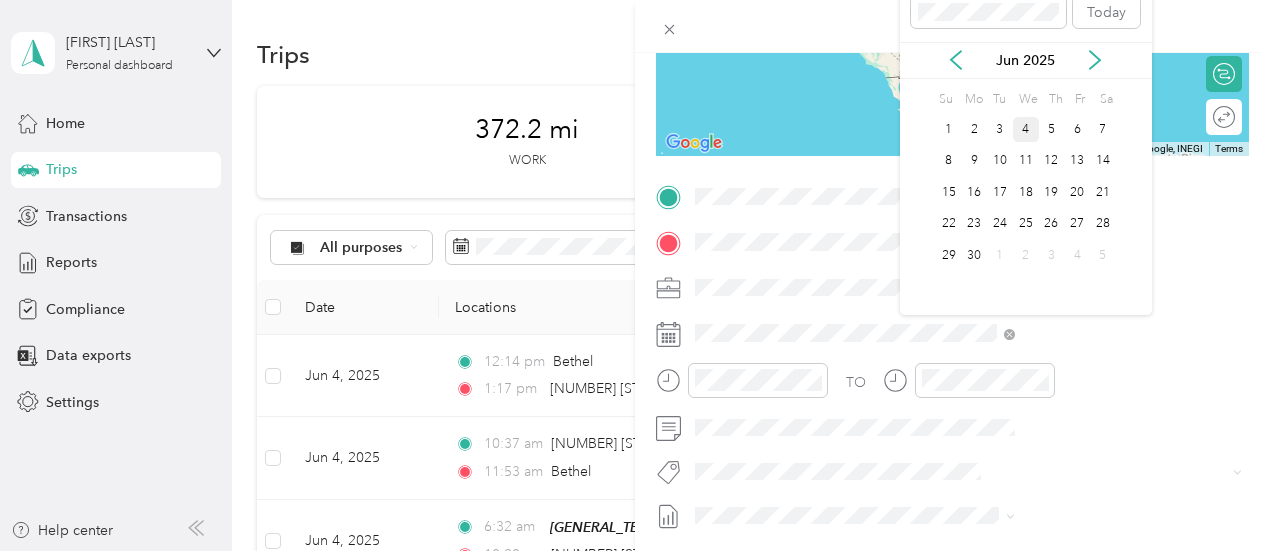 click on "4" at bounding box center (1026, 129) 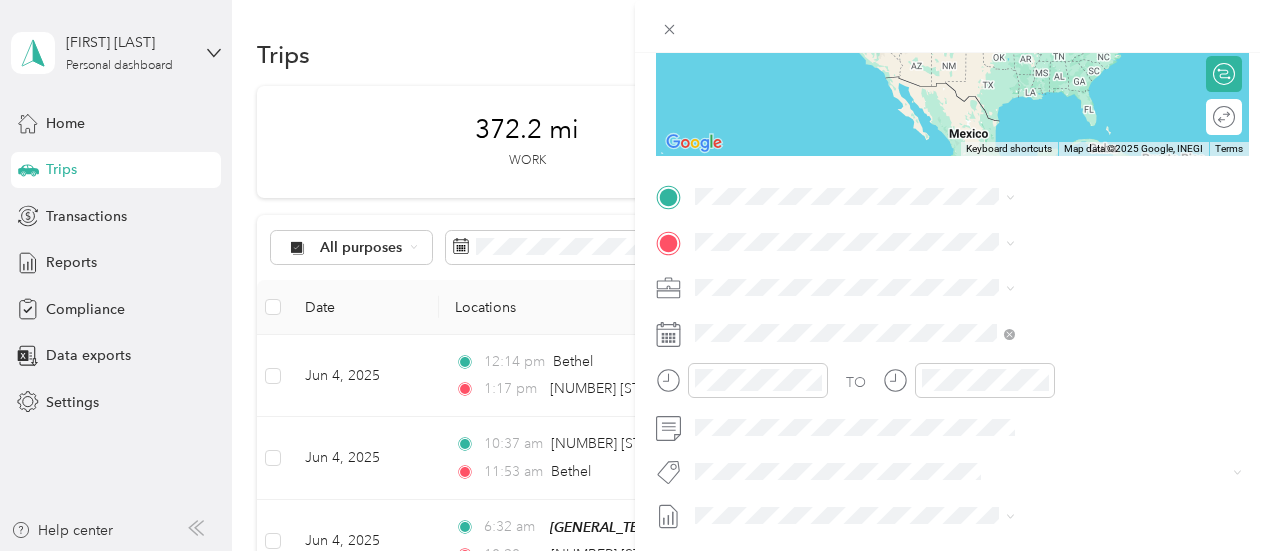 click on "[NUMBER] [STREET]
[CITY], [STATE] [POSTAL_CODE], [COUNTRY]" at bounding box center (1081, 274) 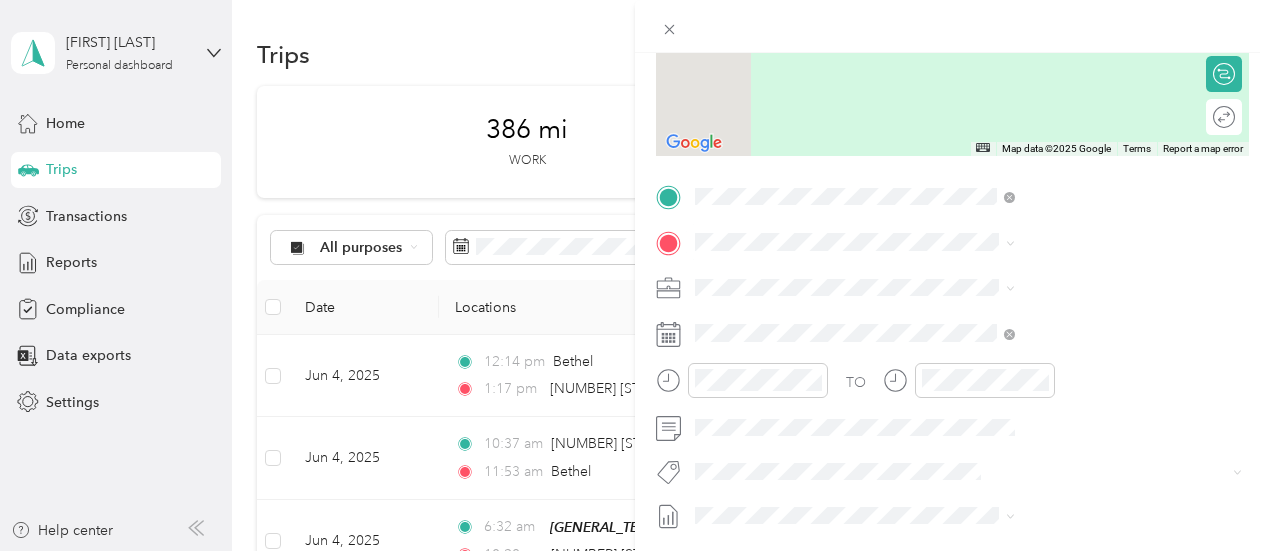 click on "[NUMBER] [STREET]
[CITY], [STATE] [POSTAL_CODE], [COUNTRY]" at bounding box center [1081, 322] 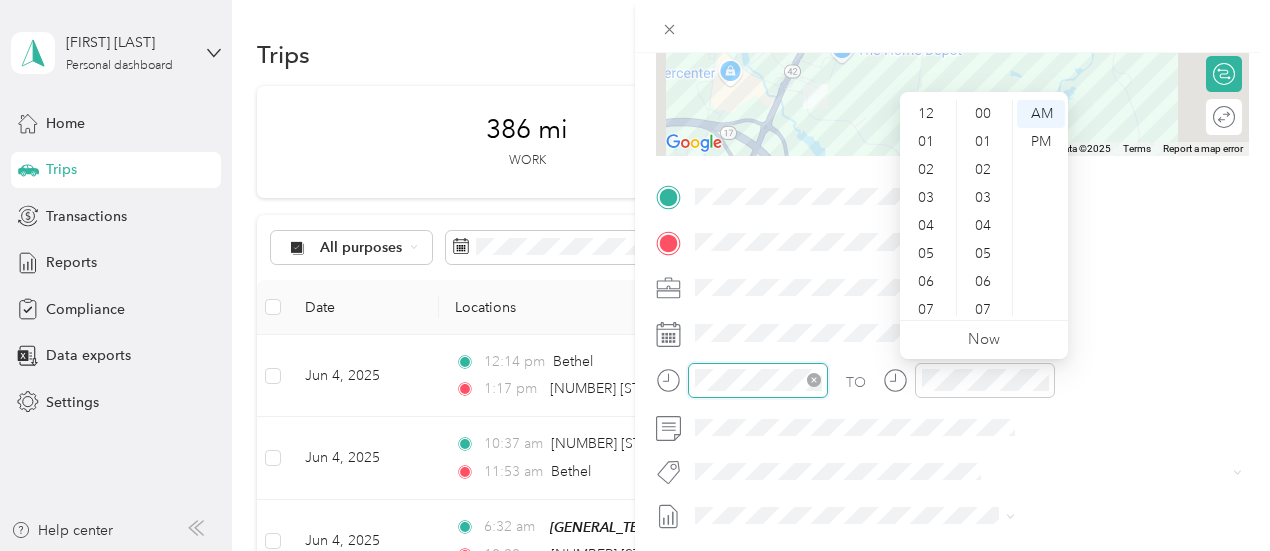 scroll, scrollTop: 1288, scrollLeft: 0, axis: vertical 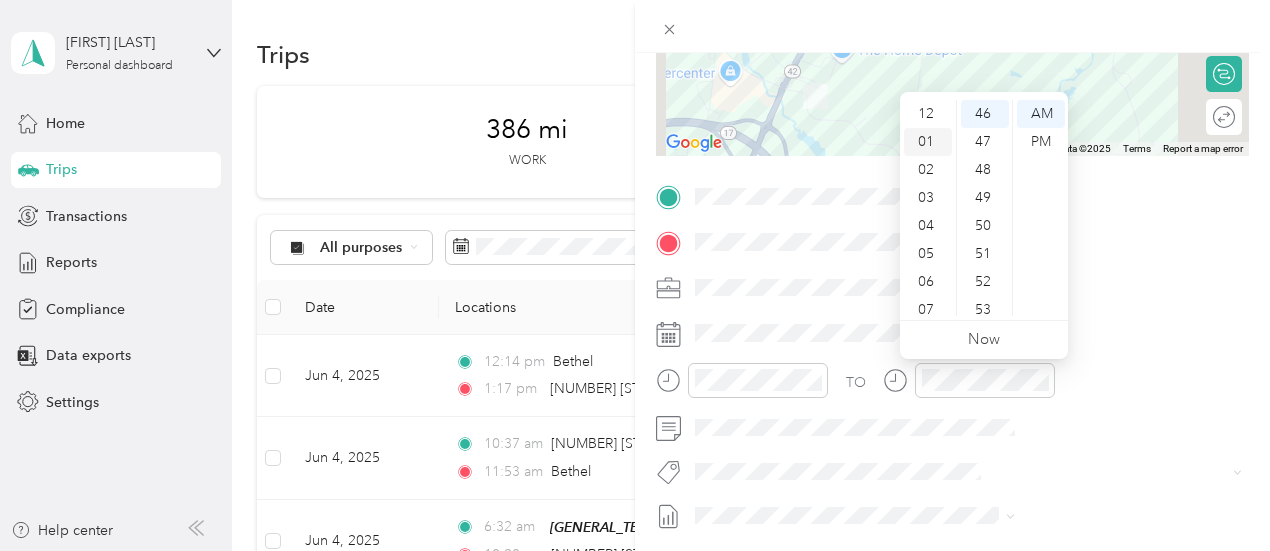 click on "01" at bounding box center (928, 142) 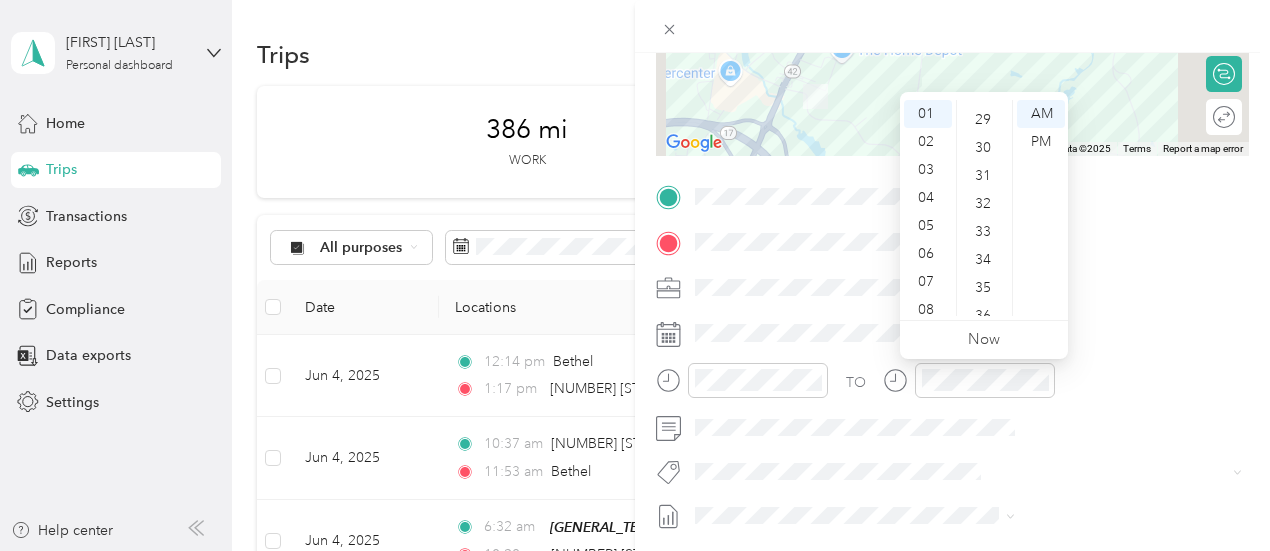 scroll, scrollTop: 789, scrollLeft: 0, axis: vertical 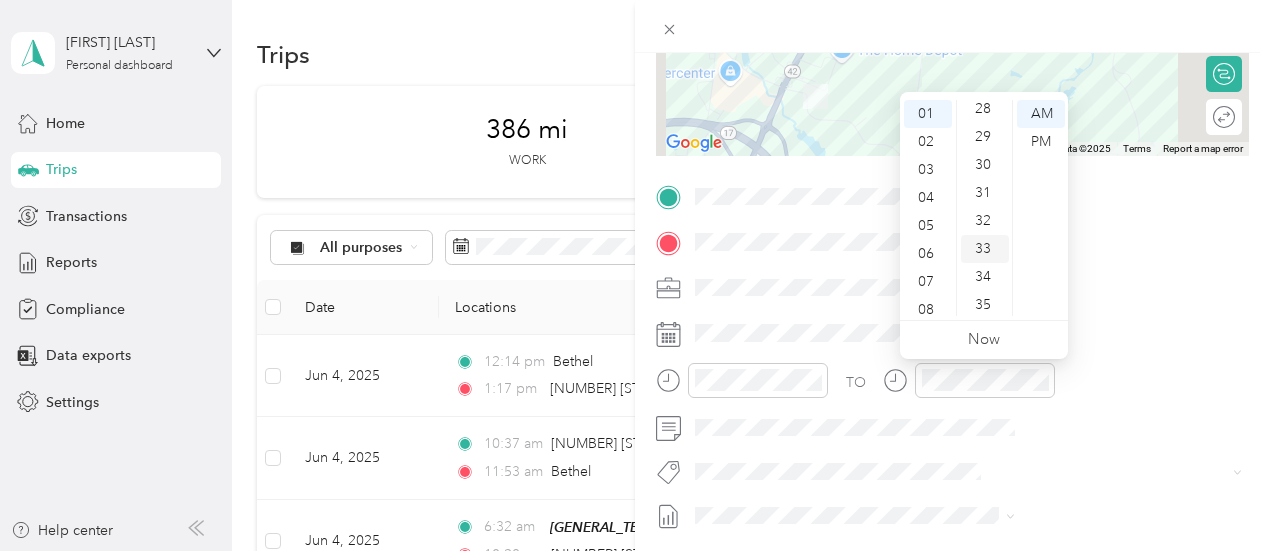 click on "33" at bounding box center [985, 249] 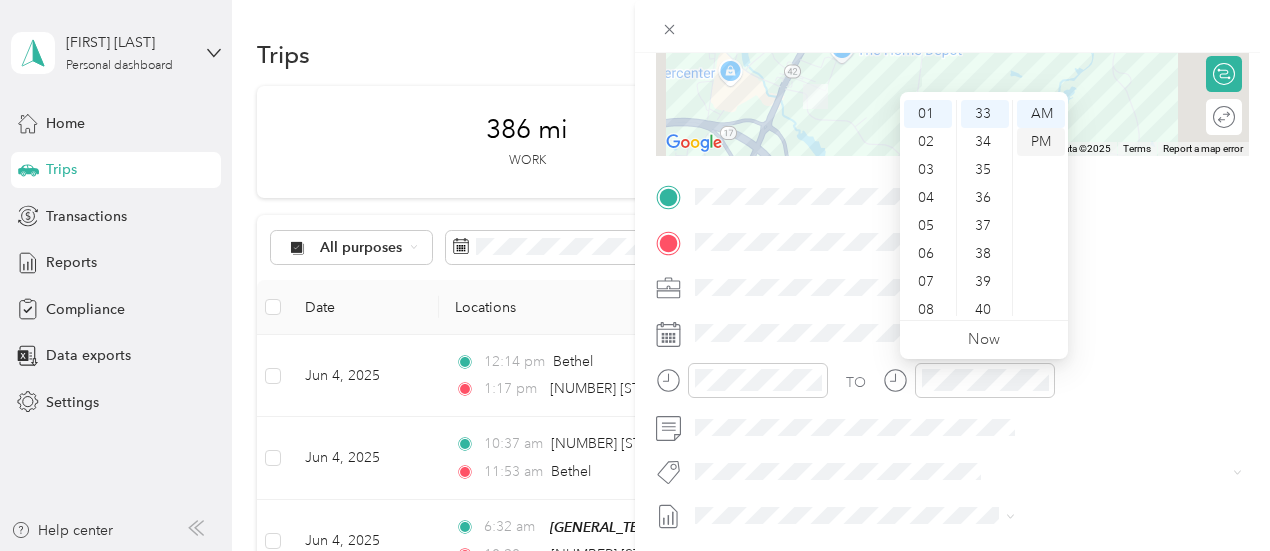 click on "PM" at bounding box center [1041, 142] 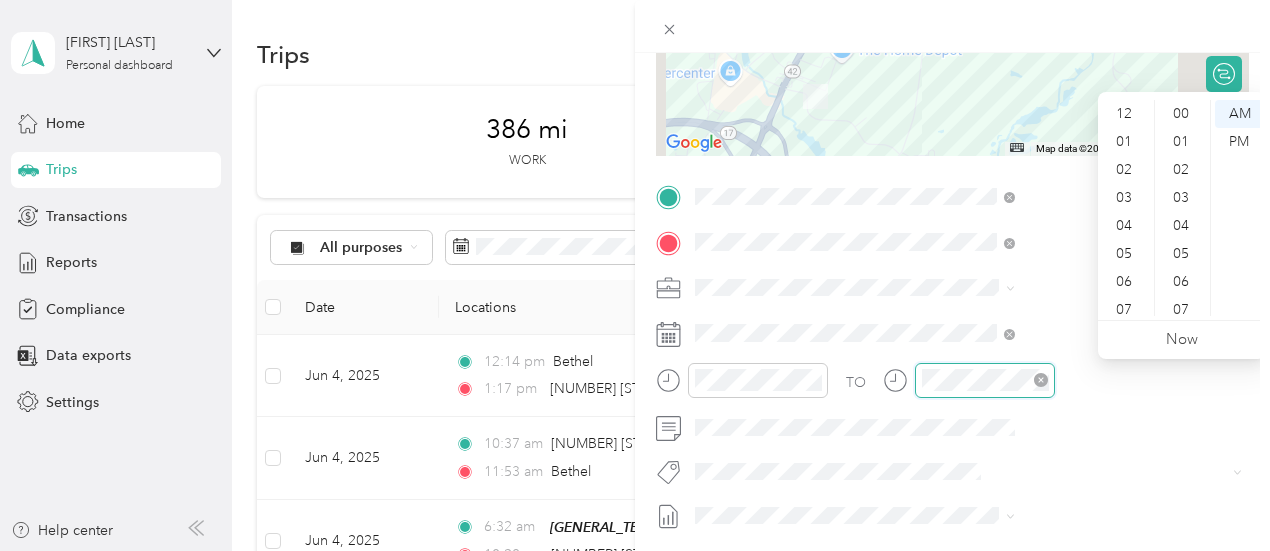 scroll, scrollTop: 1288, scrollLeft: 0, axis: vertical 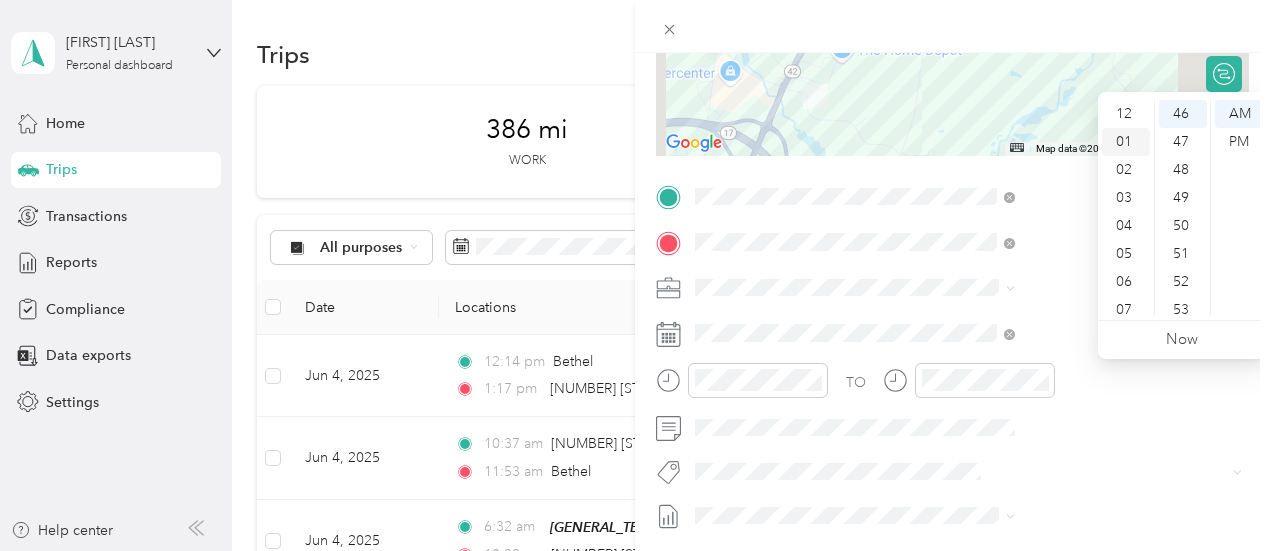 click on "01" at bounding box center (1126, 142) 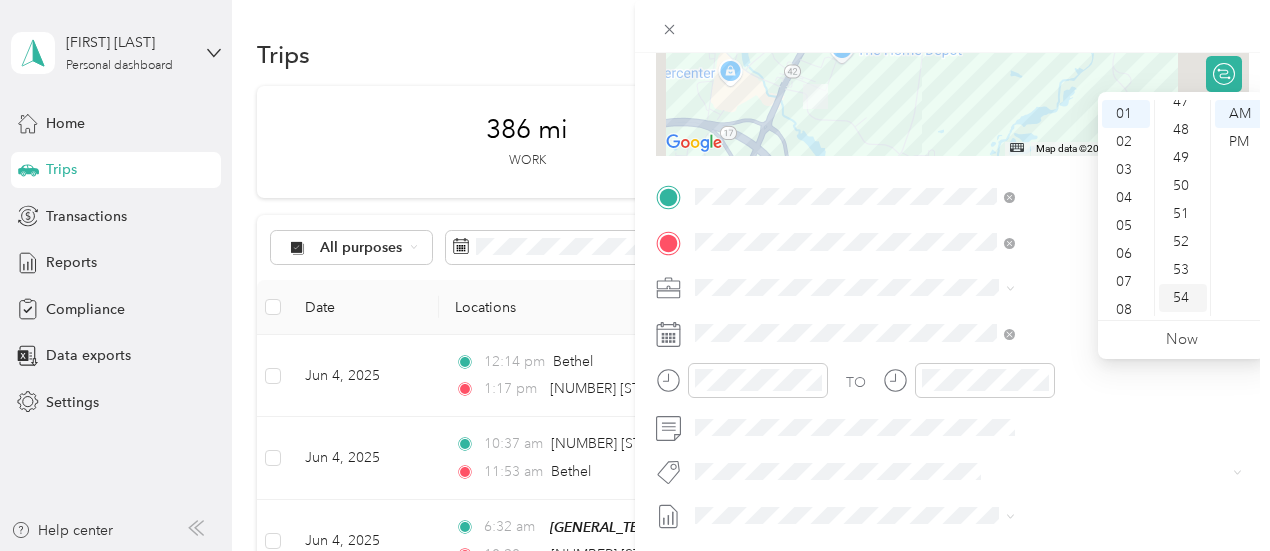 click on "54" at bounding box center [1183, 298] 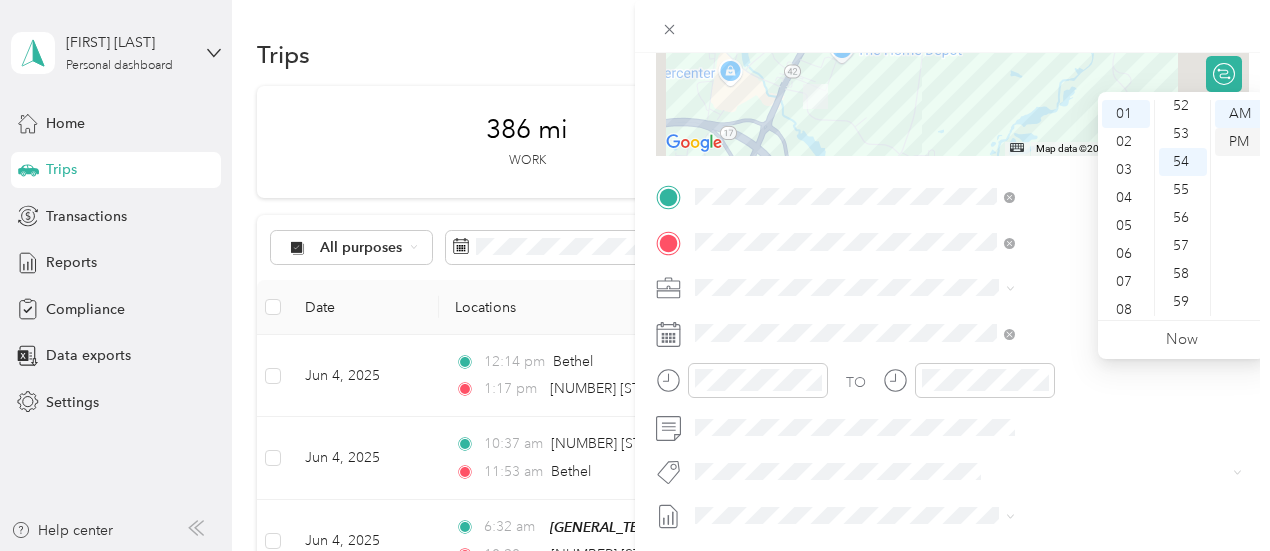 click on "PM" at bounding box center [1239, 142] 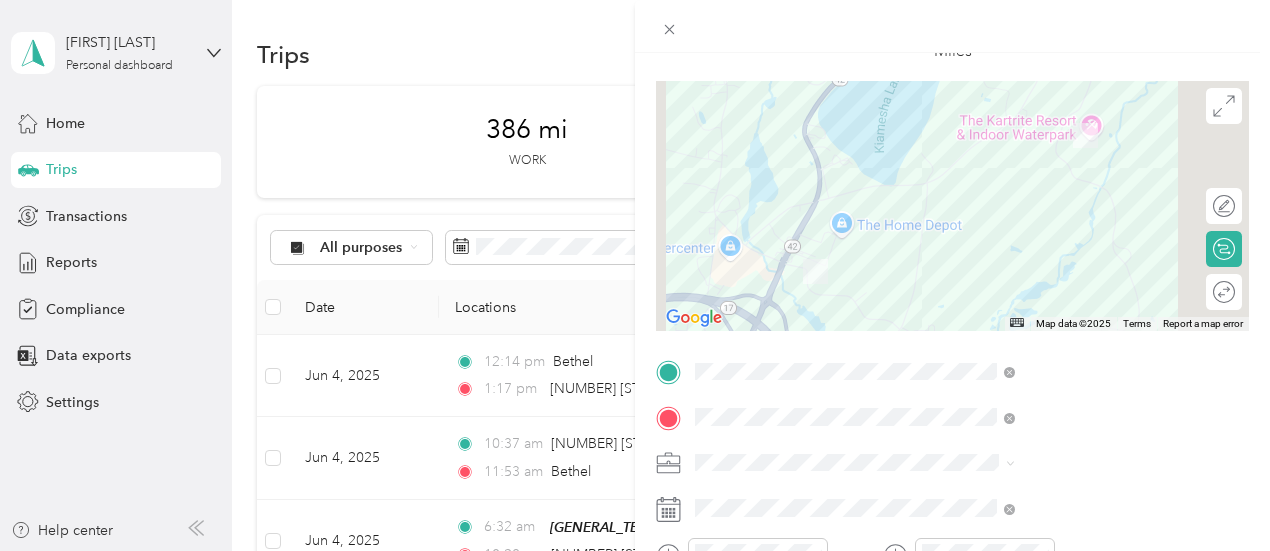 scroll, scrollTop: 0, scrollLeft: 0, axis: both 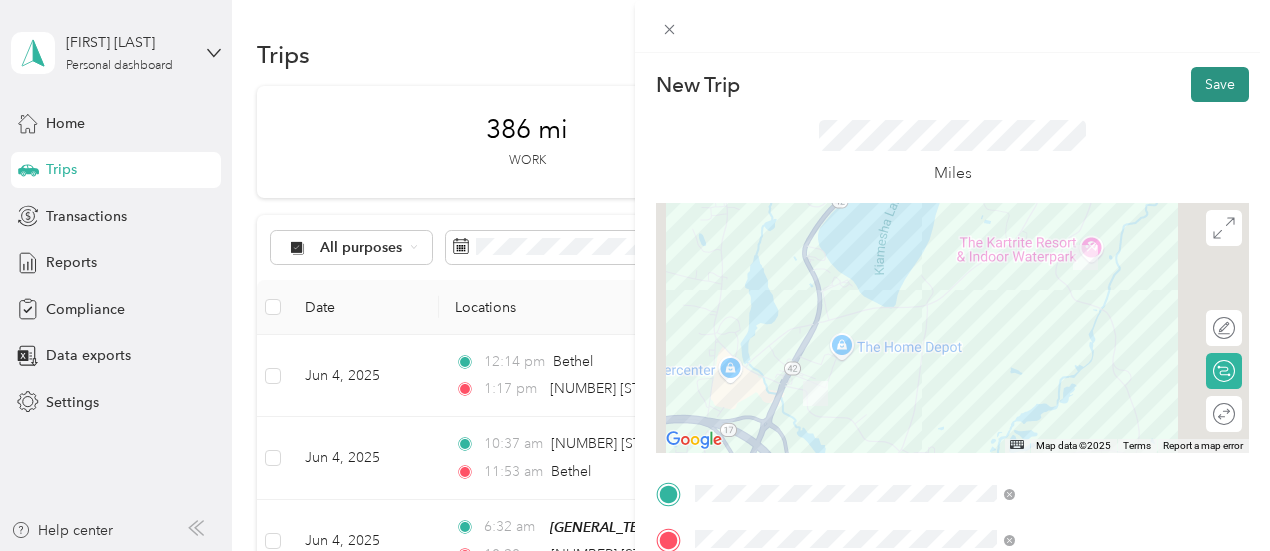 click on "Save" at bounding box center (1220, 84) 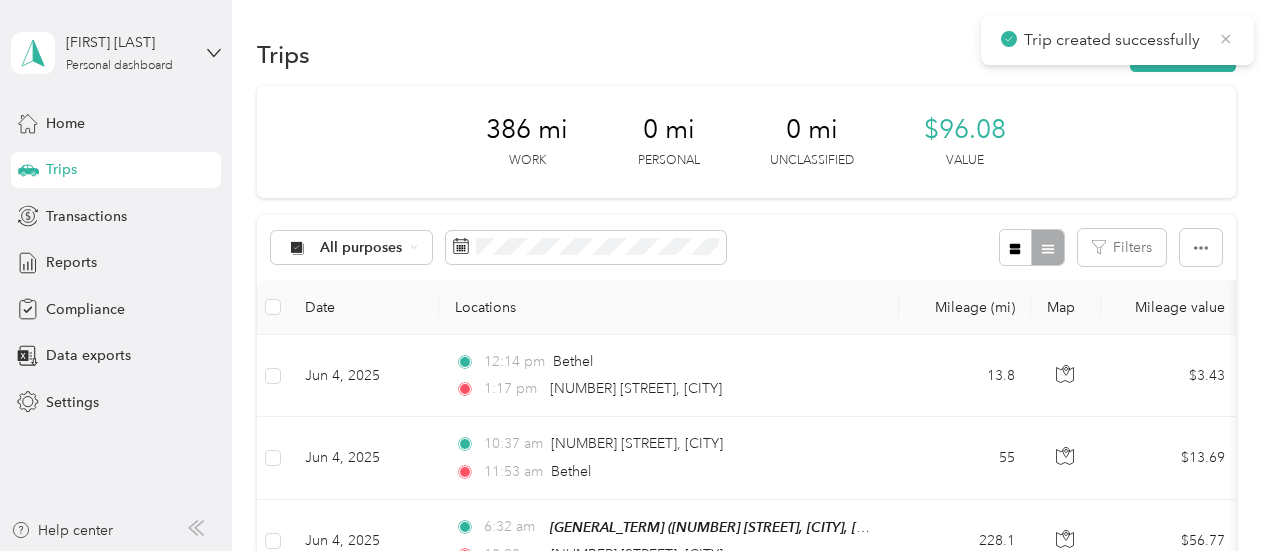 click 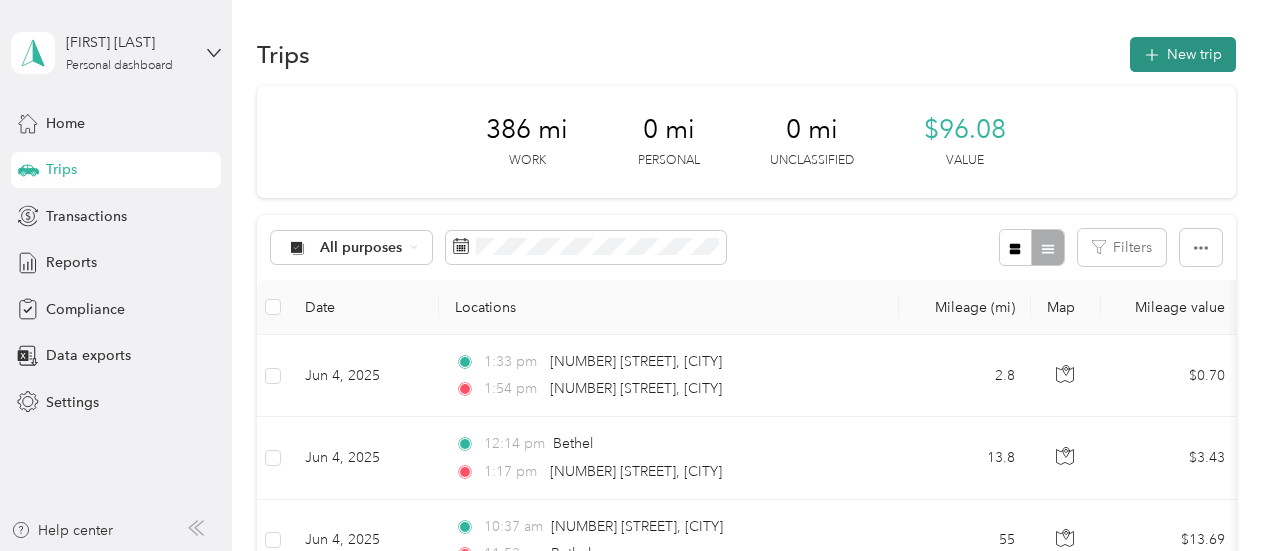 click on "New trip" at bounding box center [1183, 54] 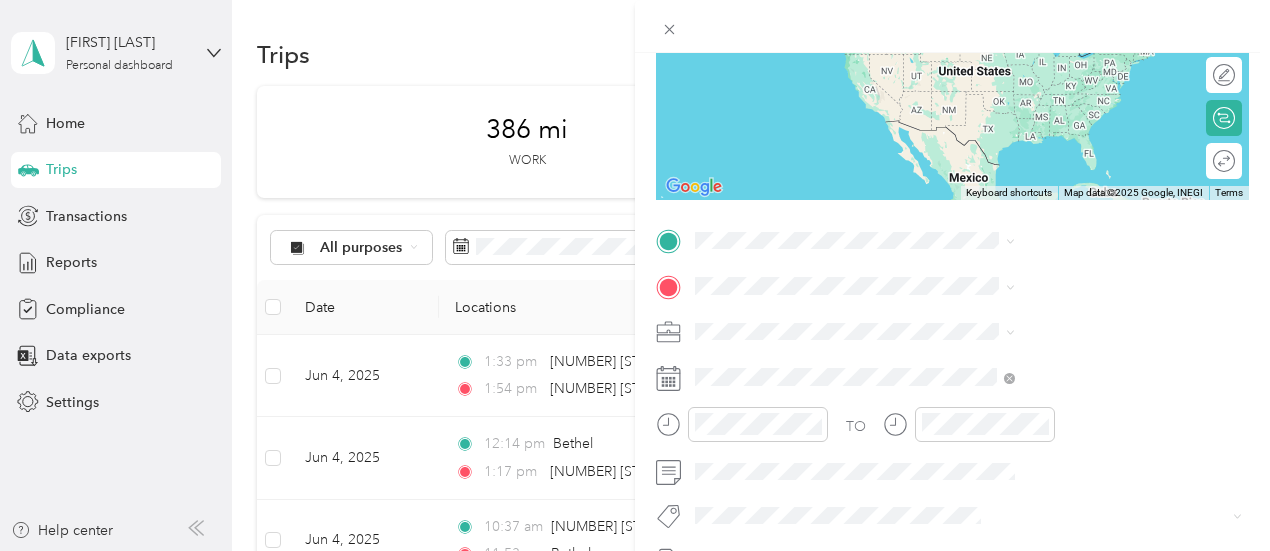 scroll, scrollTop: 256, scrollLeft: 0, axis: vertical 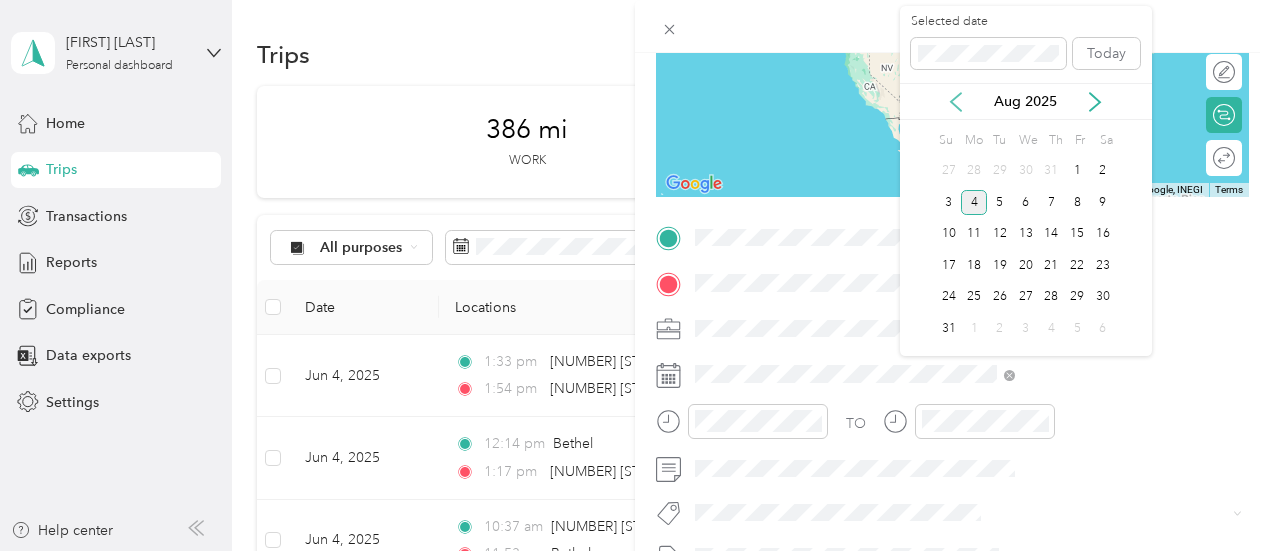 click 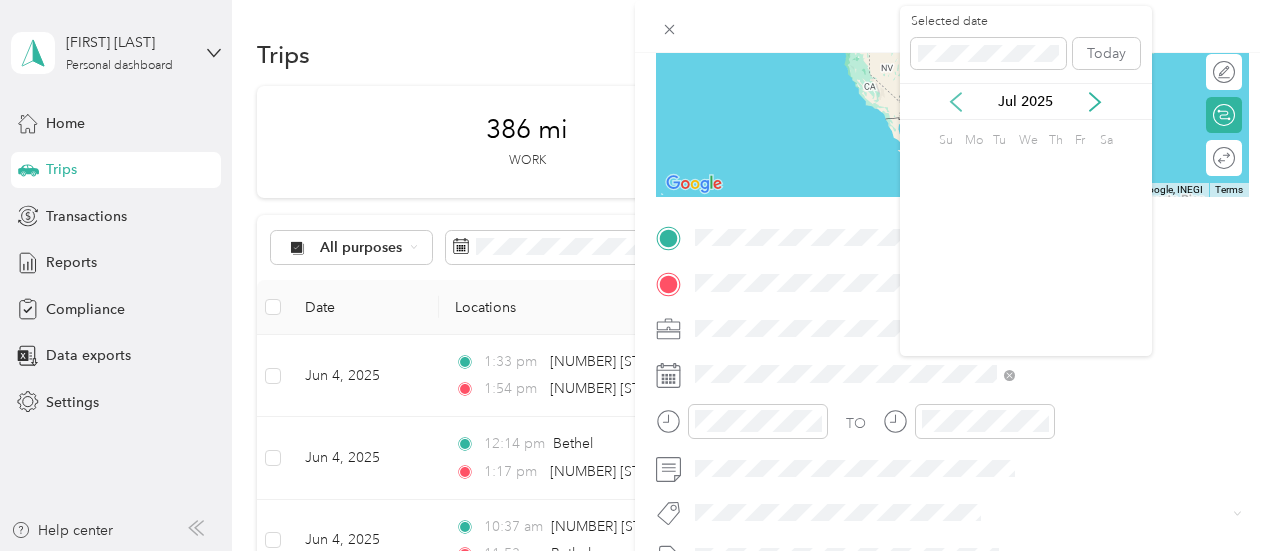 click 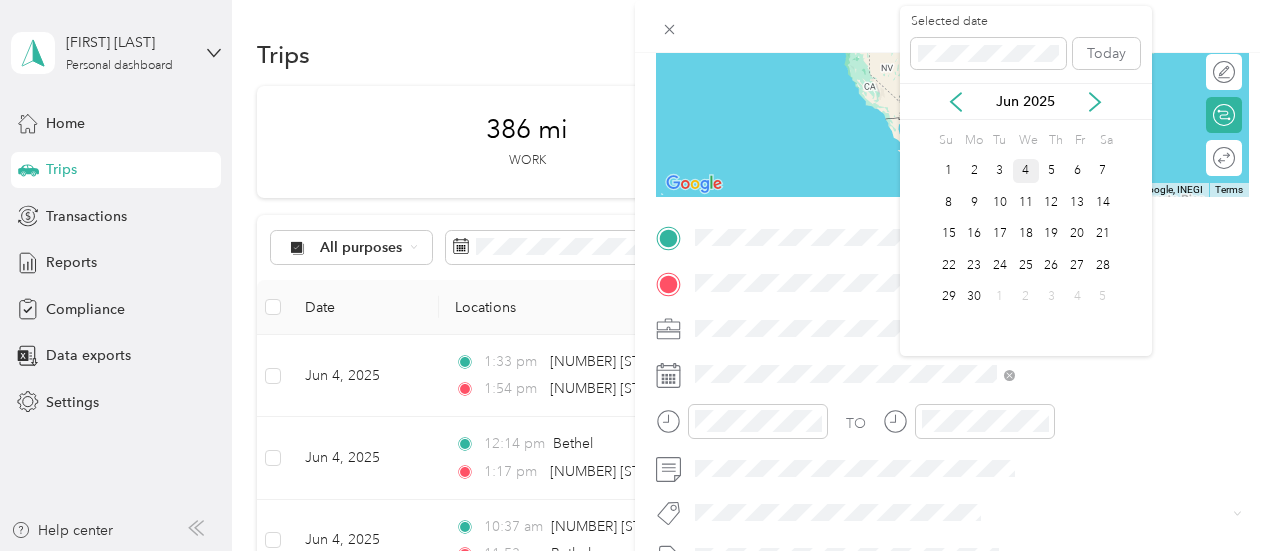 click on "4" at bounding box center (1026, 171) 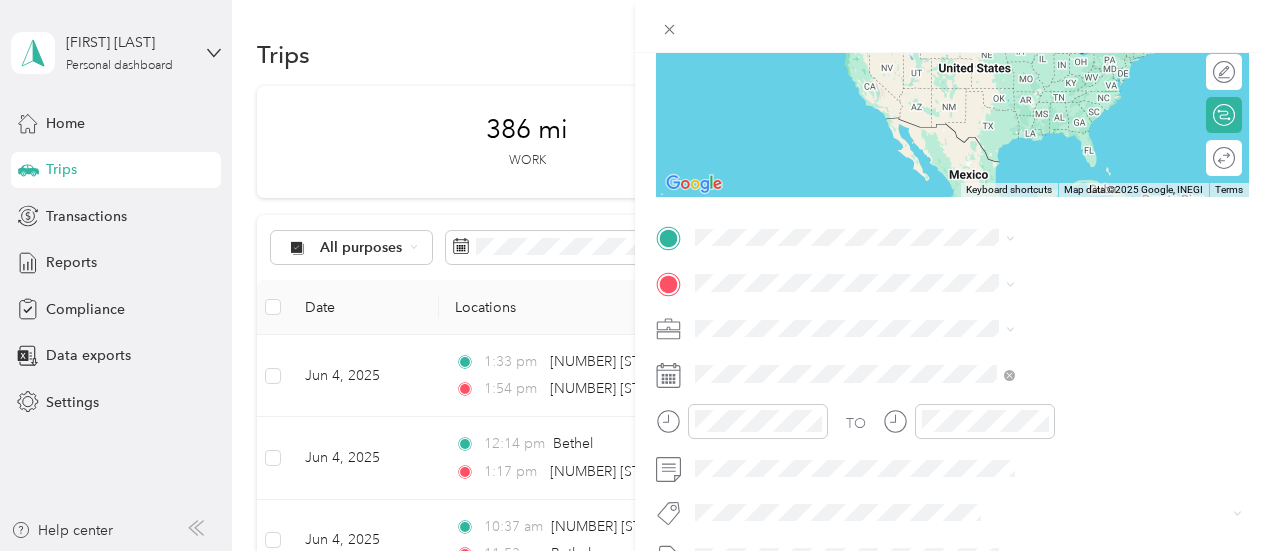 click on "[NUMBER] [STREET]
[CITY], [STATE] [POSTAL_CODE], [COUNTRY]" at bounding box center (1081, 323) 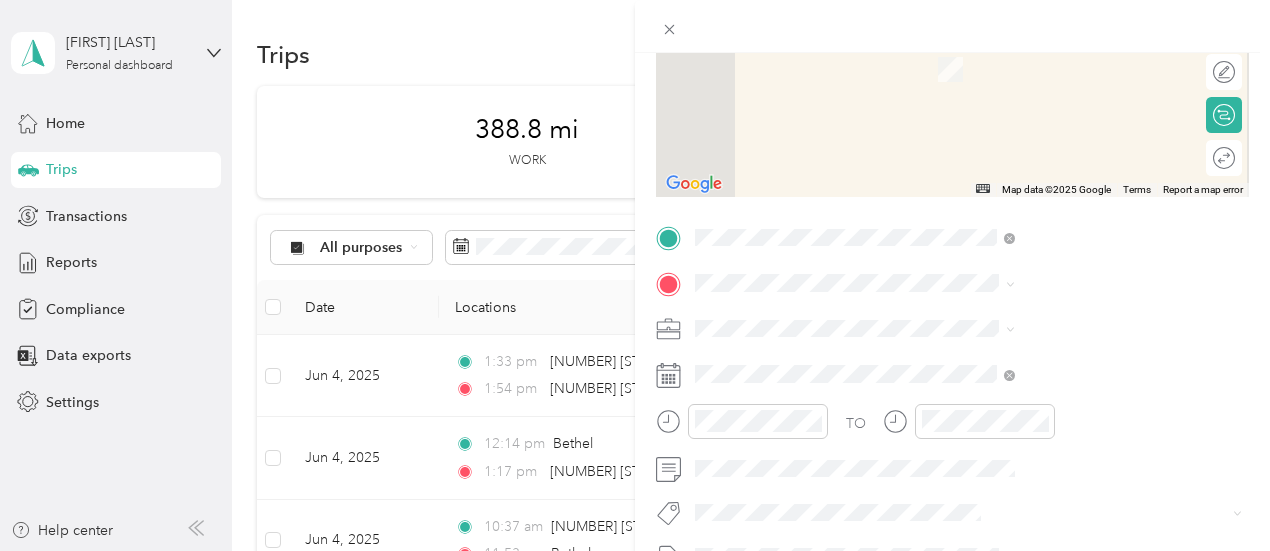 click on "[NUMBER] [STREET]
[CITY], [STATE] [POSTAL_CODE], [COUNTRY]" at bounding box center [1081, 372] 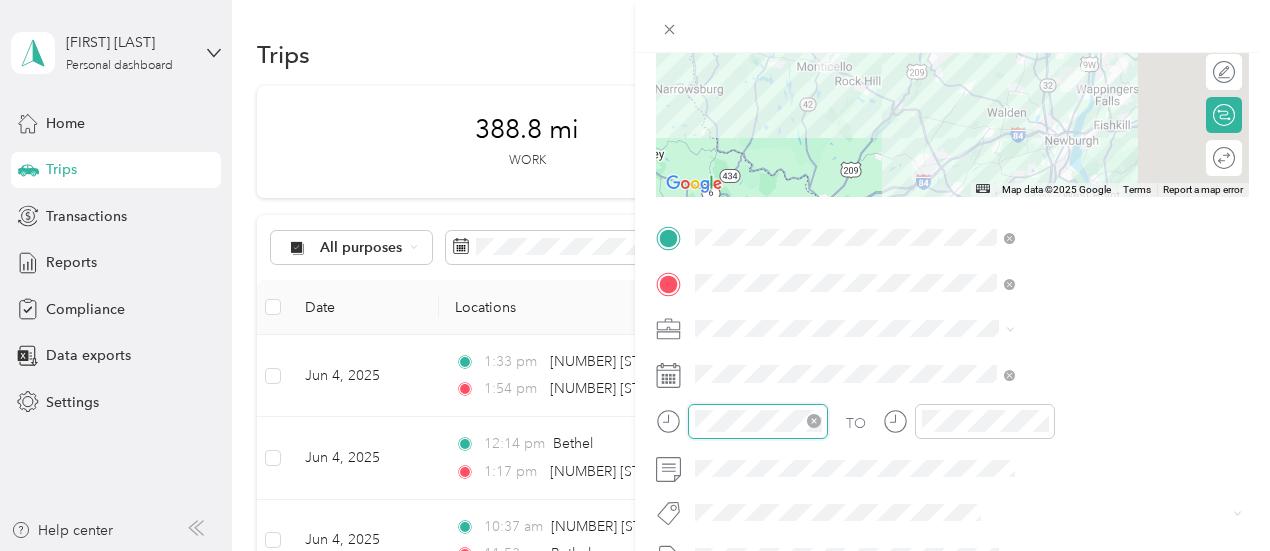 scroll, scrollTop: 1342, scrollLeft: 0, axis: vertical 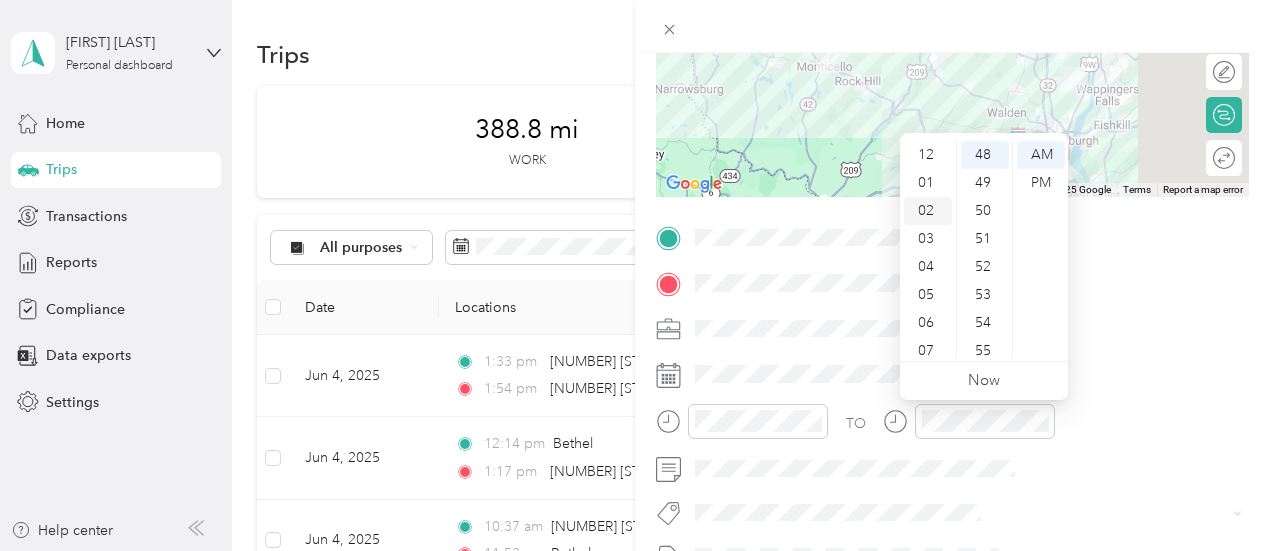 click on "02" at bounding box center [928, 211] 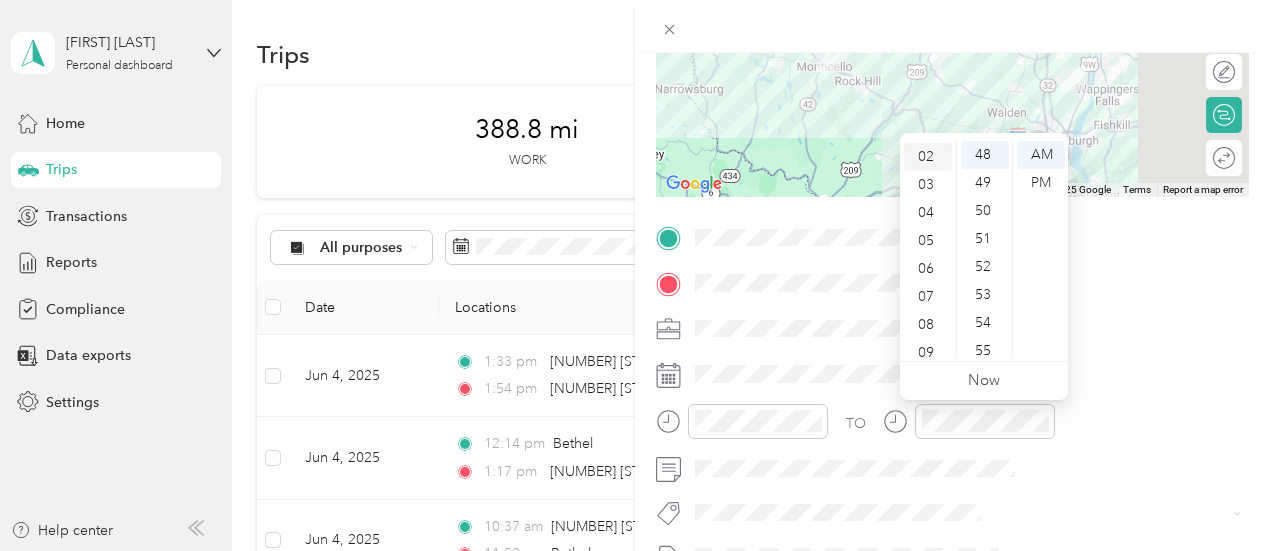 scroll, scrollTop: 56, scrollLeft: 0, axis: vertical 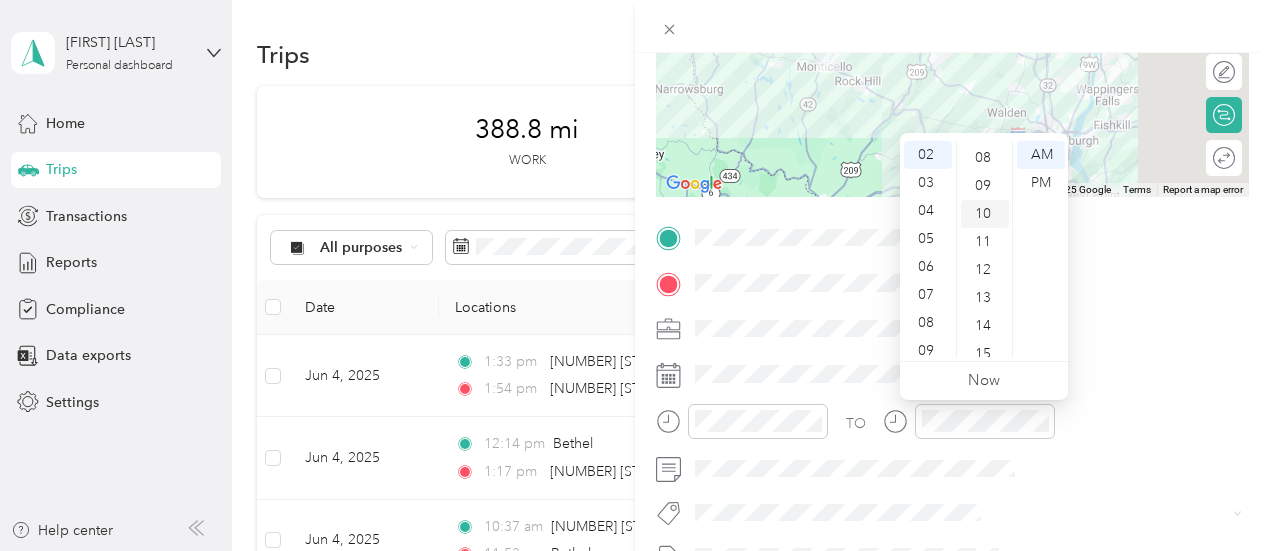 click on "10" at bounding box center [985, 214] 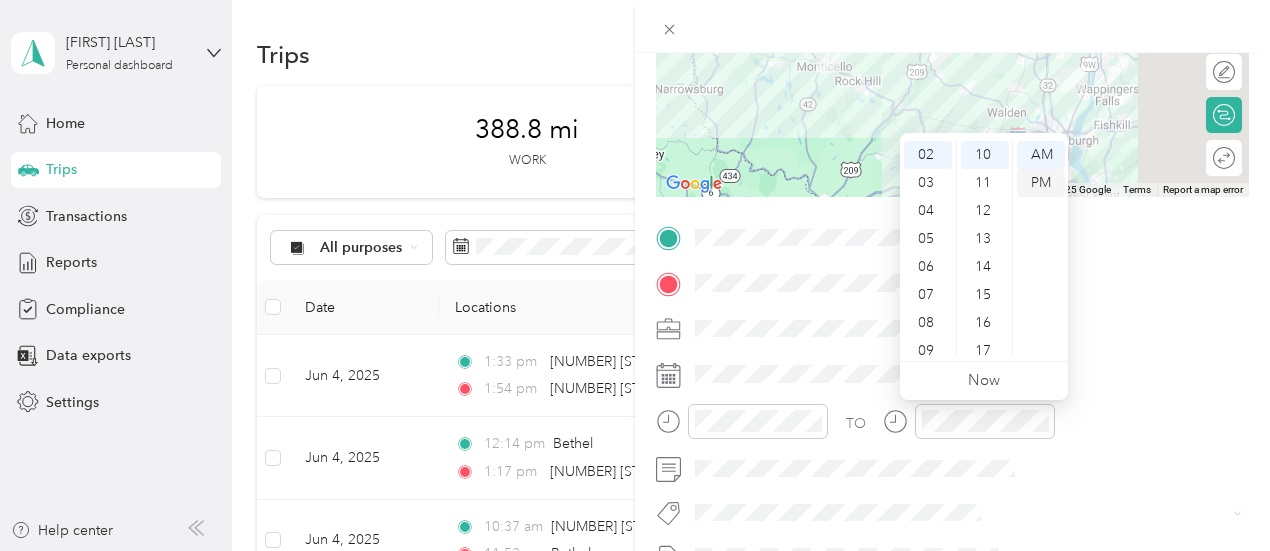 click on "PM" at bounding box center [1041, 183] 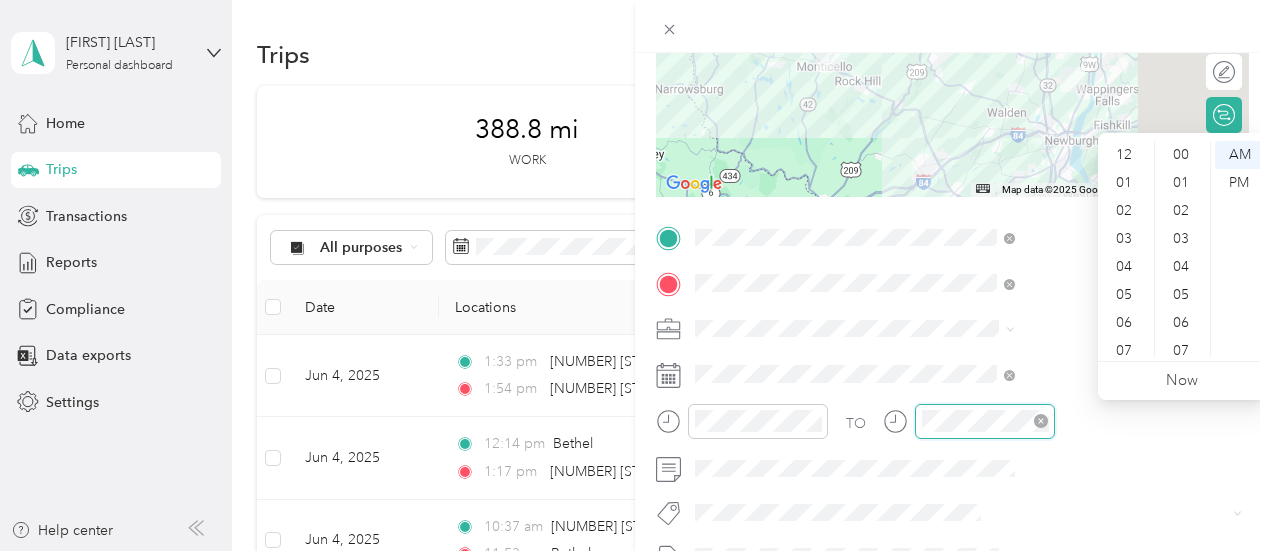 scroll, scrollTop: 1344, scrollLeft: 0, axis: vertical 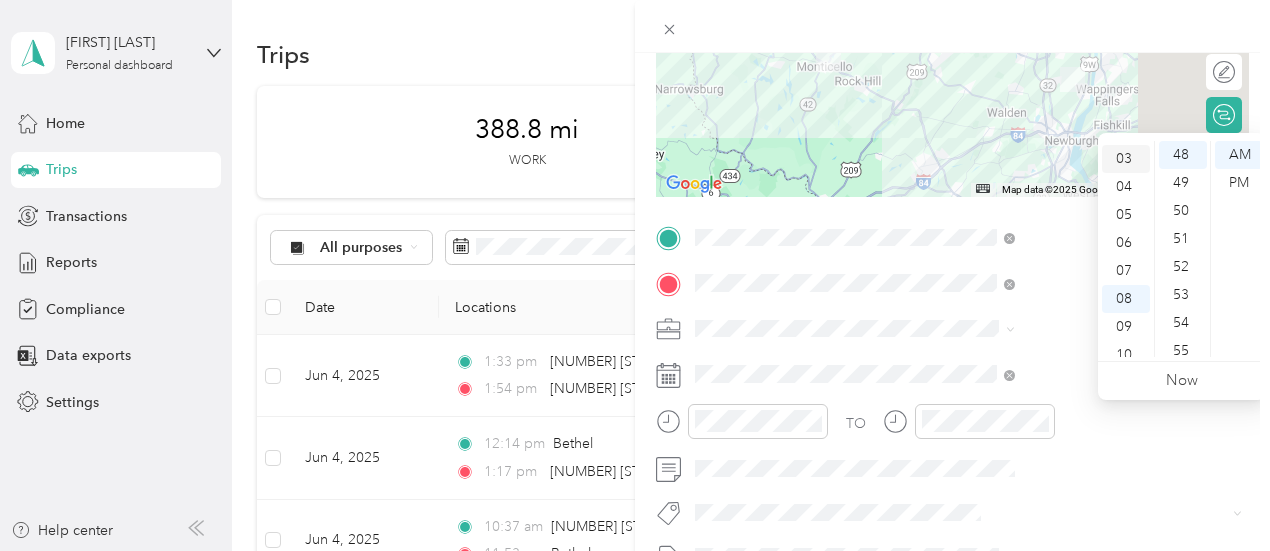 click on "03" at bounding box center [1126, 159] 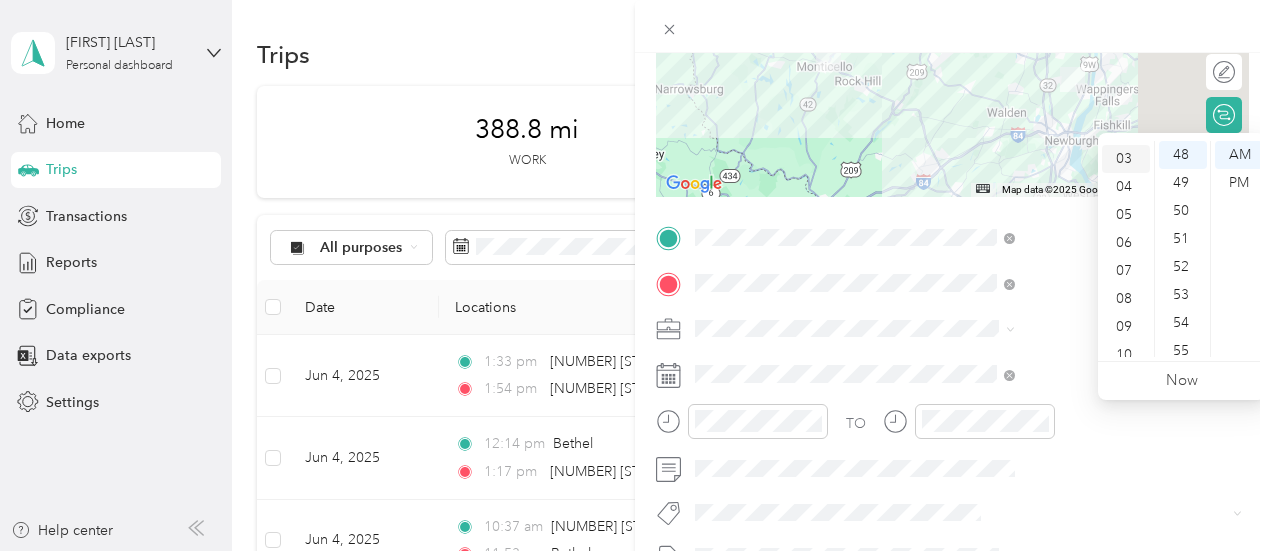 scroll, scrollTop: 84, scrollLeft: 0, axis: vertical 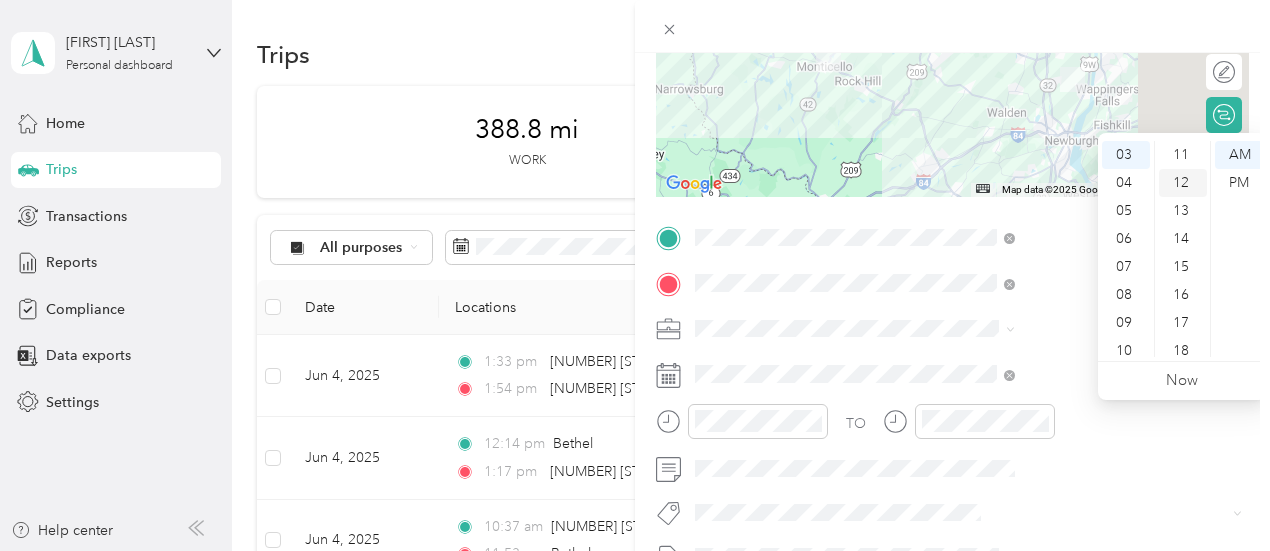 click on "12" at bounding box center [1183, 183] 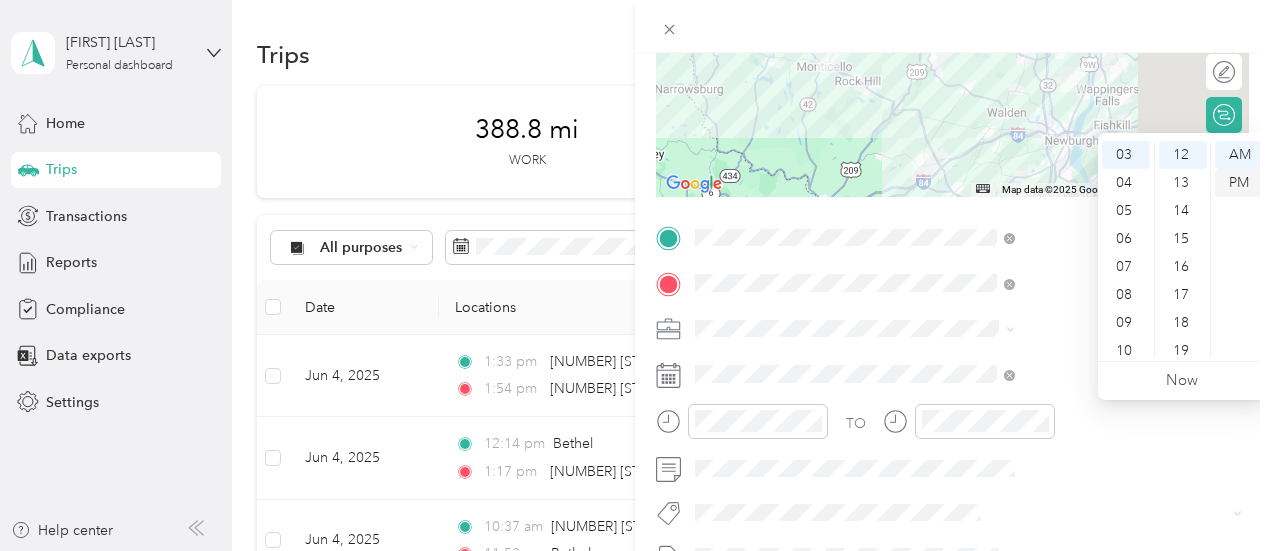 click on "PM" at bounding box center [1239, 183] 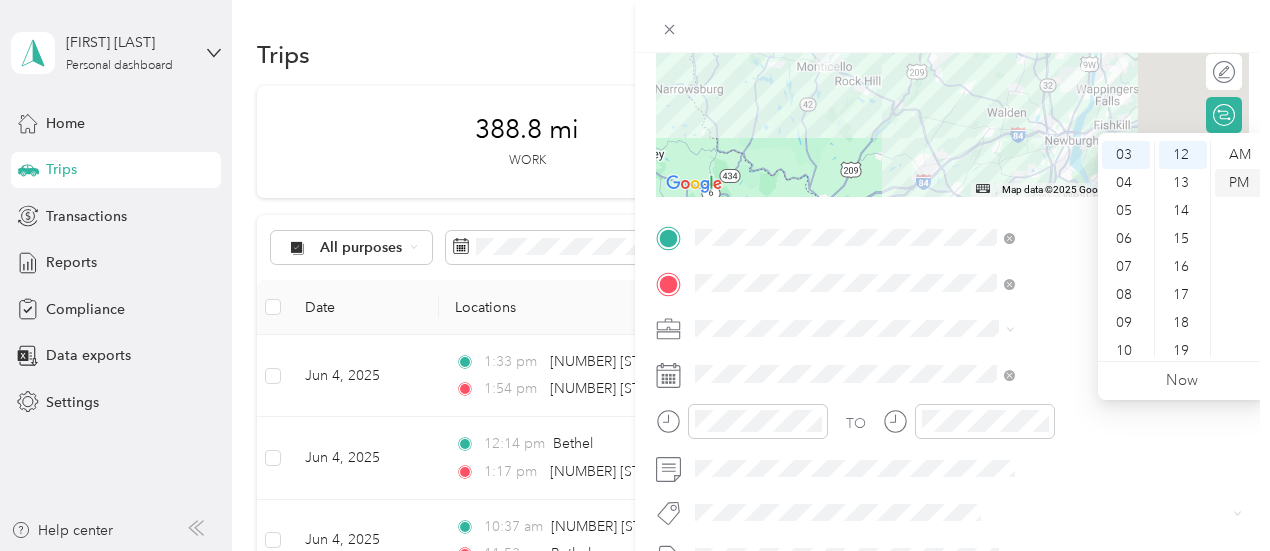 click on "PM" at bounding box center [1239, 183] 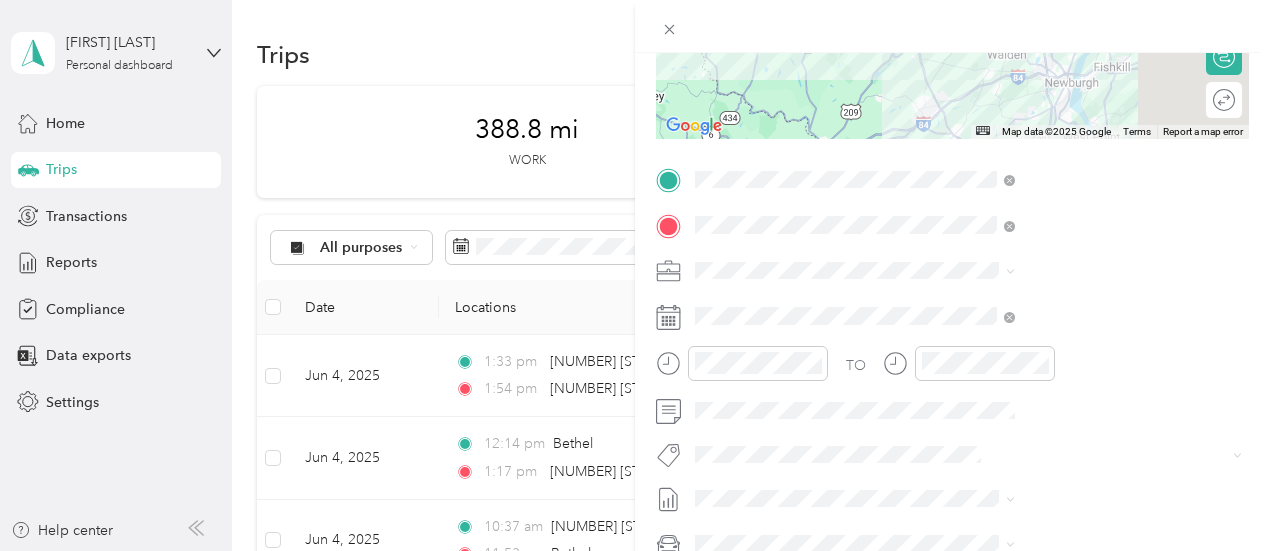 scroll, scrollTop: 313, scrollLeft: 0, axis: vertical 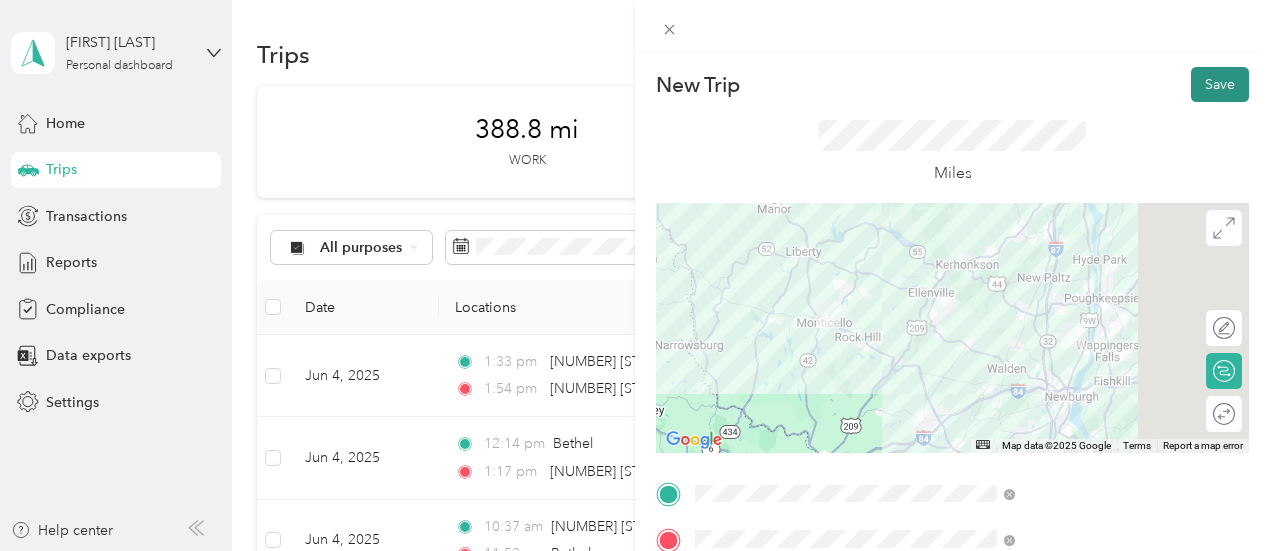 click on "Save" at bounding box center [1220, 84] 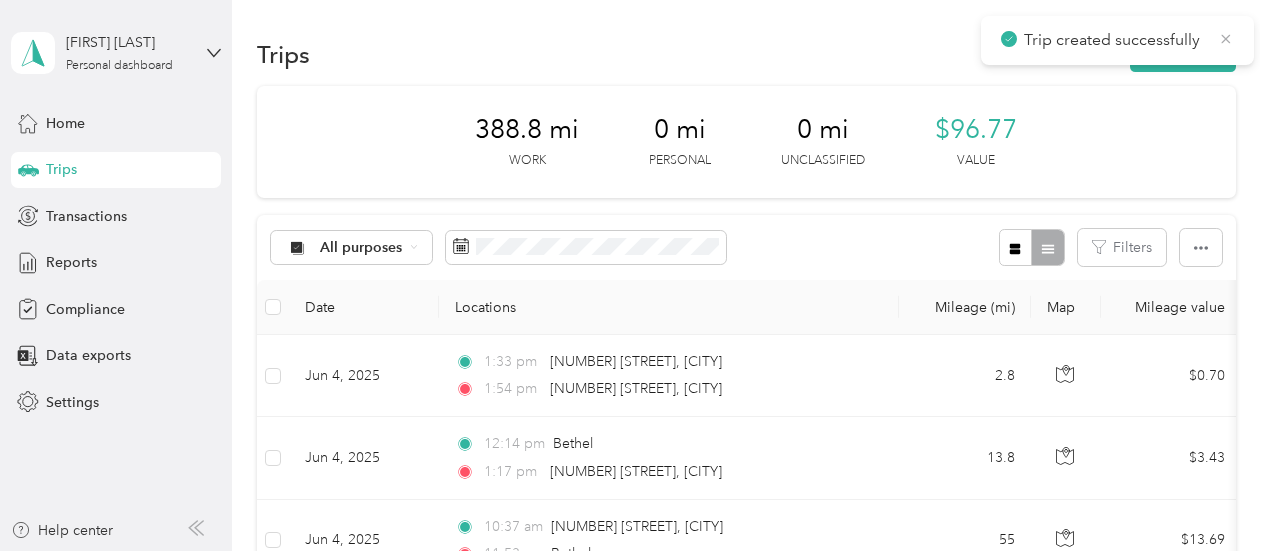 click 